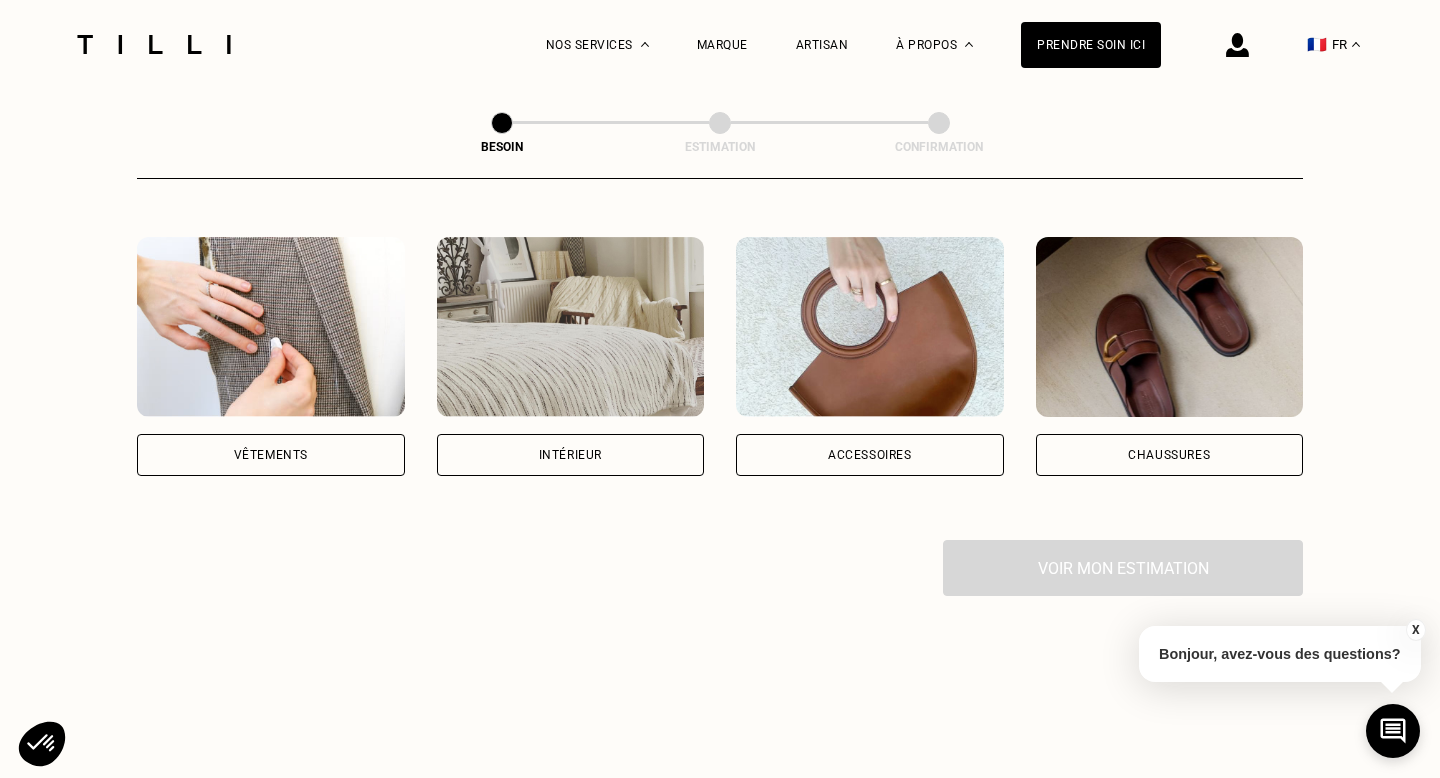 scroll, scrollTop: 347, scrollLeft: 0, axis: vertical 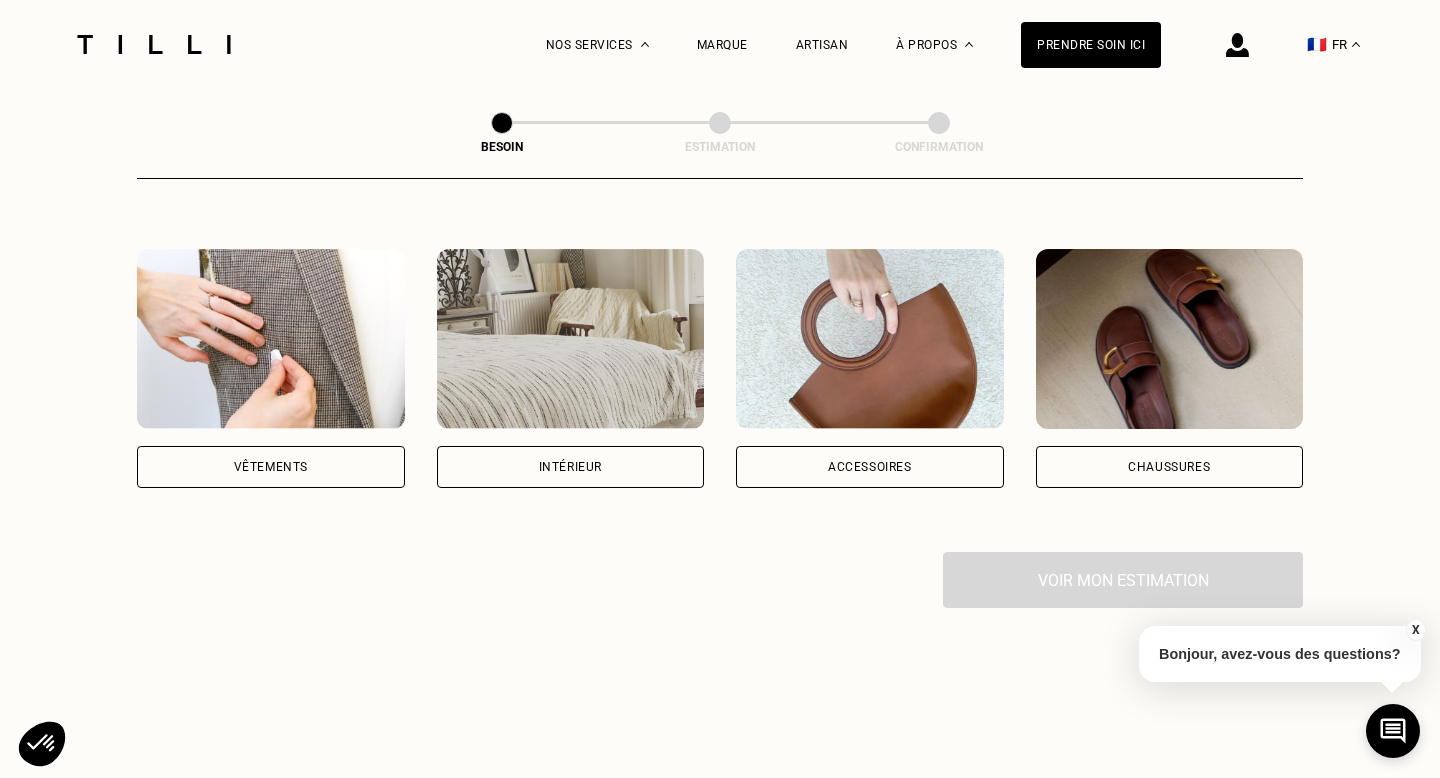 click on "Vêtements" at bounding box center (271, 467) 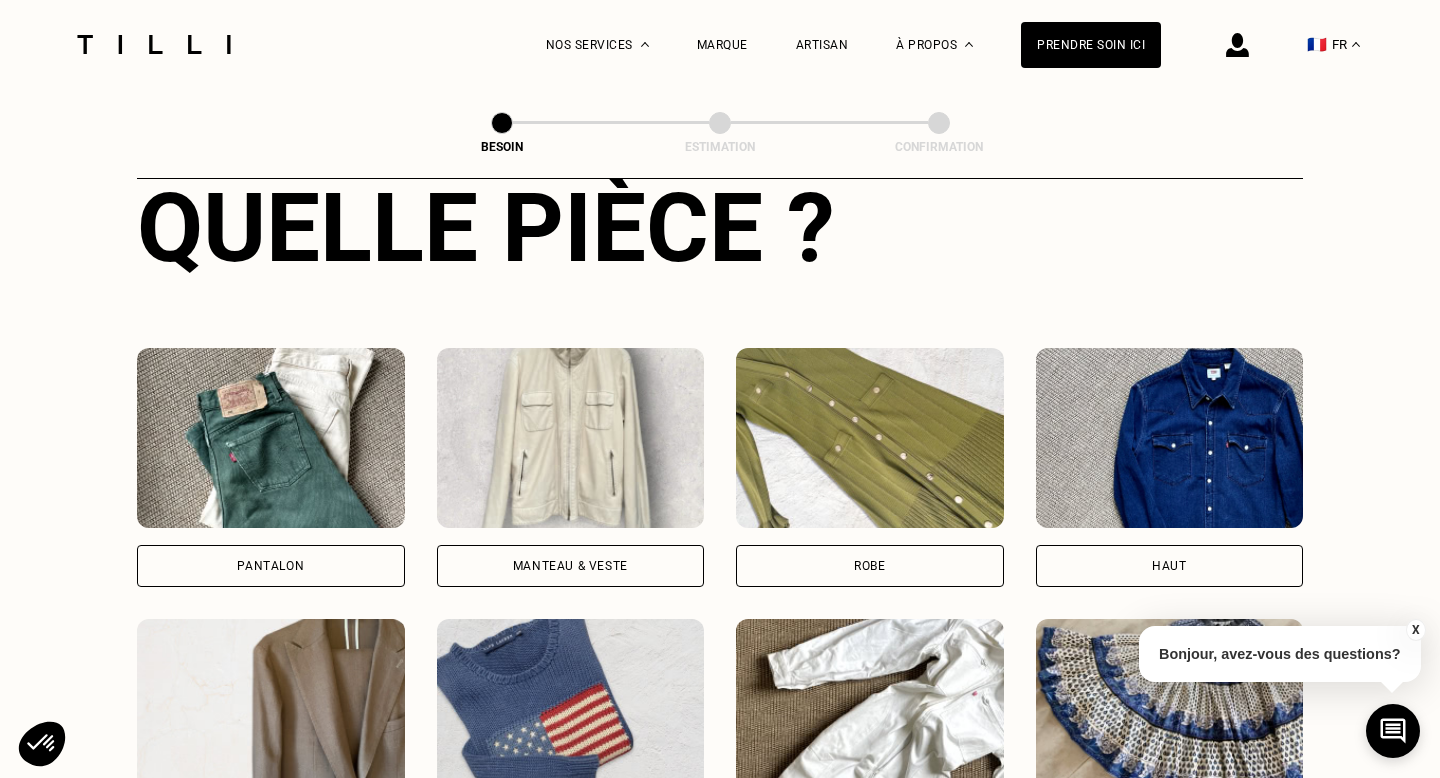 scroll, scrollTop: 800, scrollLeft: 0, axis: vertical 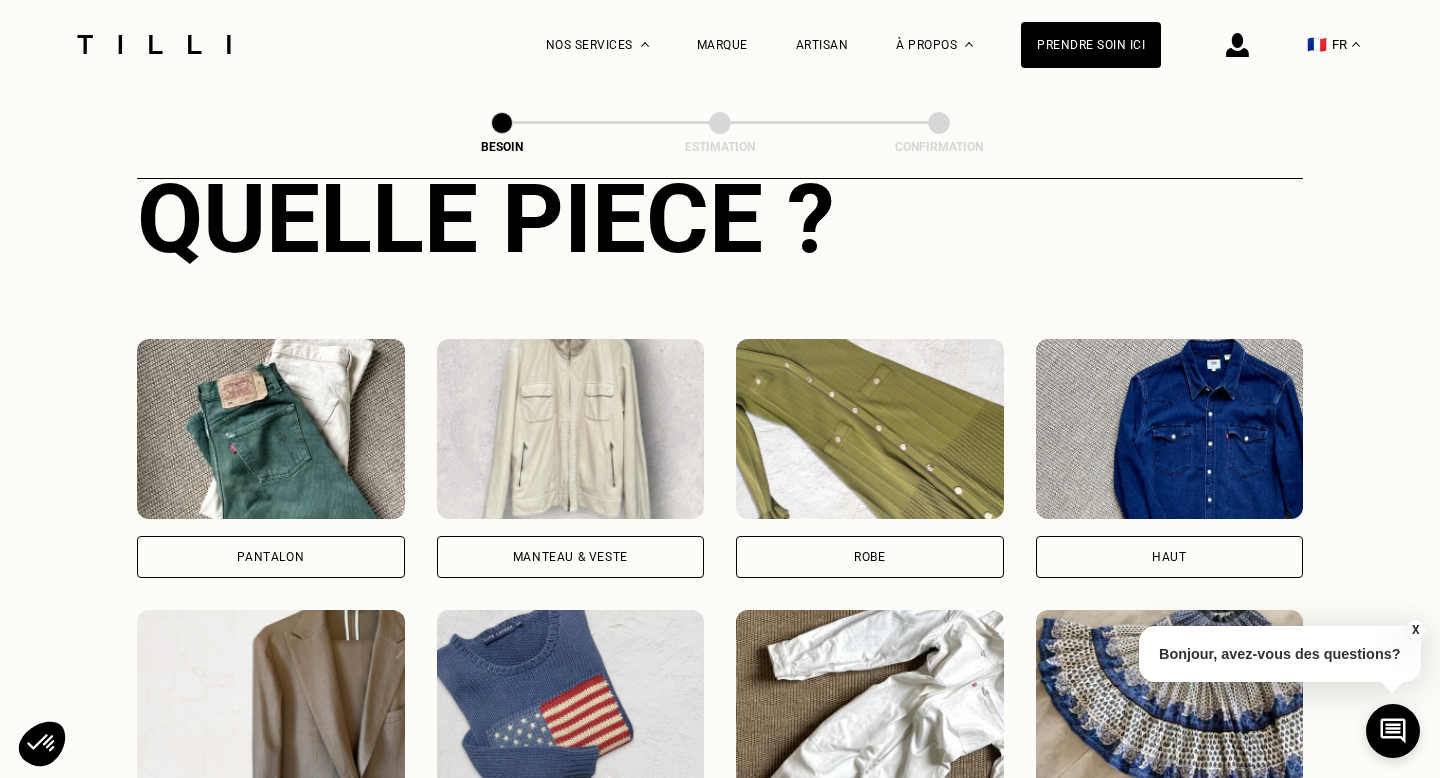 click on "Manteau & Veste" at bounding box center [571, 557] 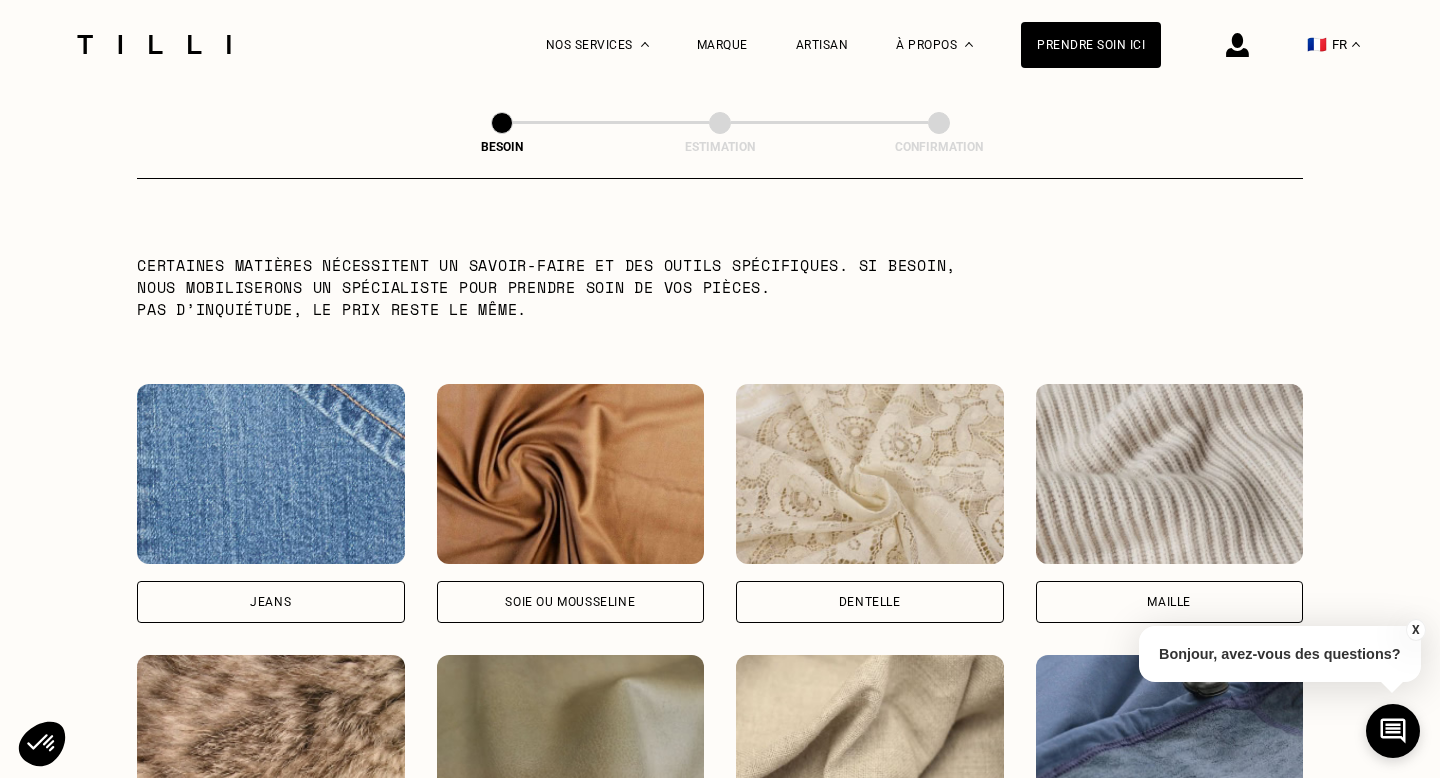 scroll, scrollTop: 1930, scrollLeft: 0, axis: vertical 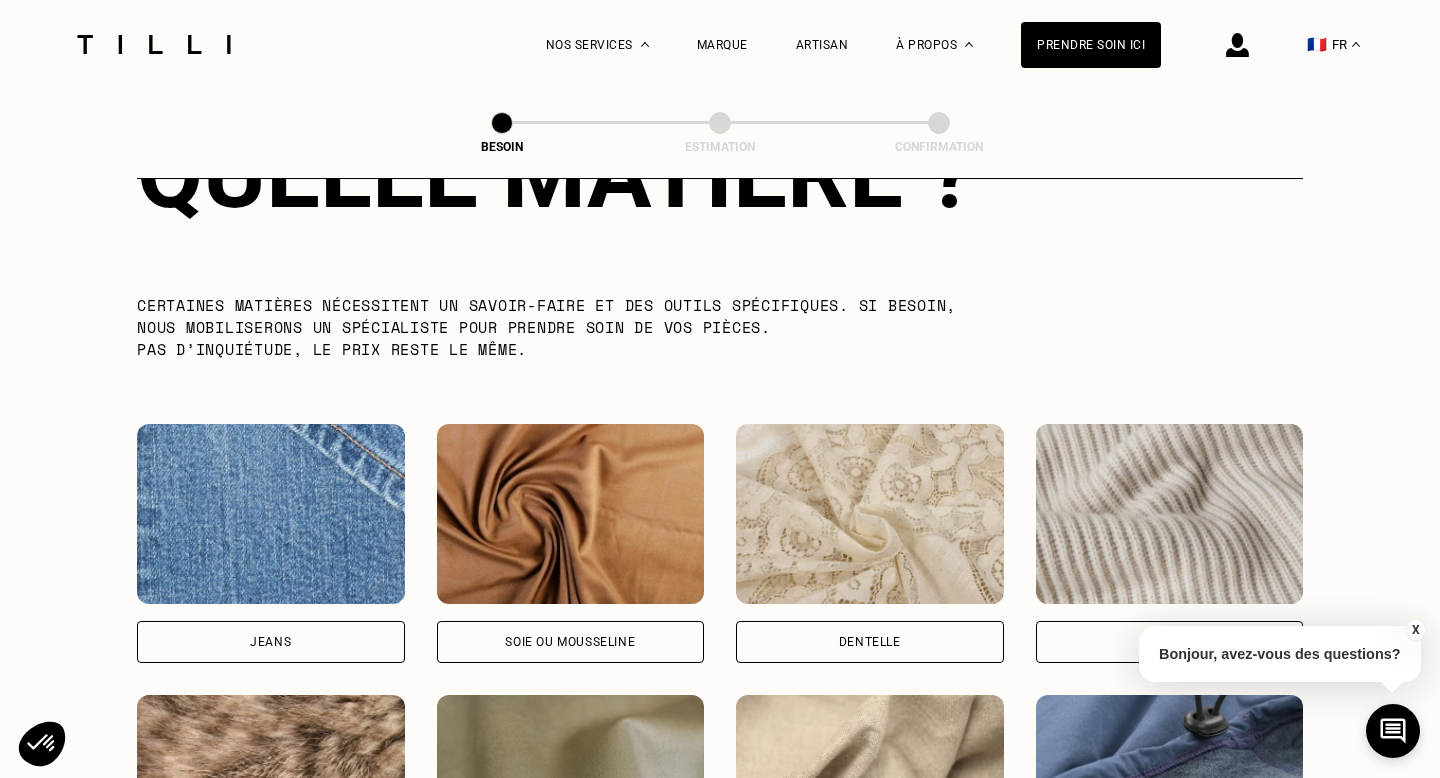 click on "X" at bounding box center [1415, 630] 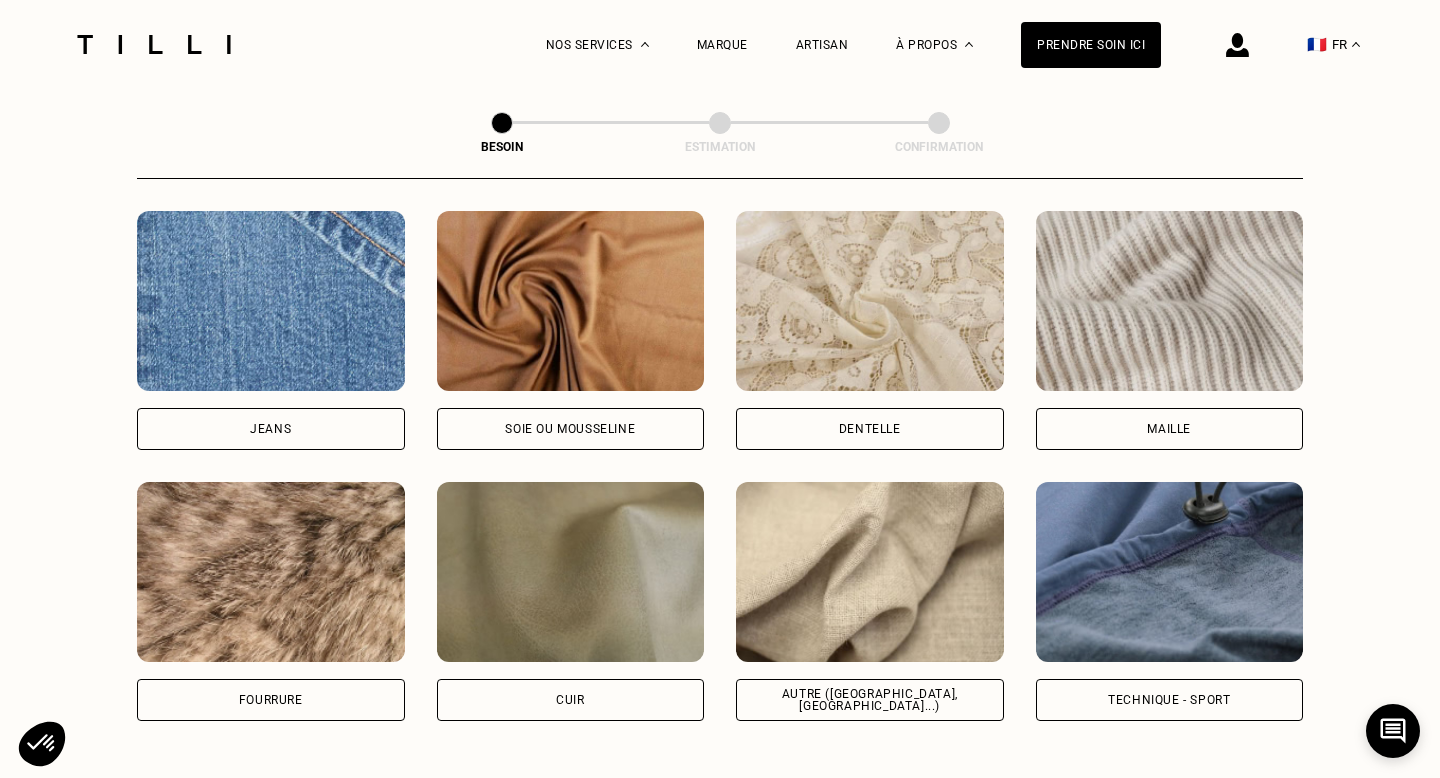 scroll, scrollTop: 2145, scrollLeft: 0, axis: vertical 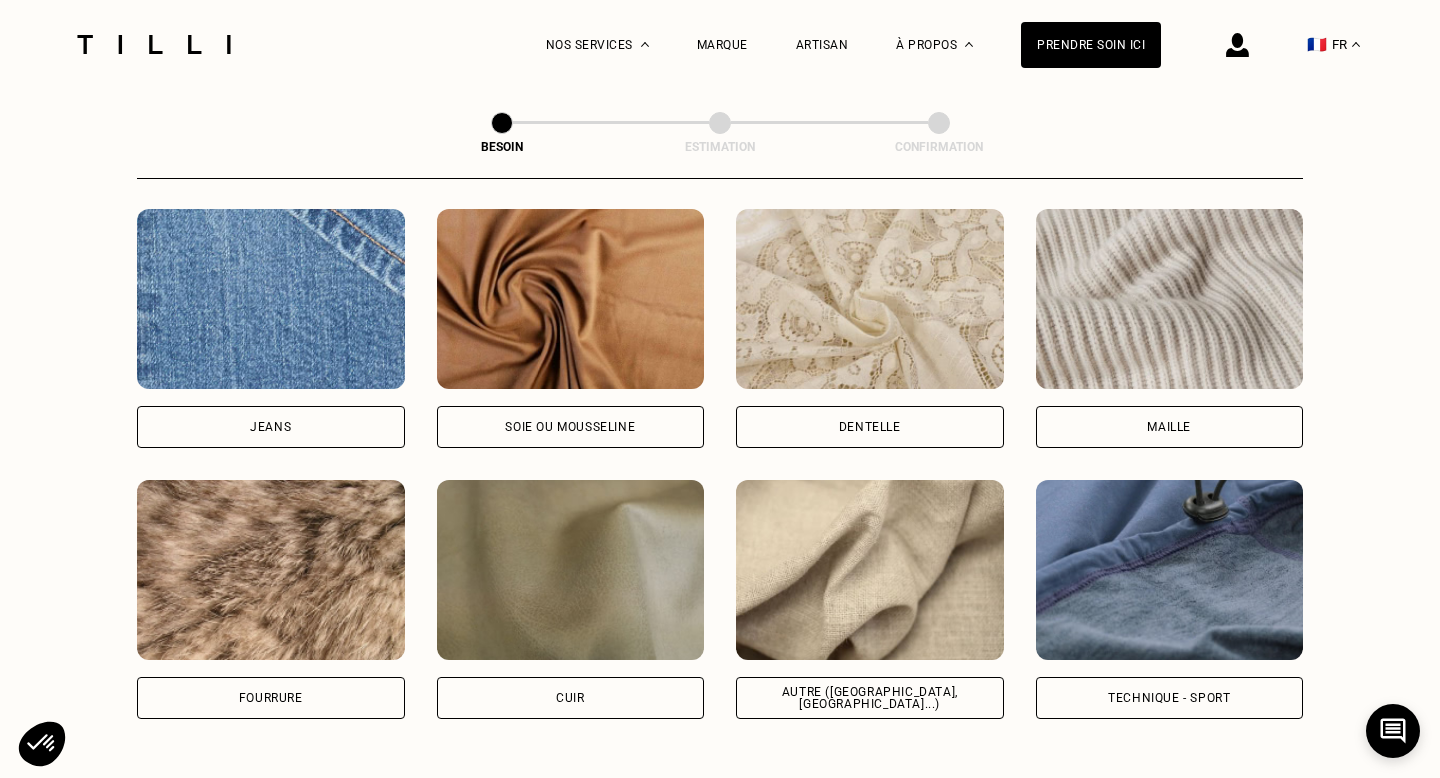click on "Autre ([GEOGRAPHIC_DATA], [GEOGRAPHIC_DATA]...)" at bounding box center (870, 698) 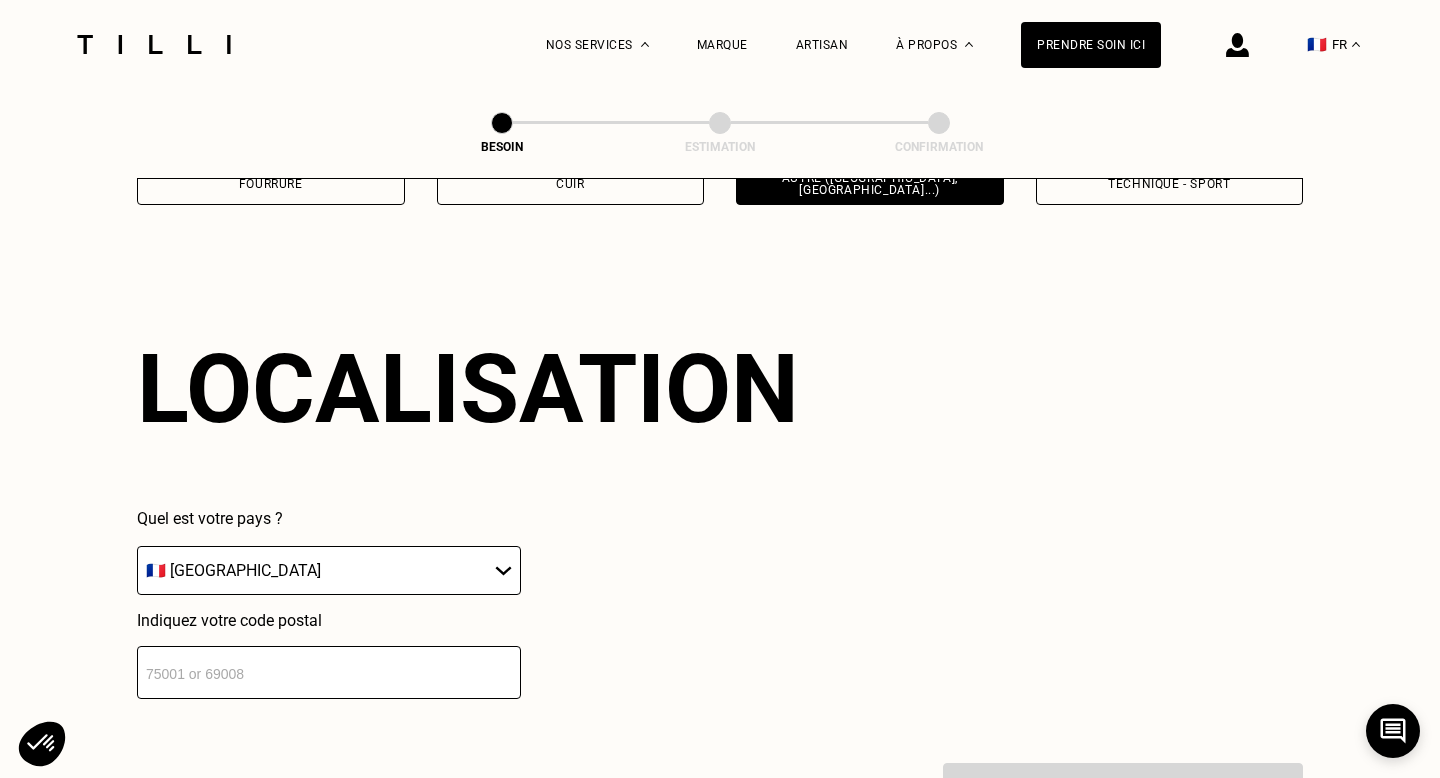 scroll, scrollTop: 2682, scrollLeft: 0, axis: vertical 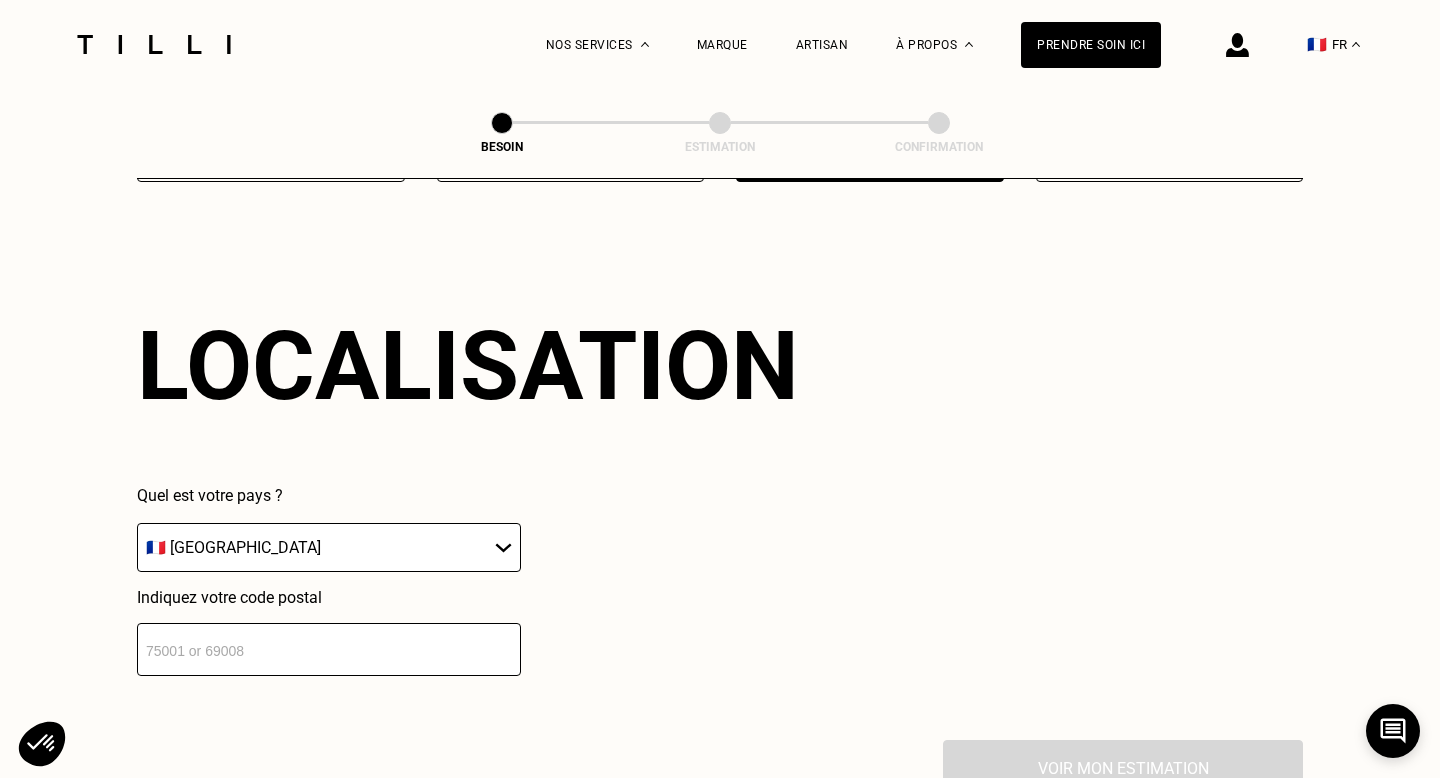click at bounding box center (329, 649) 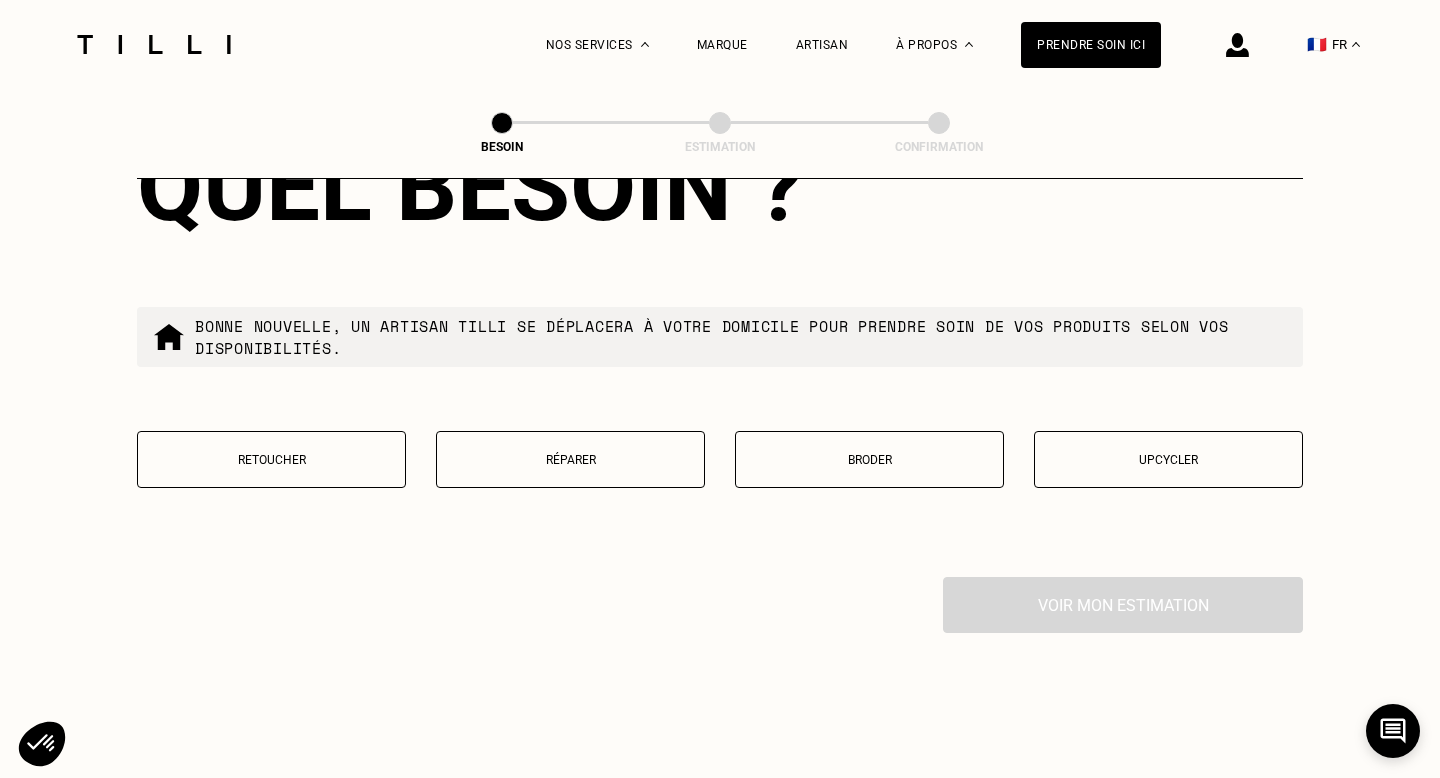 scroll, scrollTop: 3360, scrollLeft: 0, axis: vertical 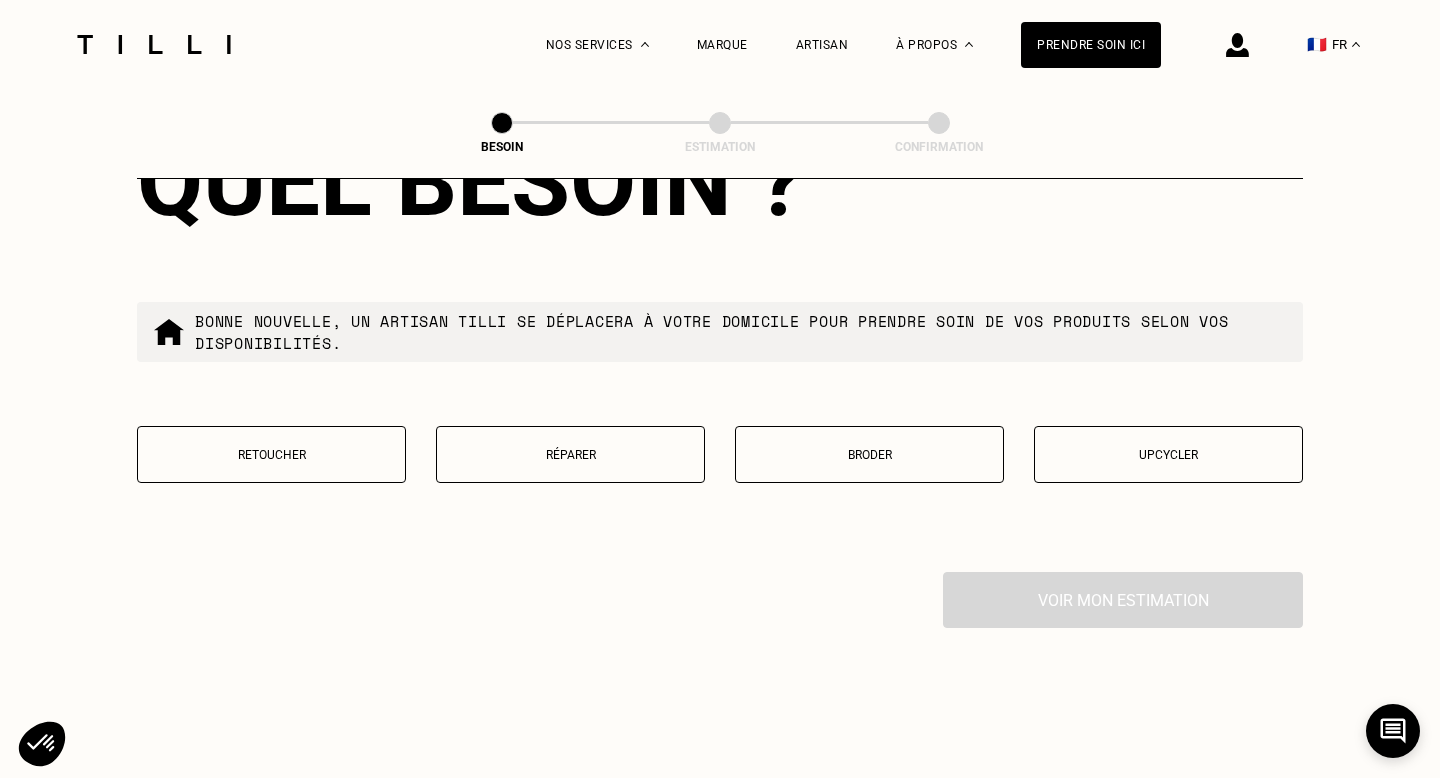 type on "75011" 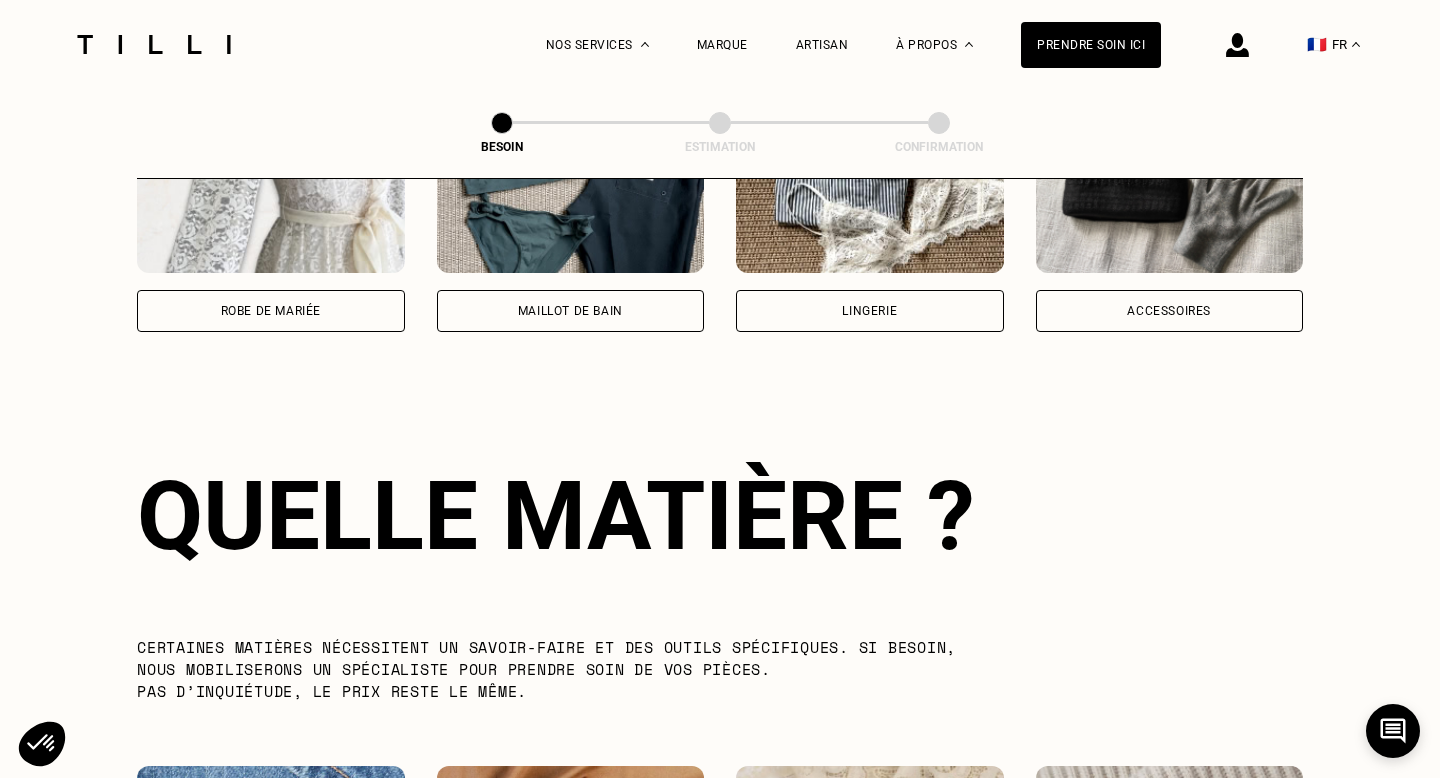 scroll, scrollTop: 1231, scrollLeft: 0, axis: vertical 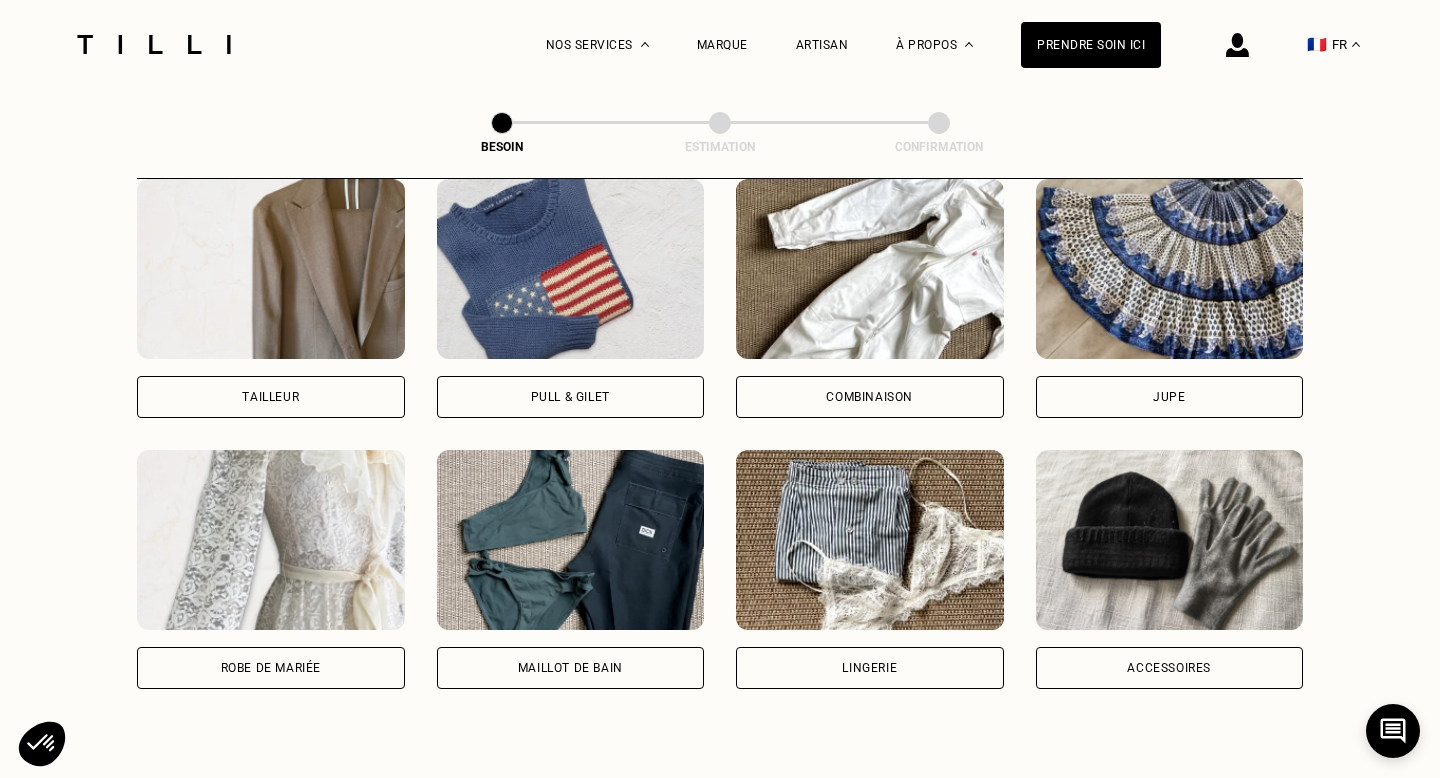 click at bounding box center [154, 44] 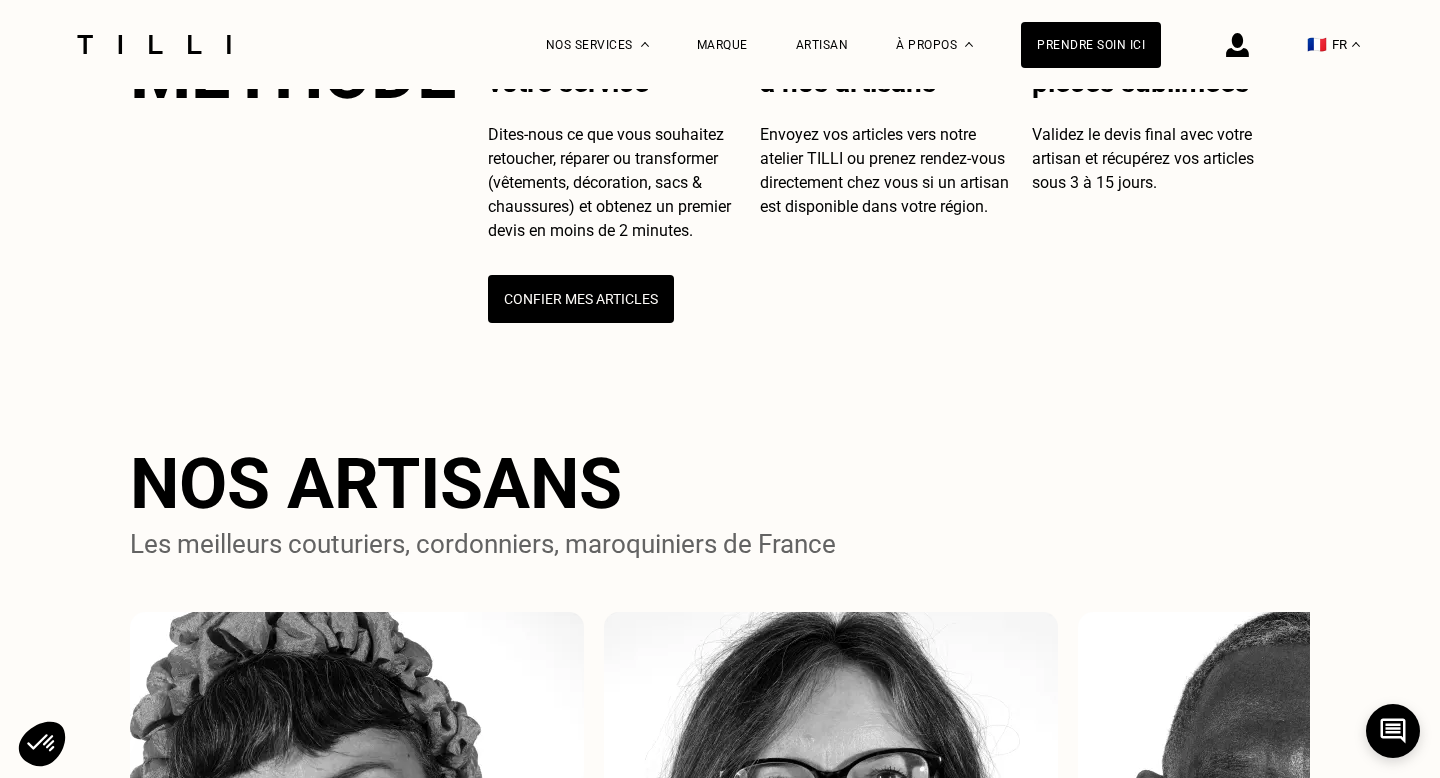scroll, scrollTop: 881, scrollLeft: 0, axis: vertical 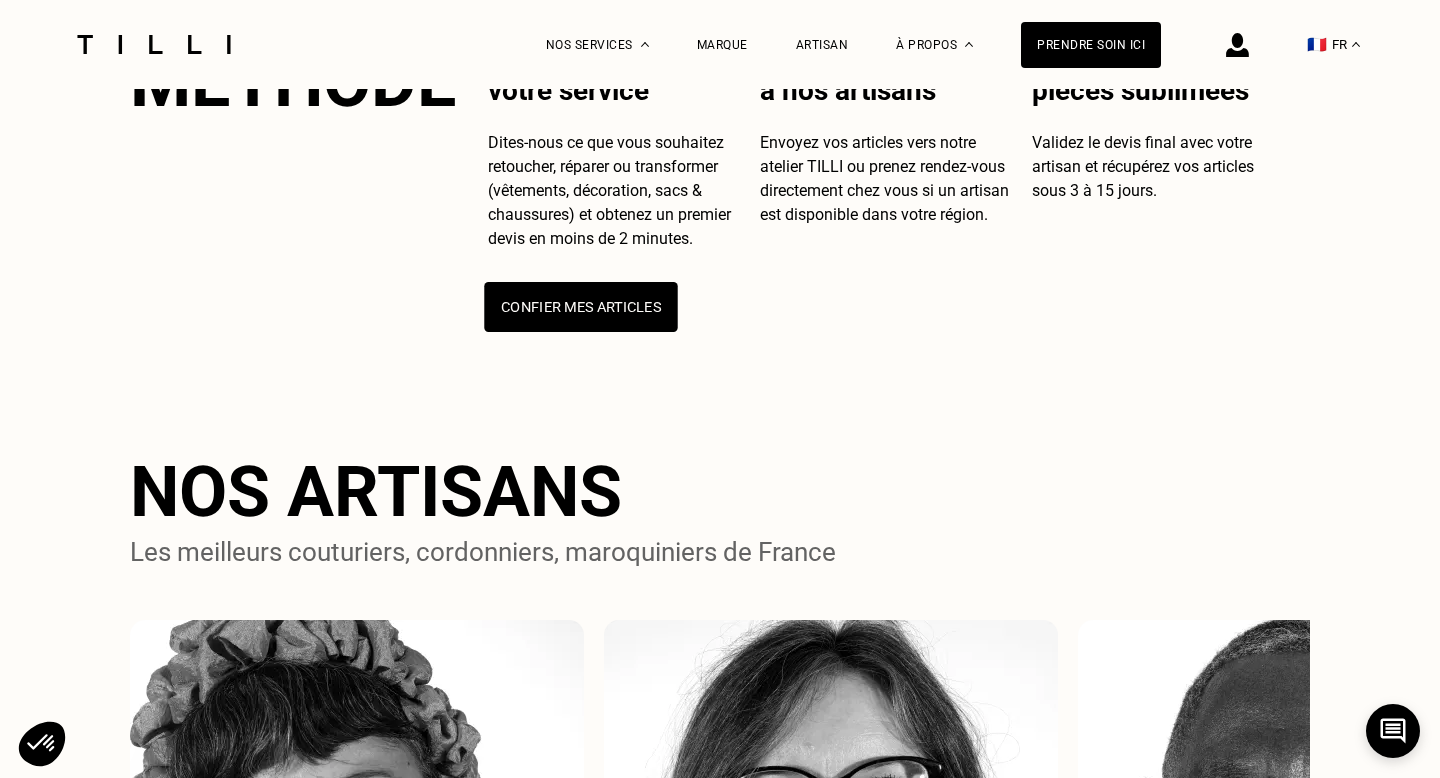 click on "Confier mes articles" at bounding box center (580, 307) 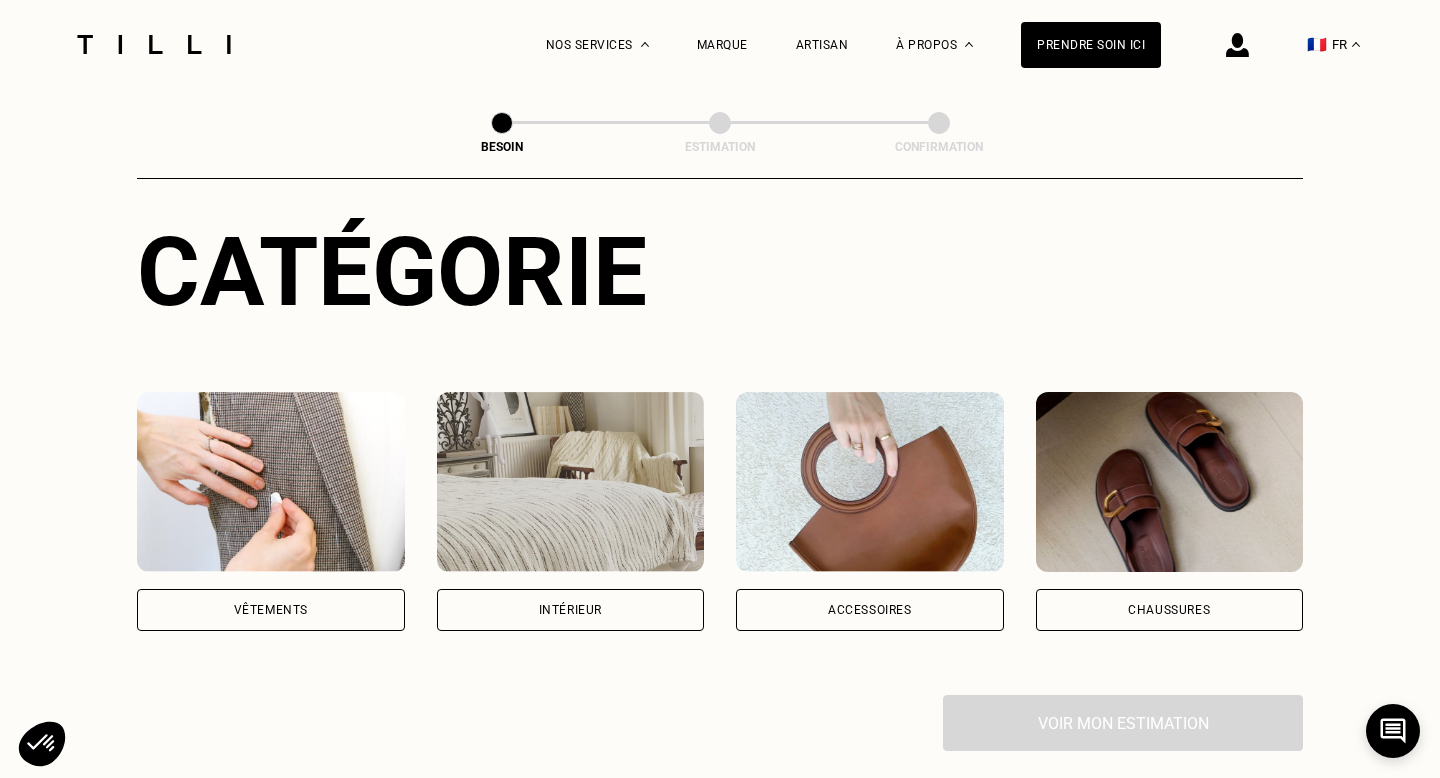 scroll, scrollTop: 203, scrollLeft: 0, axis: vertical 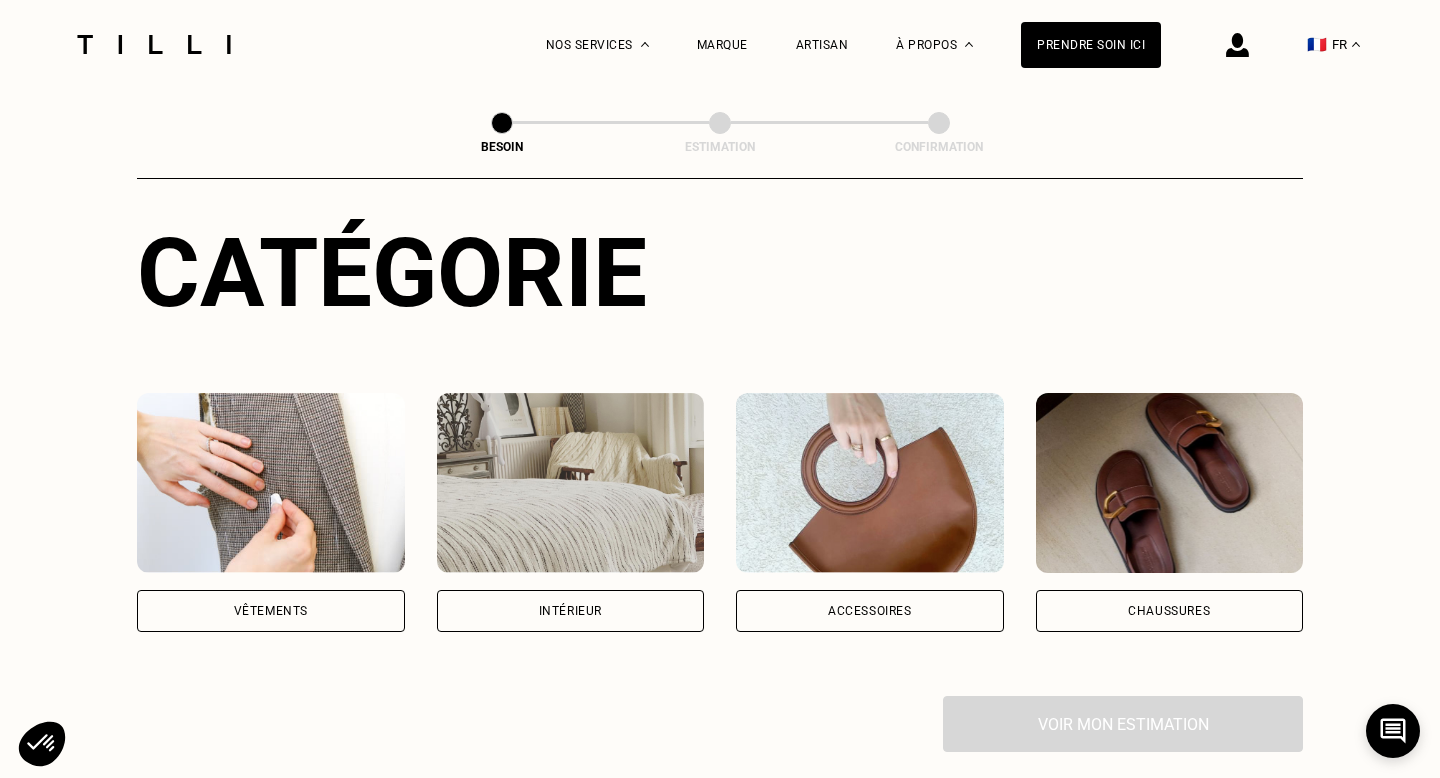 click on "Vêtements" at bounding box center (271, 611) 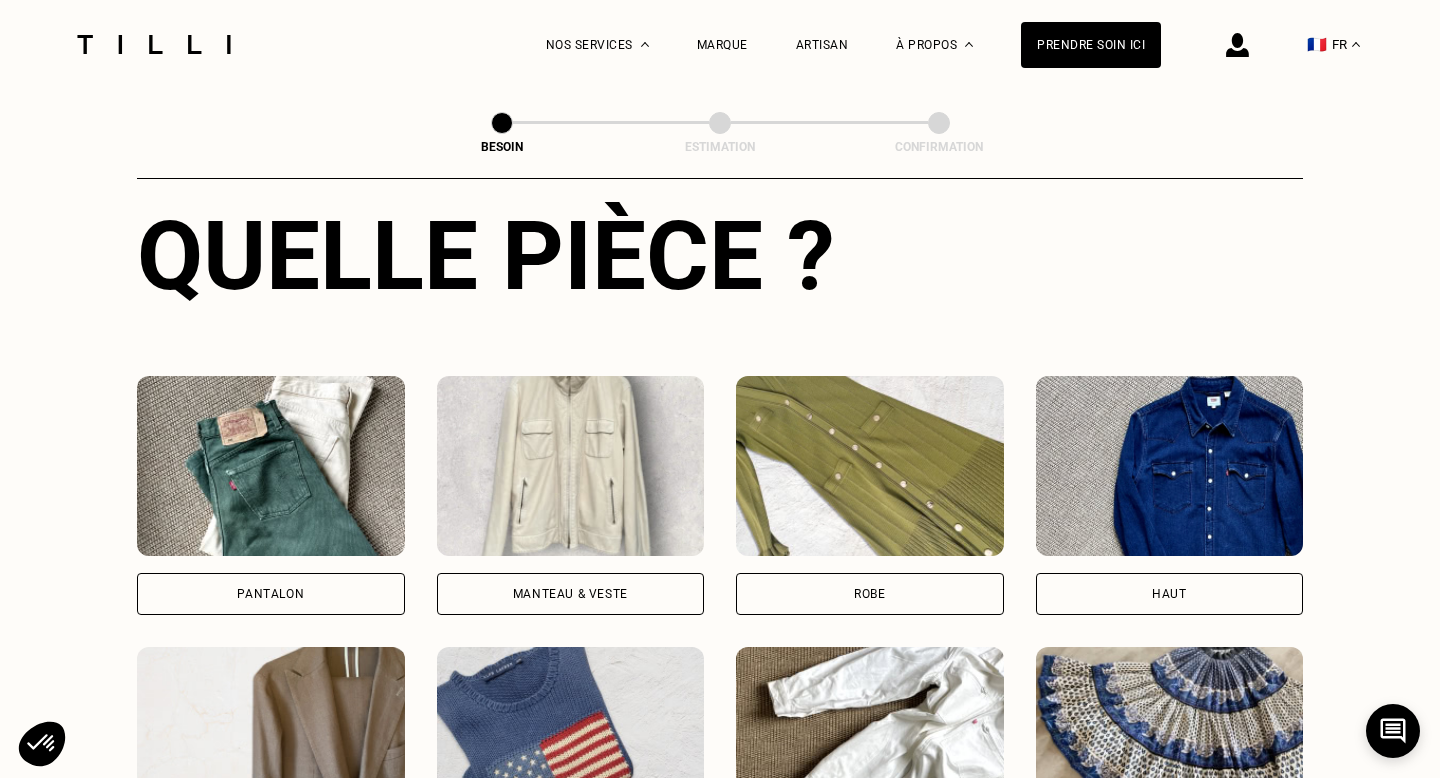 scroll, scrollTop: 767, scrollLeft: 0, axis: vertical 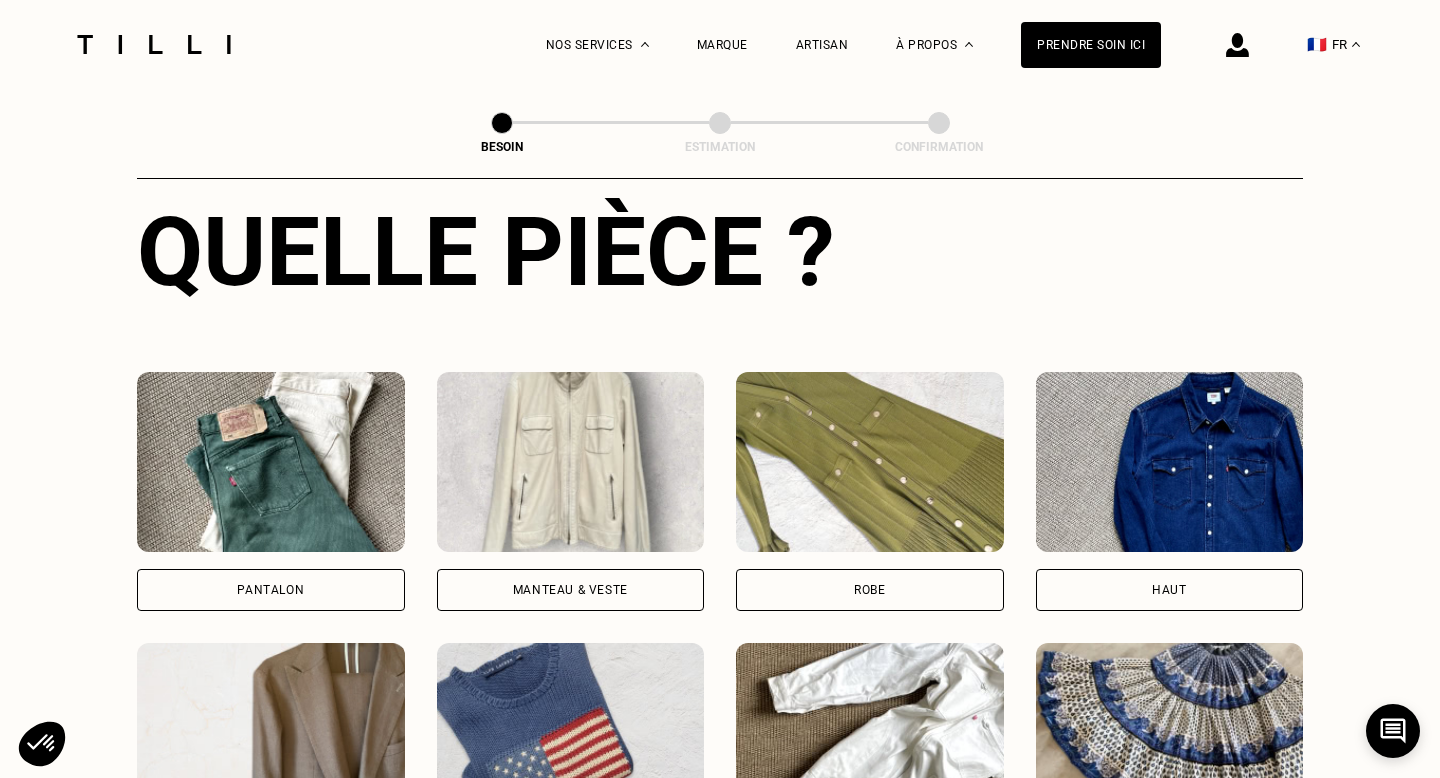 click on "Manteau & Veste" at bounding box center [571, 590] 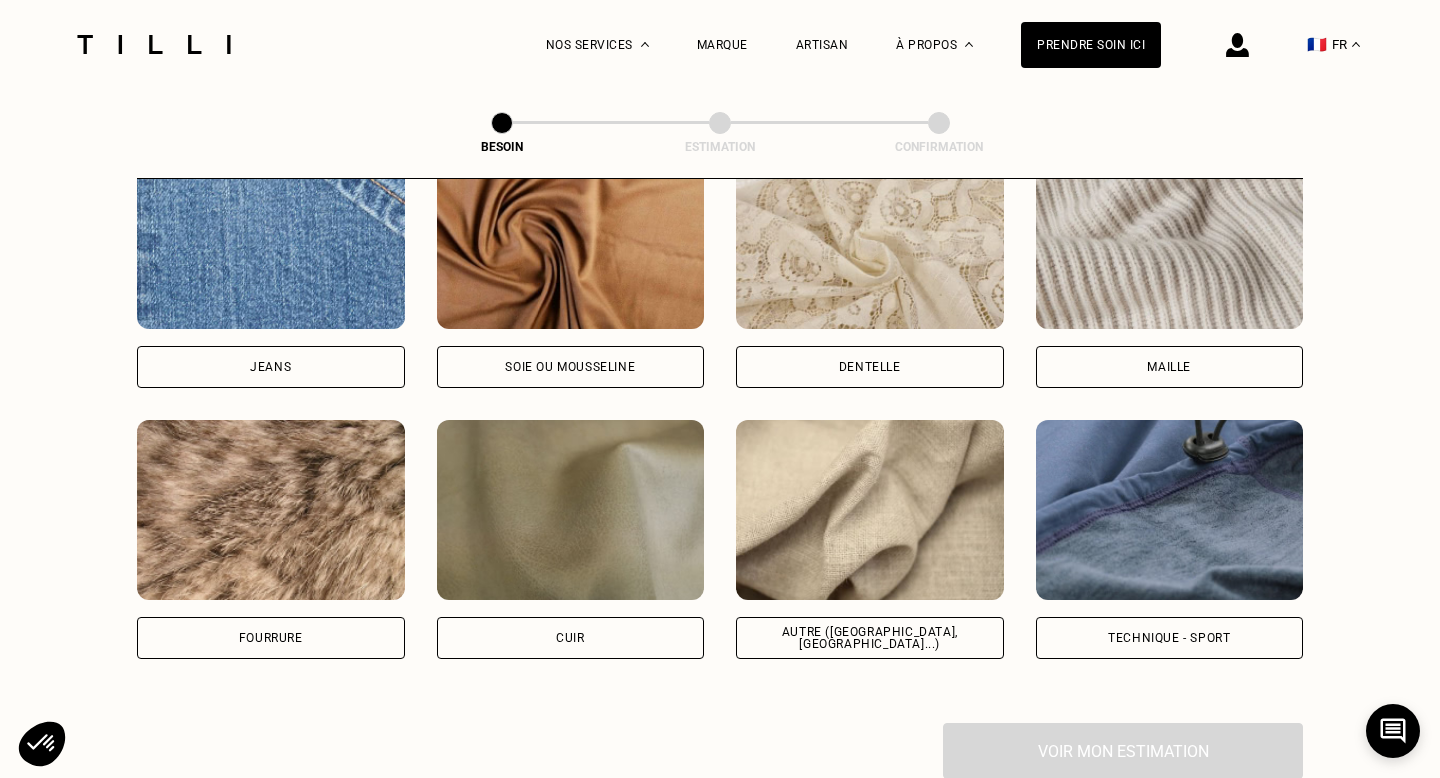 scroll, scrollTop: 2206, scrollLeft: 0, axis: vertical 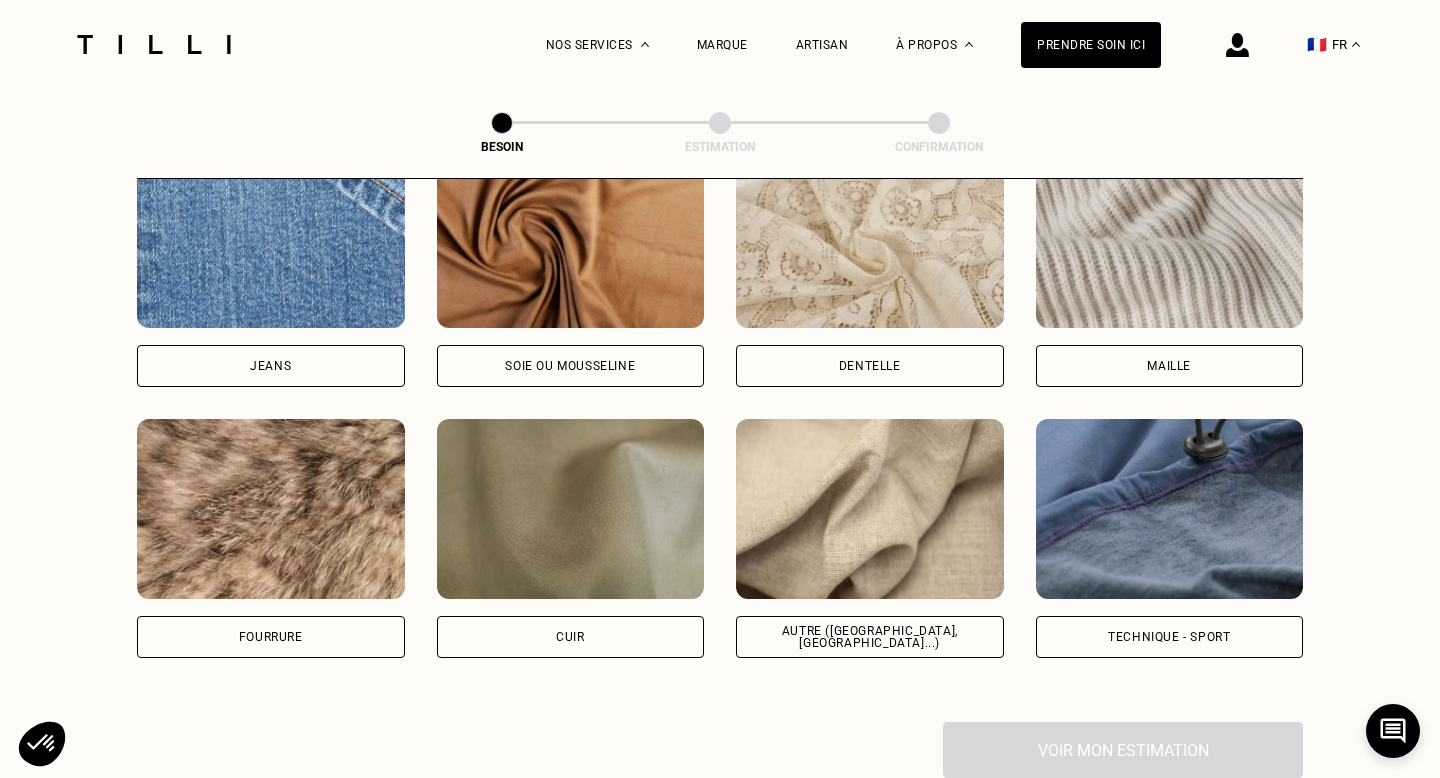 click on "Autre ([GEOGRAPHIC_DATA], [GEOGRAPHIC_DATA]...)" at bounding box center [870, 637] 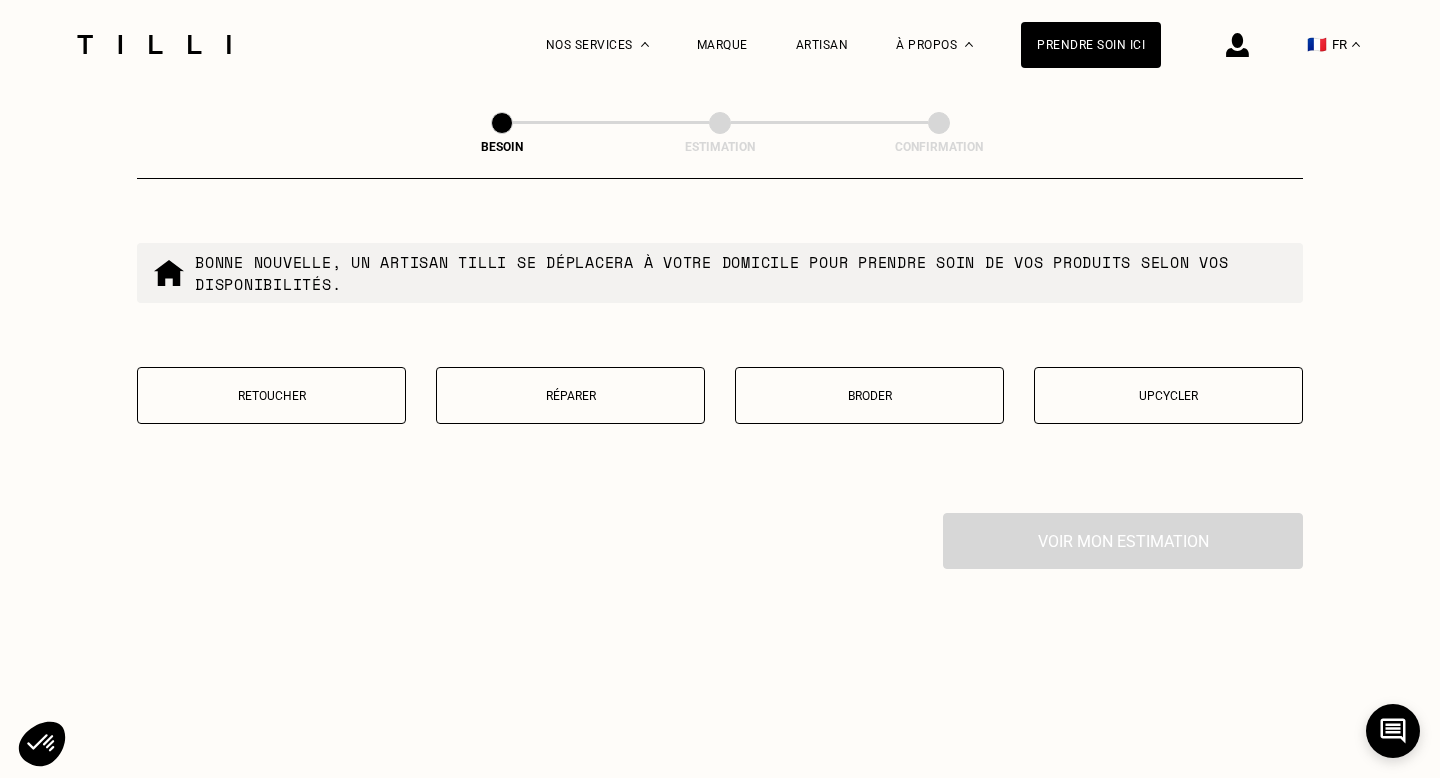 scroll, scrollTop: 3442, scrollLeft: 0, axis: vertical 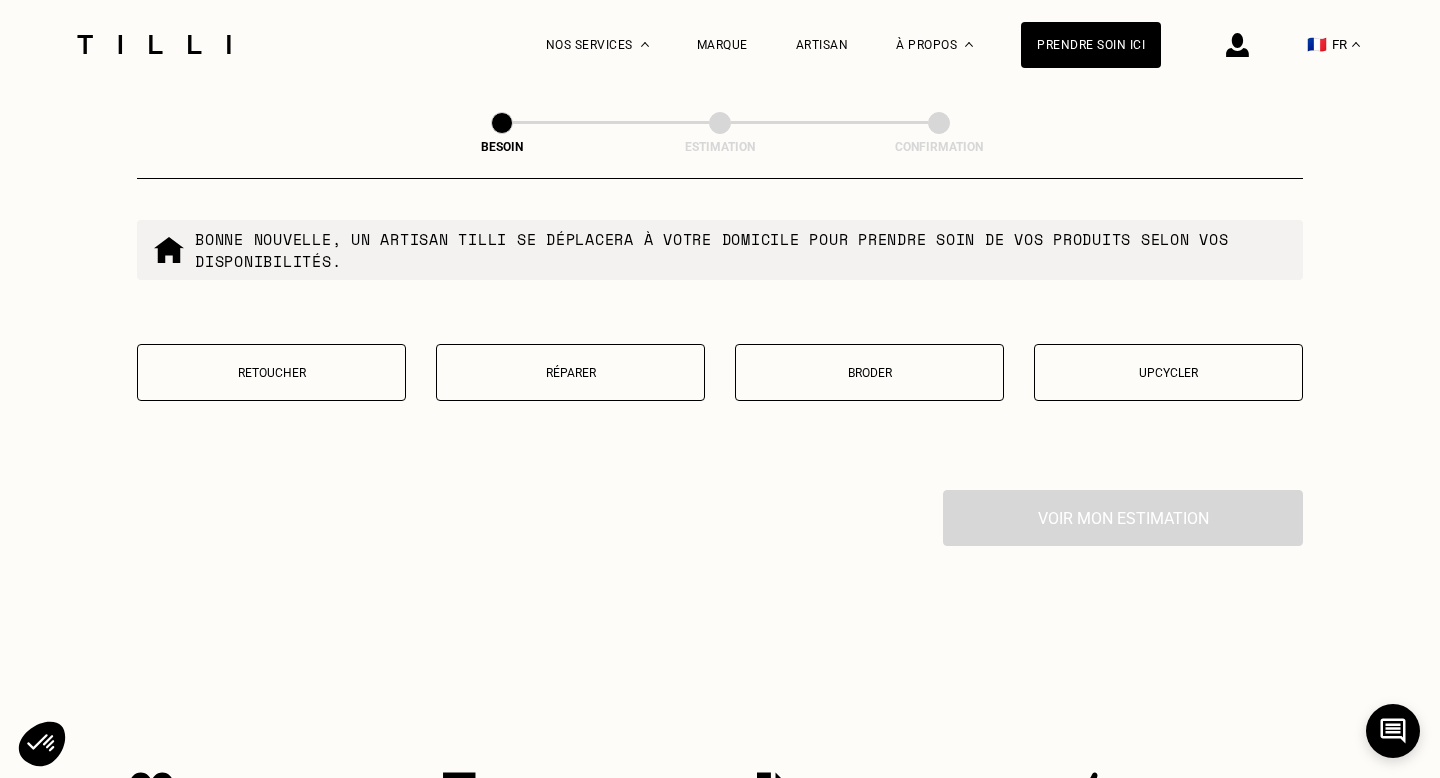 click on "Réparer" at bounding box center (570, 372) 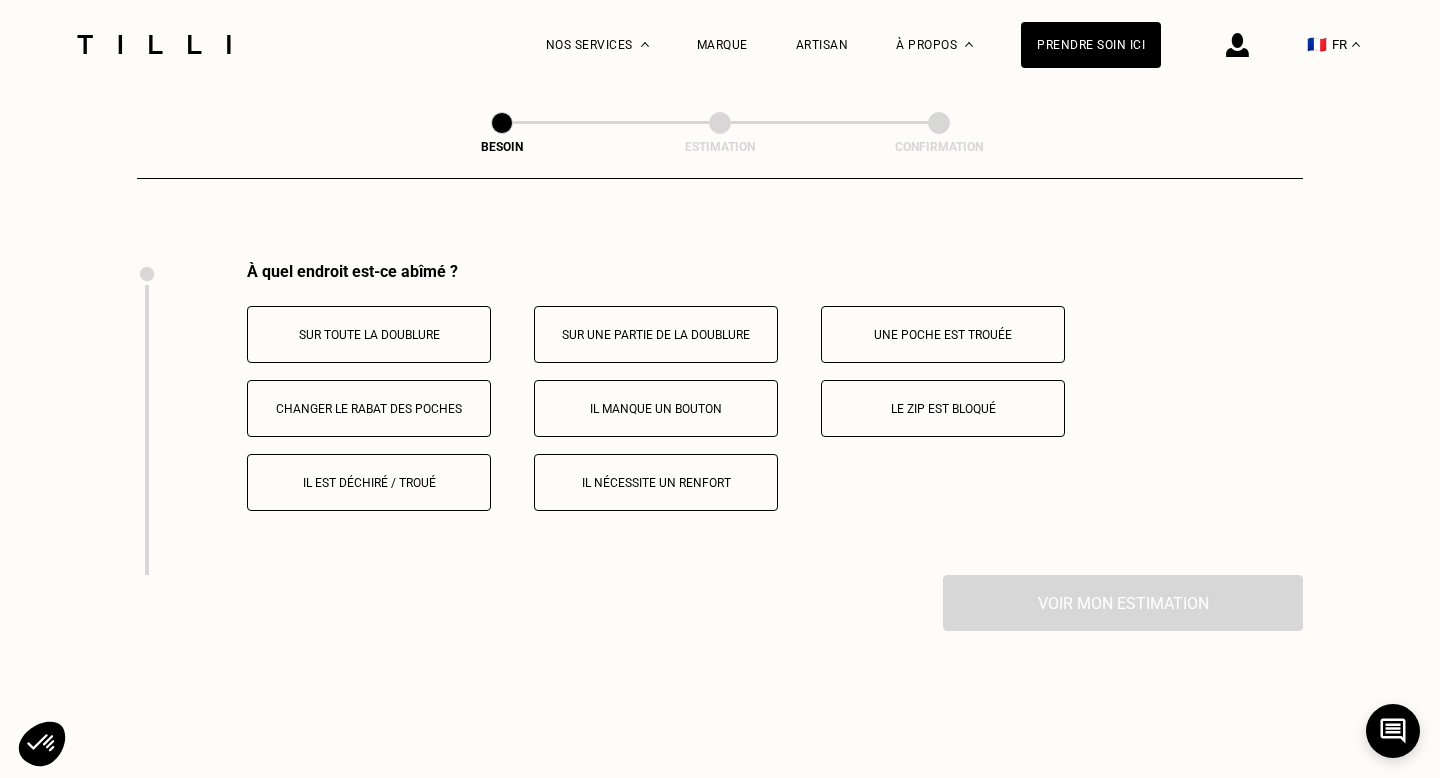 scroll, scrollTop: 3688, scrollLeft: 0, axis: vertical 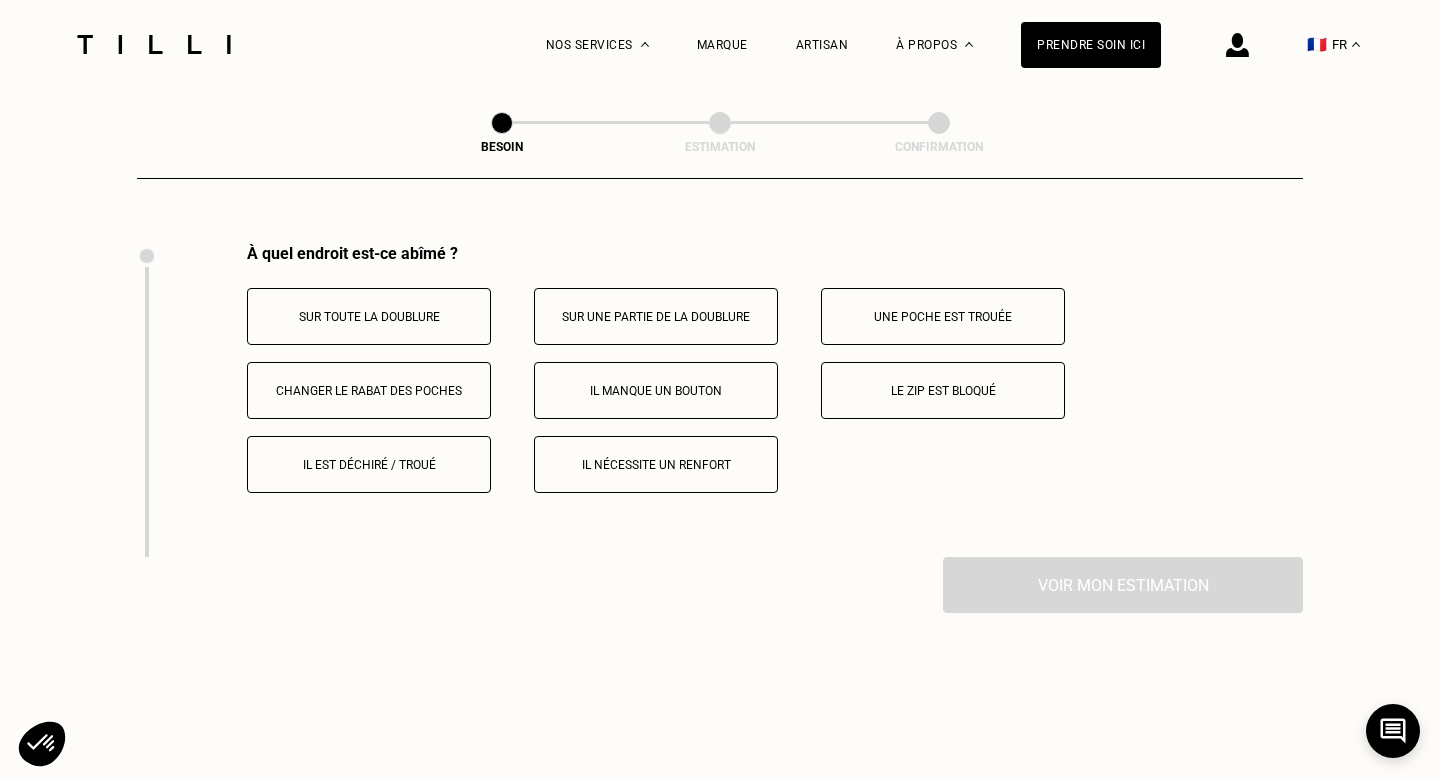 click on "Il manque un bouton" at bounding box center [656, 391] 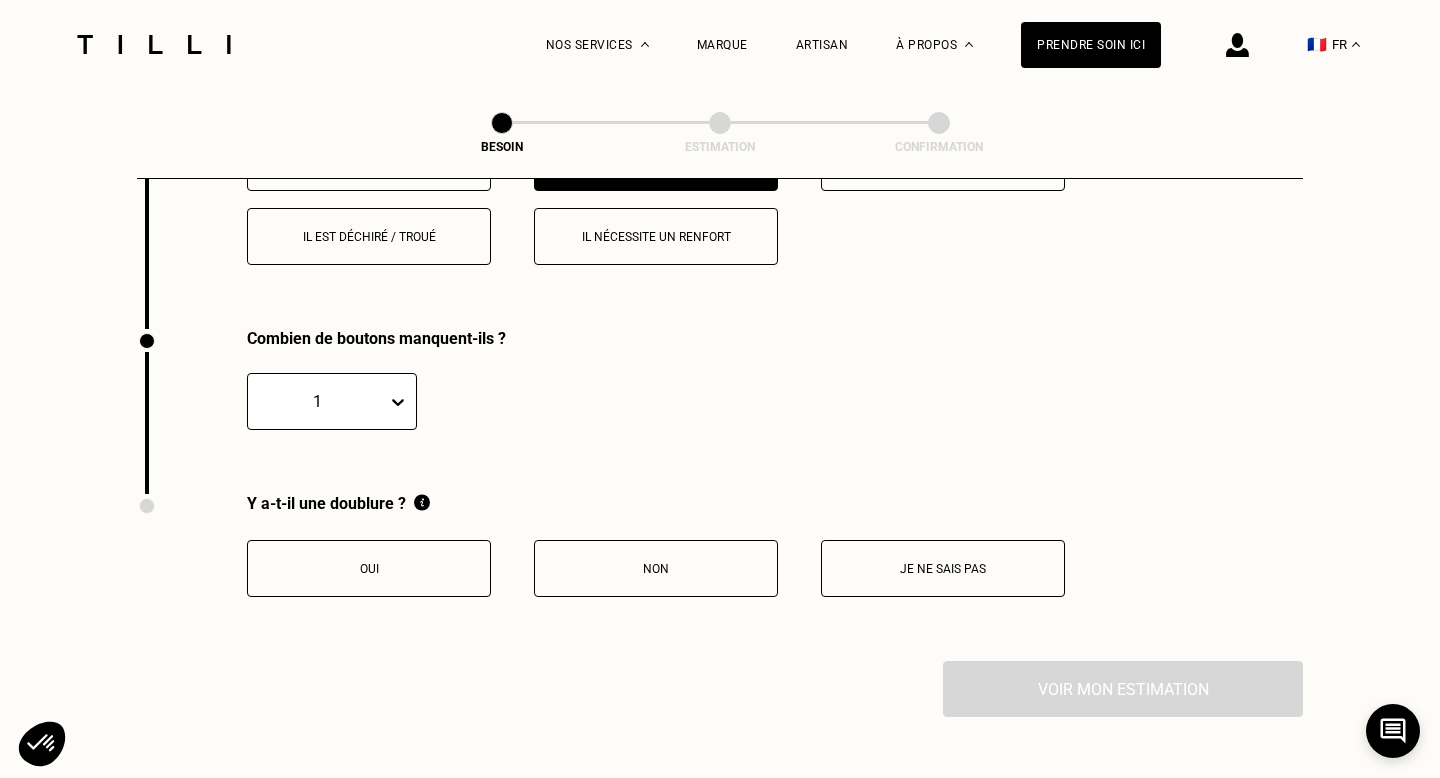 scroll, scrollTop: 4001, scrollLeft: 0, axis: vertical 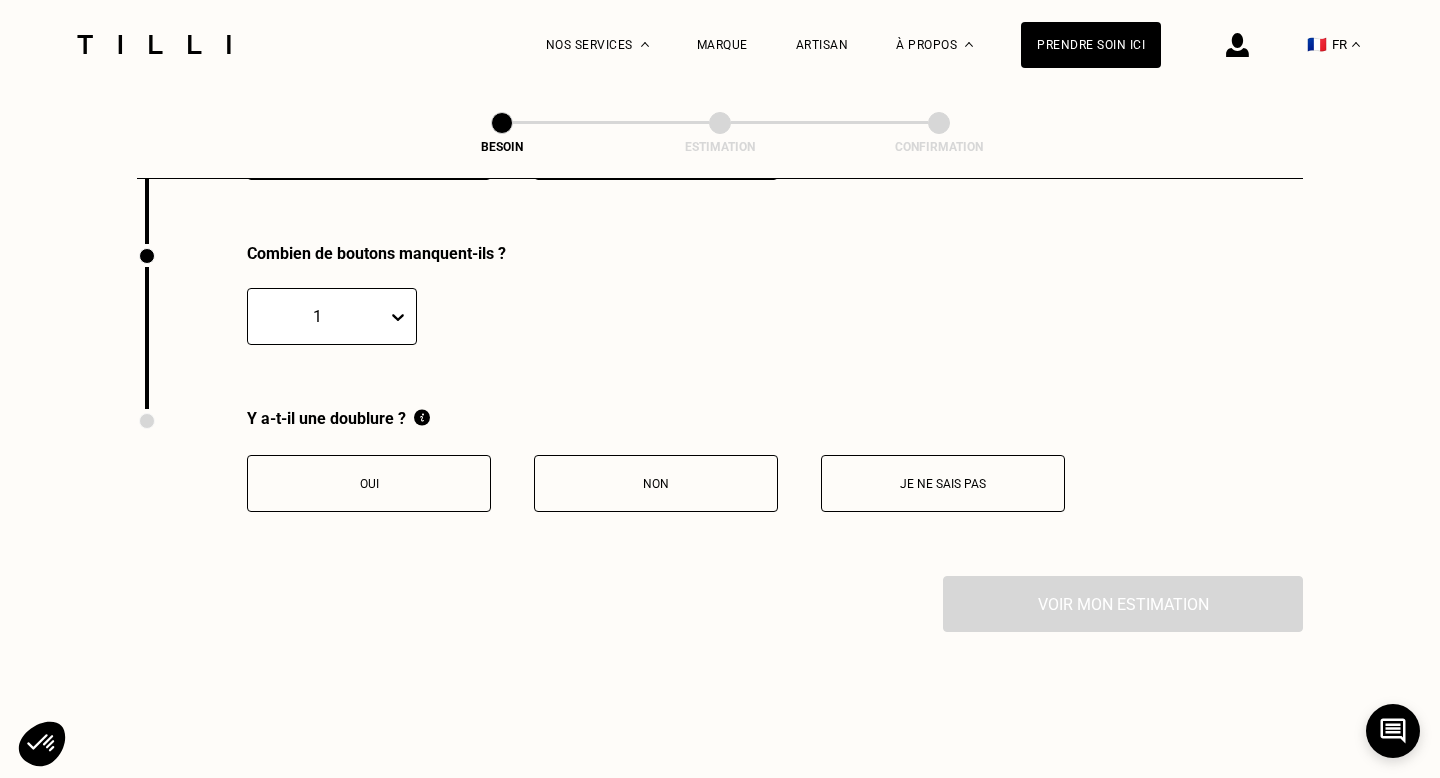 click 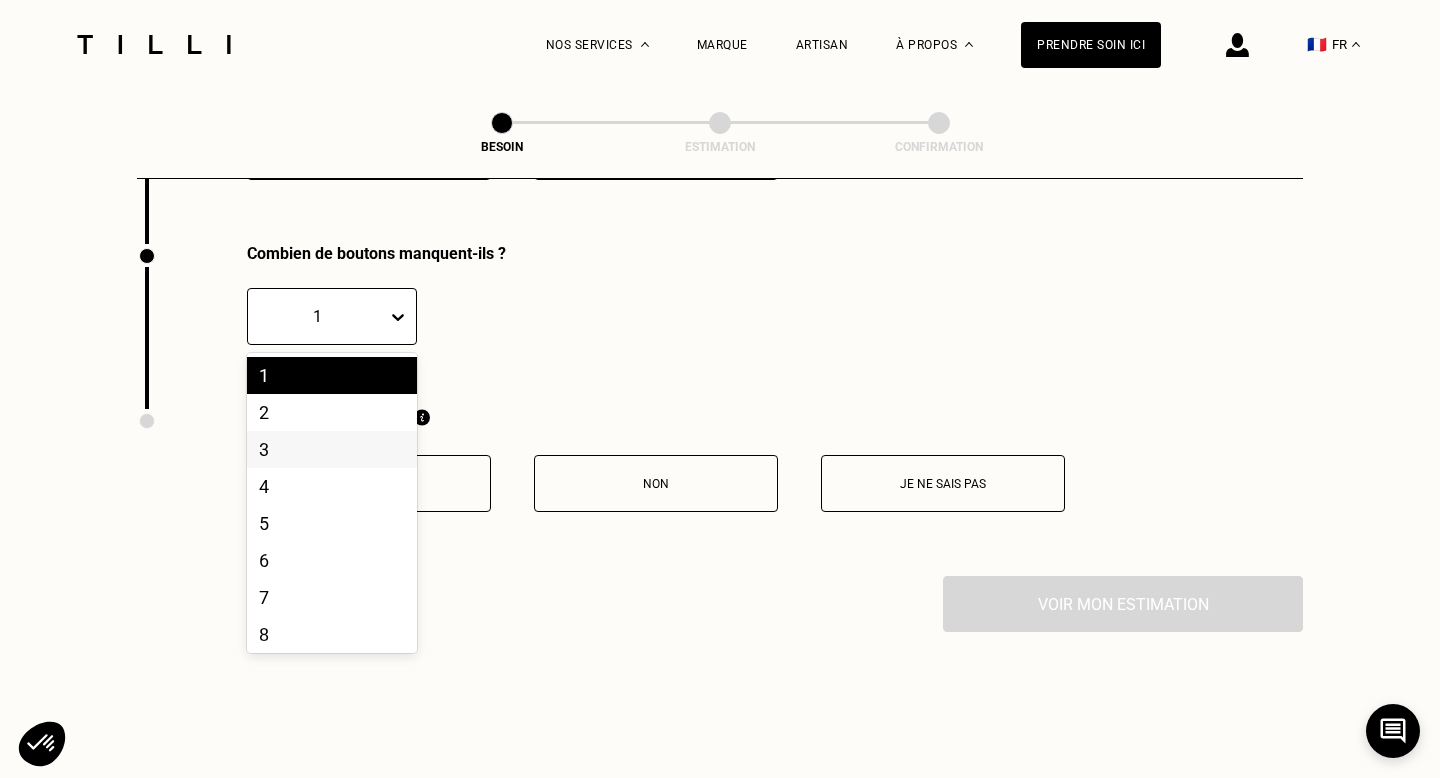 click on "3" at bounding box center [332, 449] 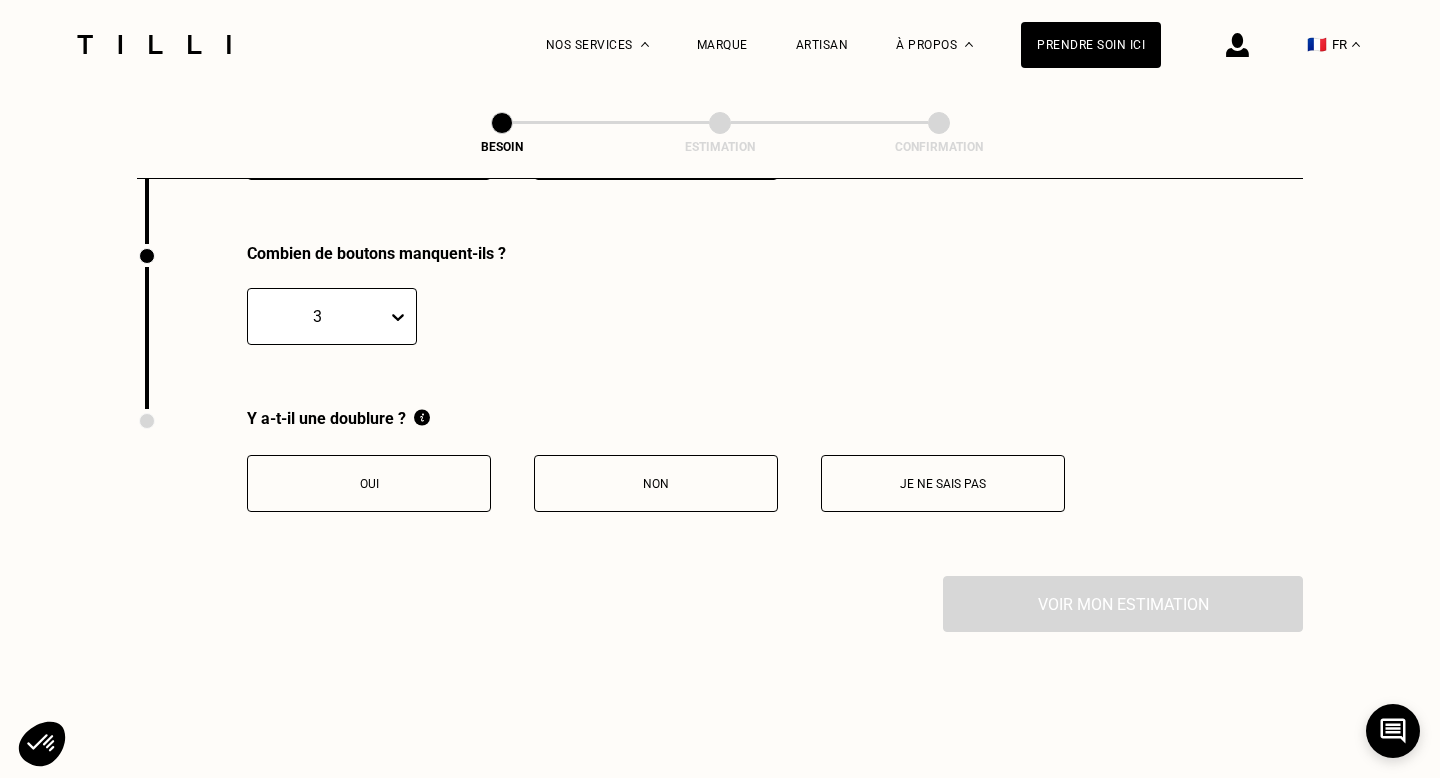 click on "Oui" at bounding box center (369, 484) 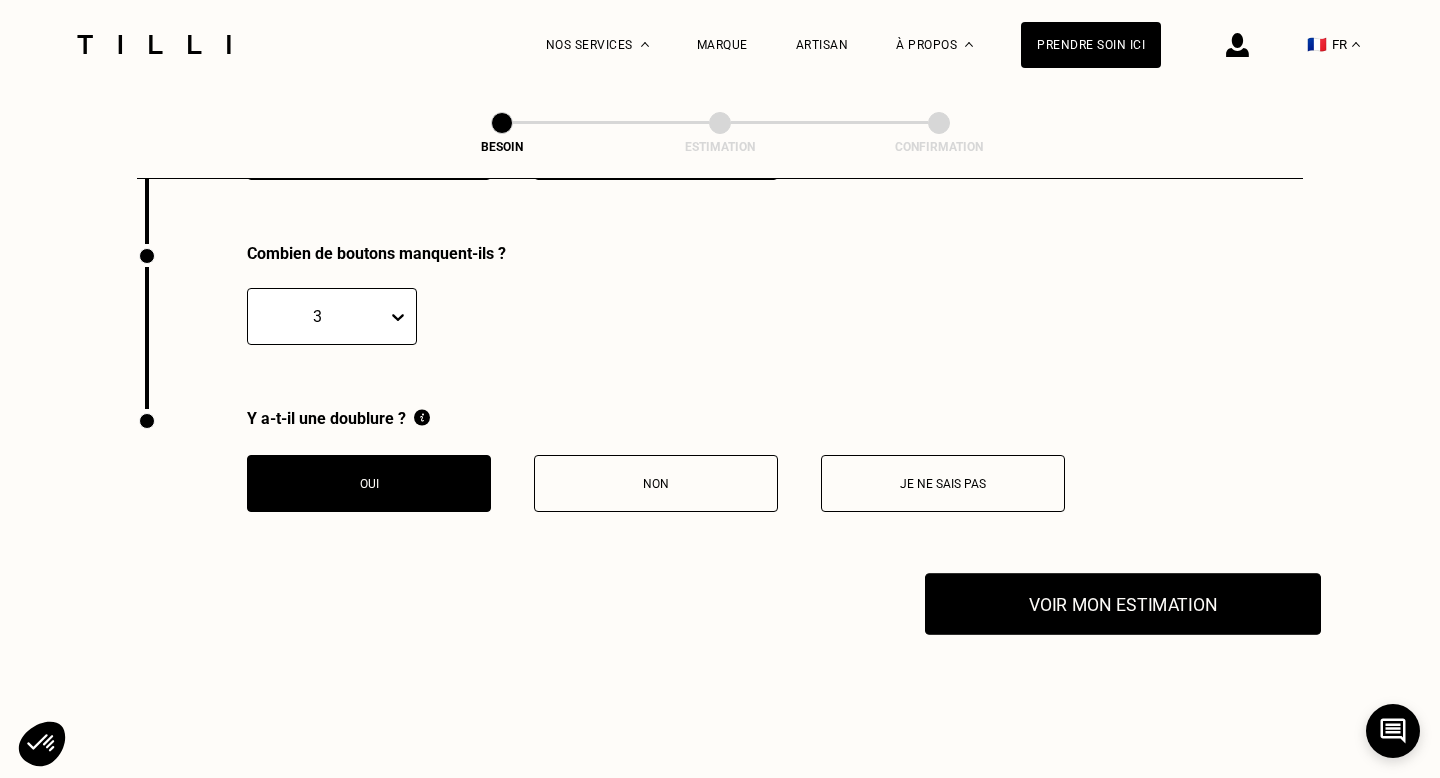 click on "Voir mon estimation" at bounding box center (1123, 604) 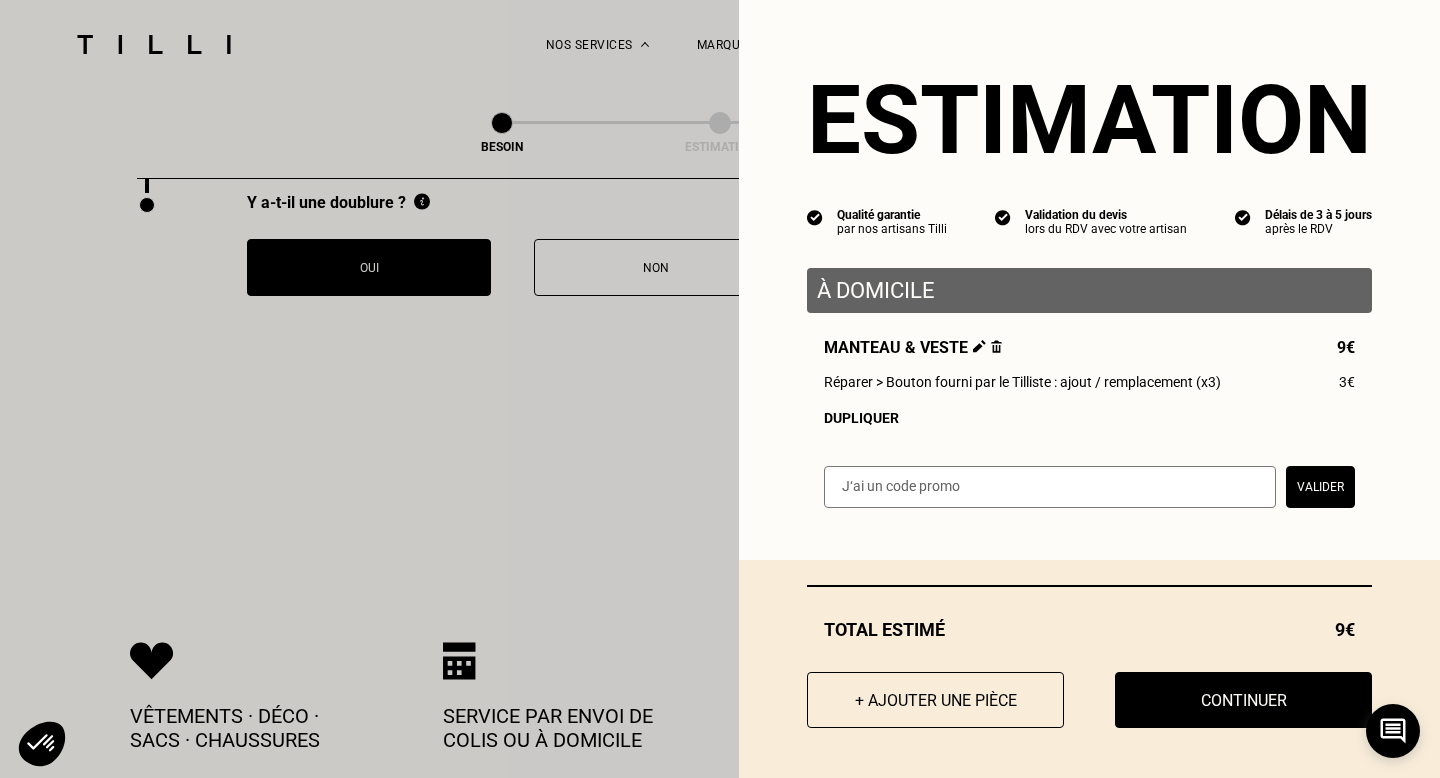 scroll, scrollTop: 4248, scrollLeft: 0, axis: vertical 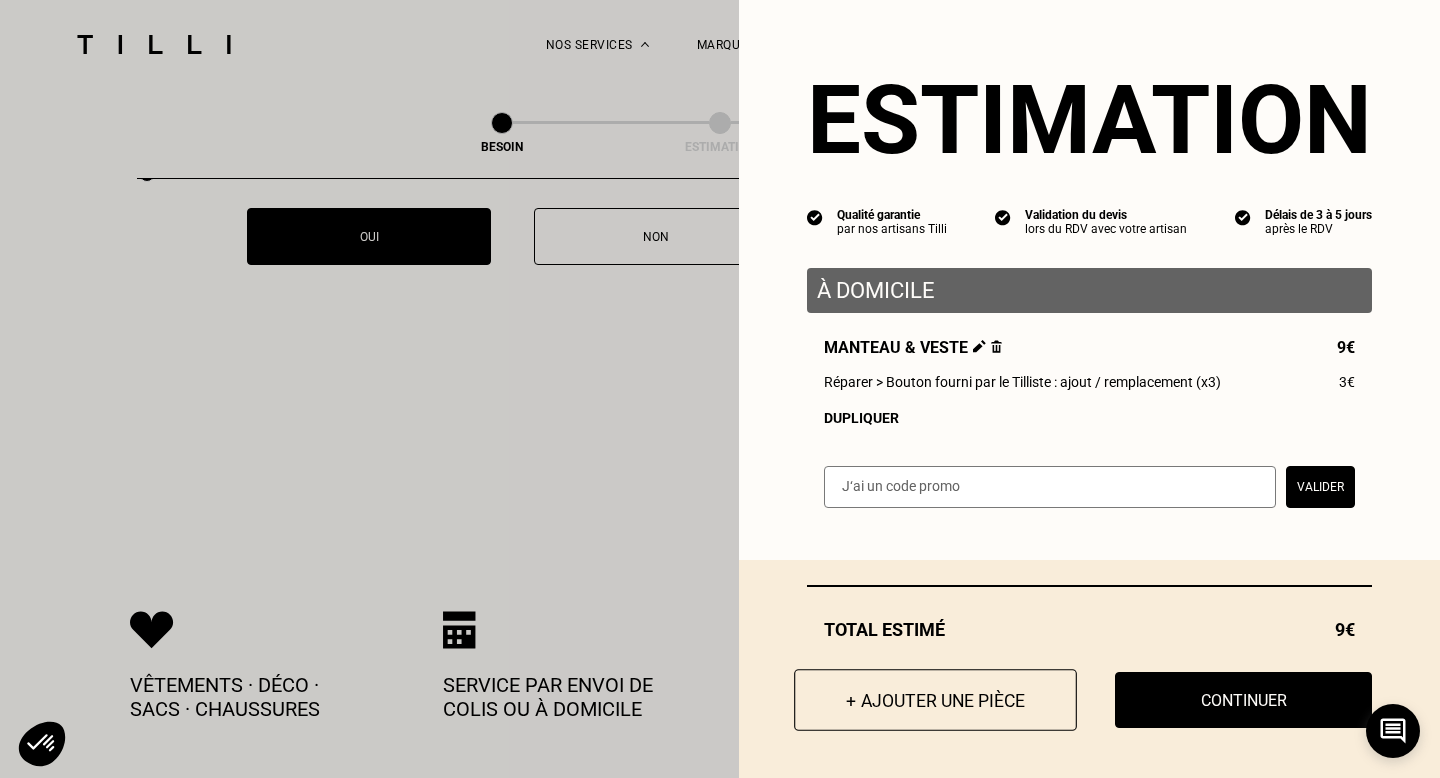 click on "+ Ajouter une pièce" at bounding box center [935, 700] 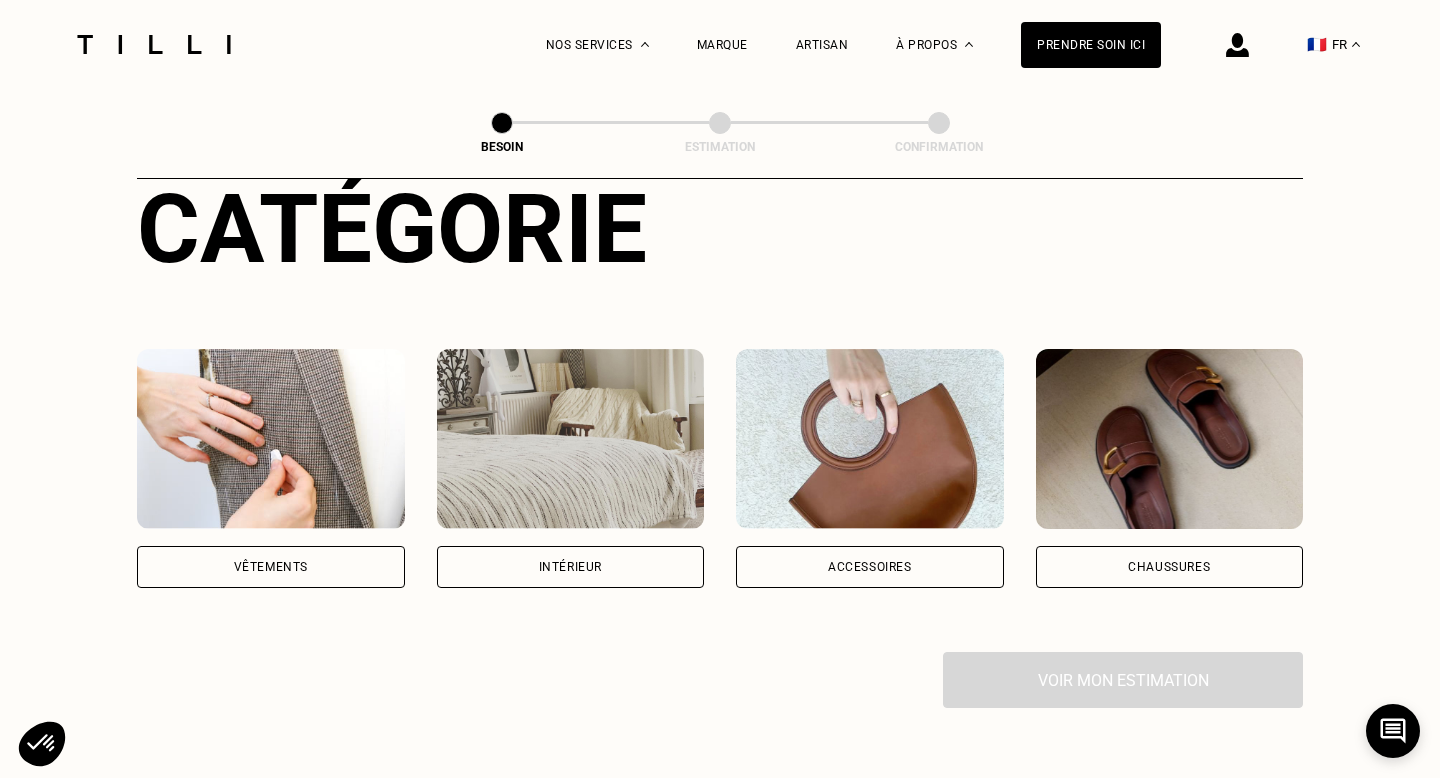 scroll, scrollTop: 272, scrollLeft: 0, axis: vertical 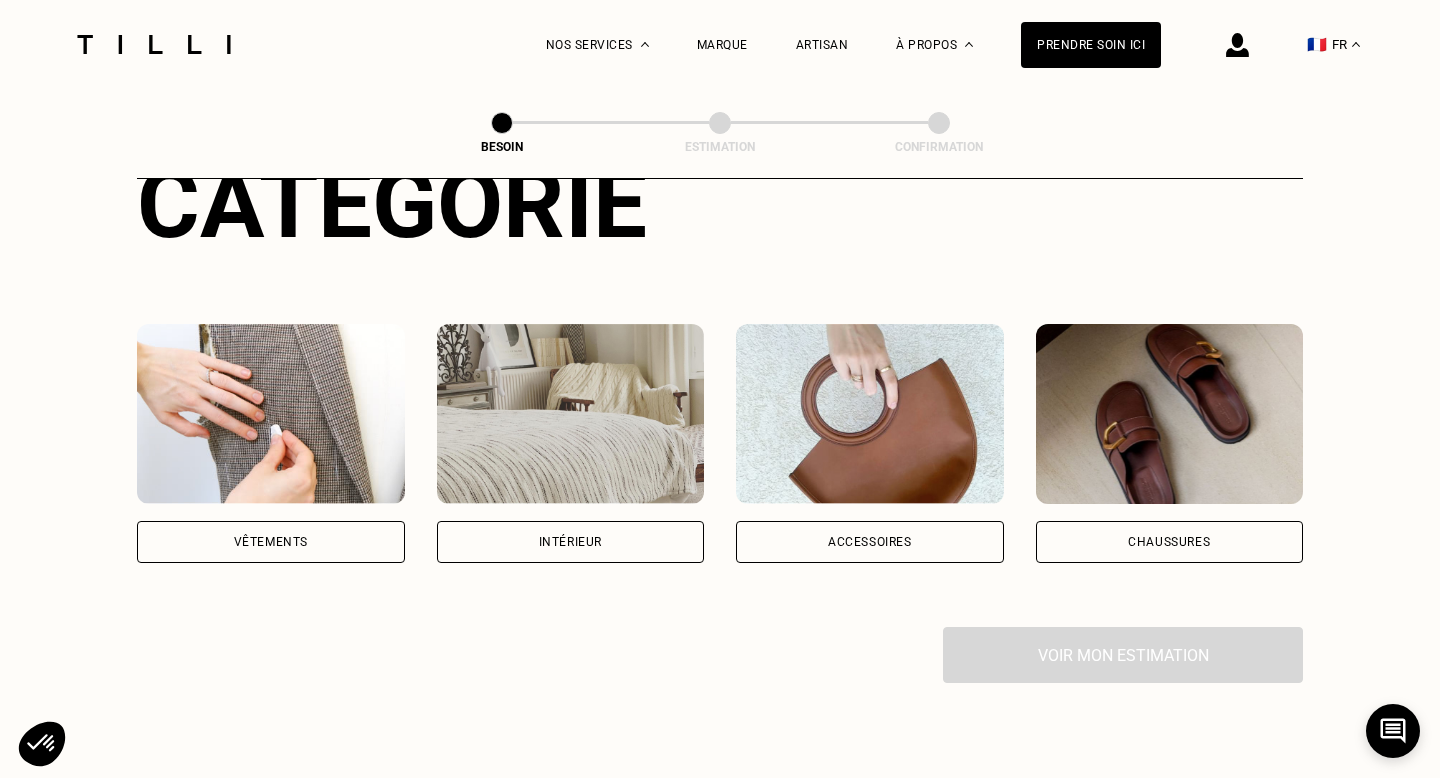 click on "Vêtements" at bounding box center [271, 542] 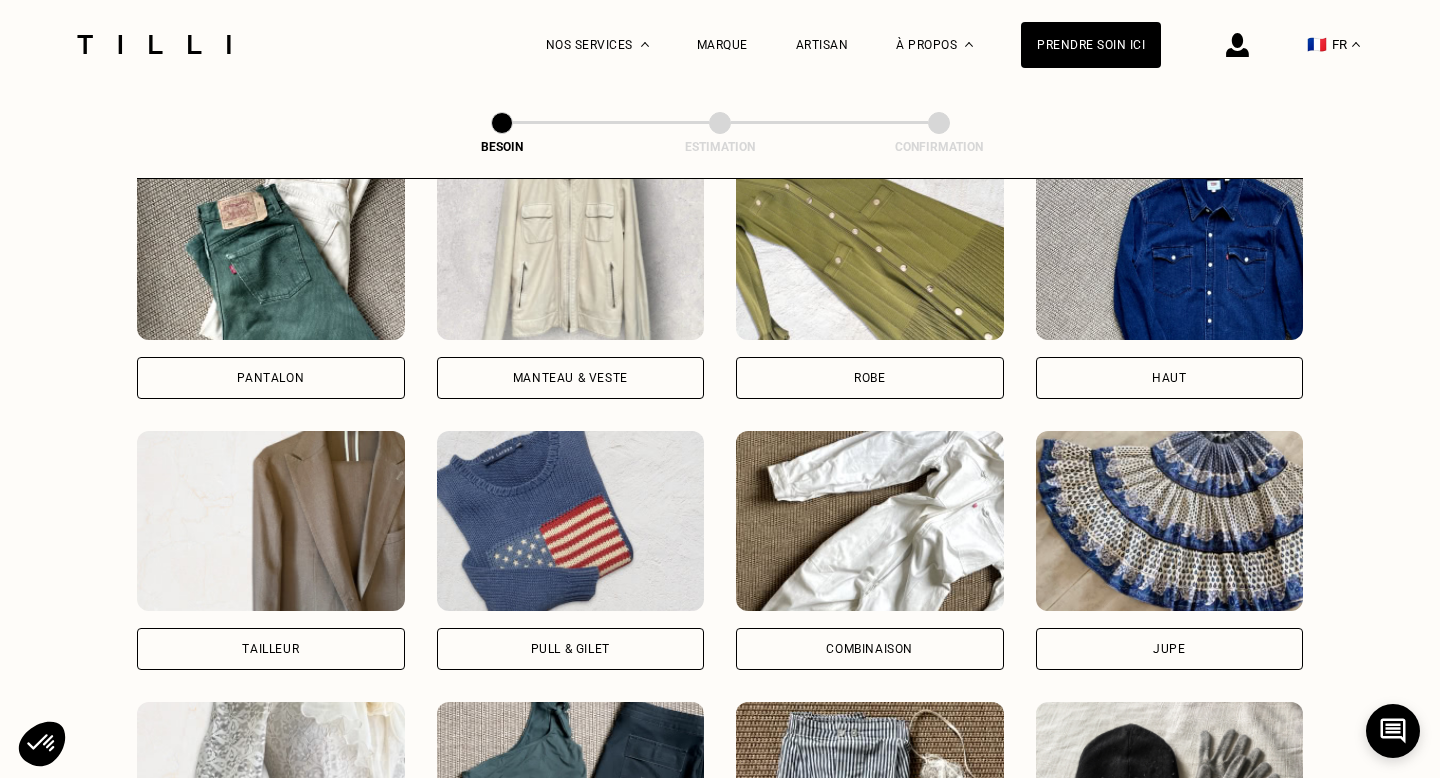scroll, scrollTop: 985, scrollLeft: 0, axis: vertical 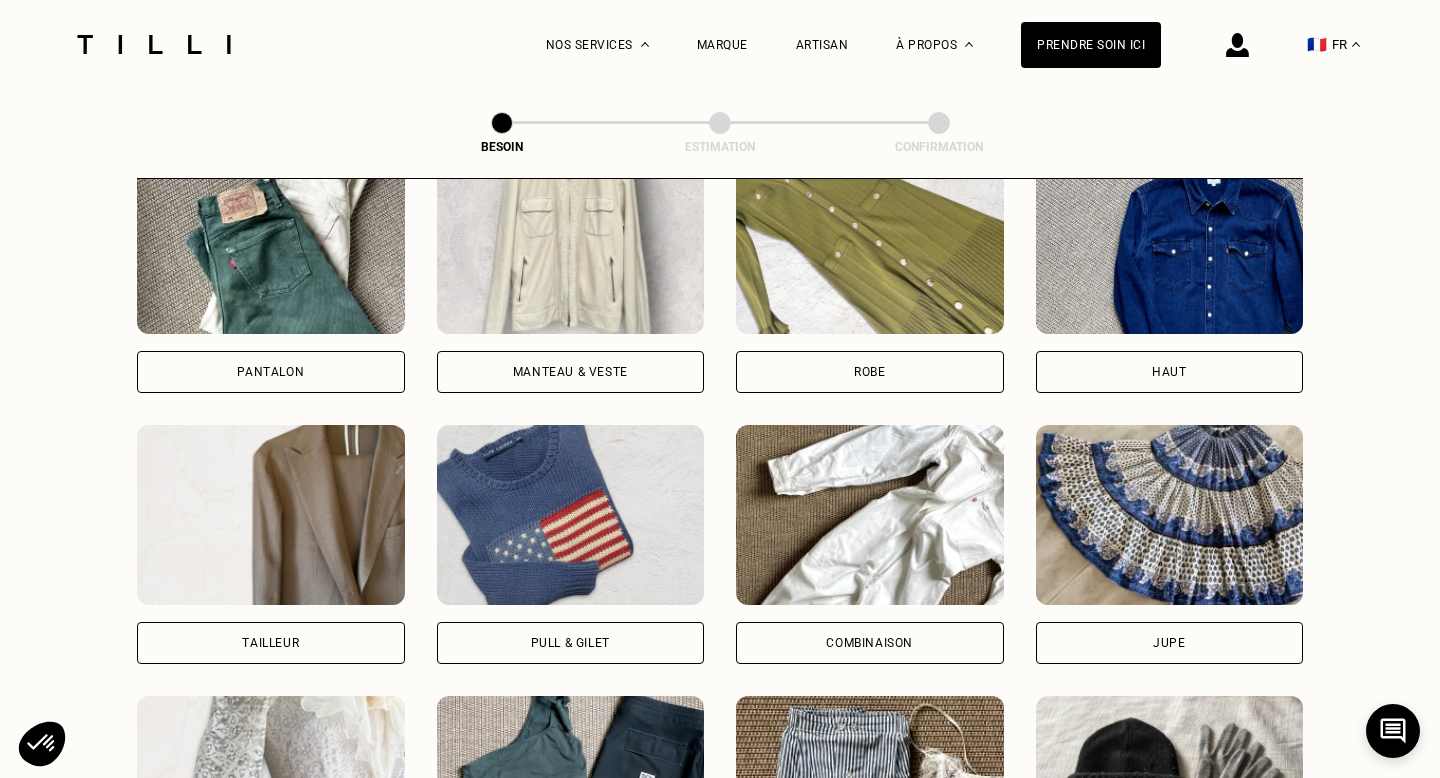 click on "Pull & gilet" at bounding box center (571, 643) 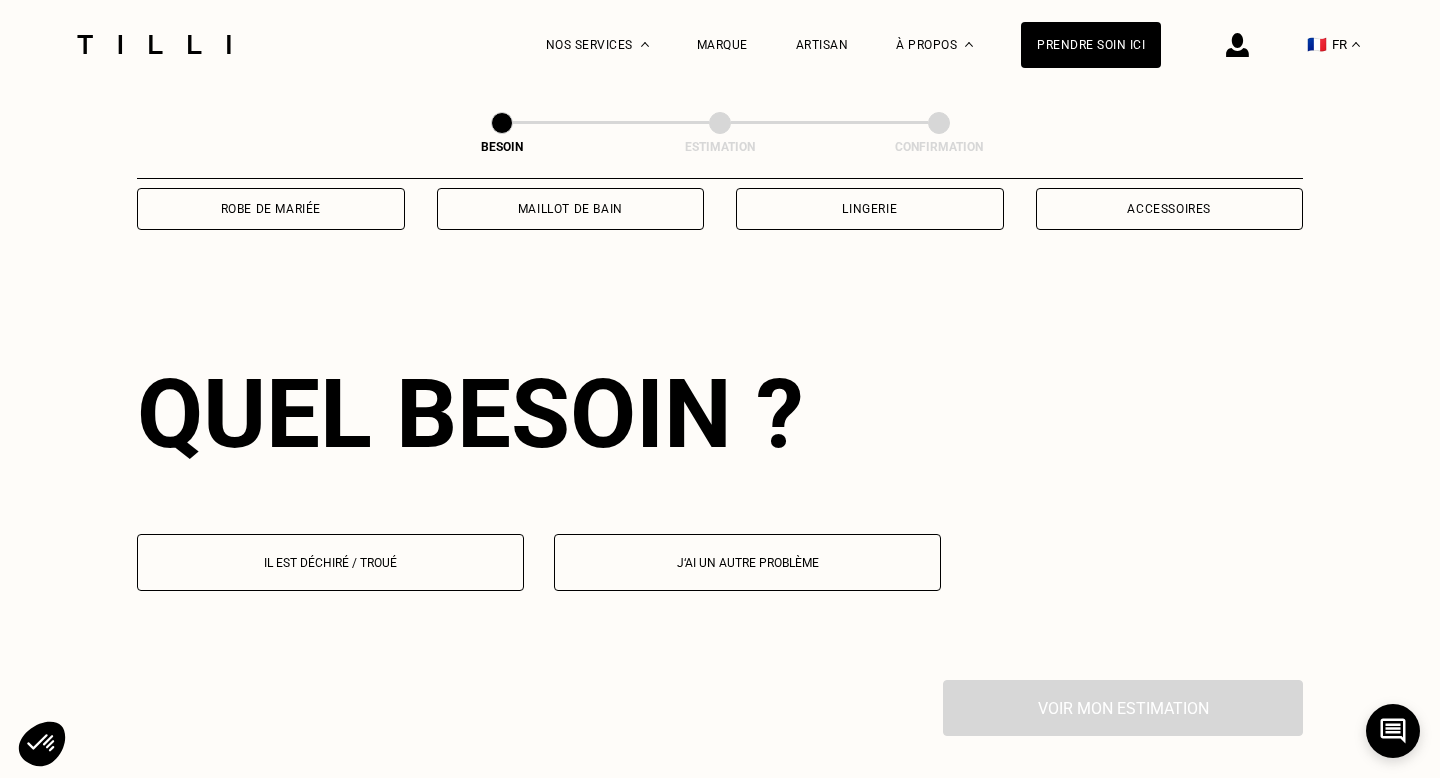 scroll, scrollTop: 1736, scrollLeft: 0, axis: vertical 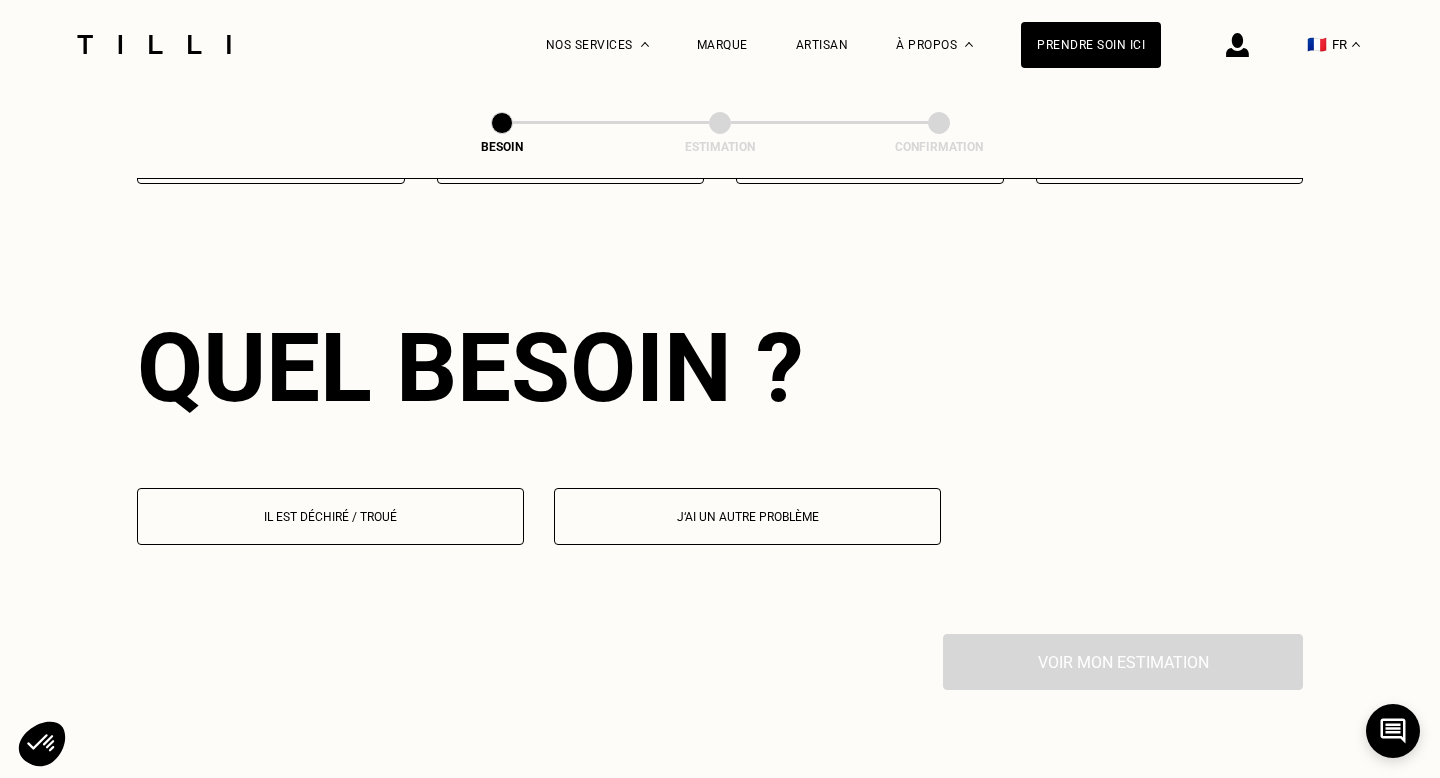 click on "Il est déchiré / troué" at bounding box center [330, 517] 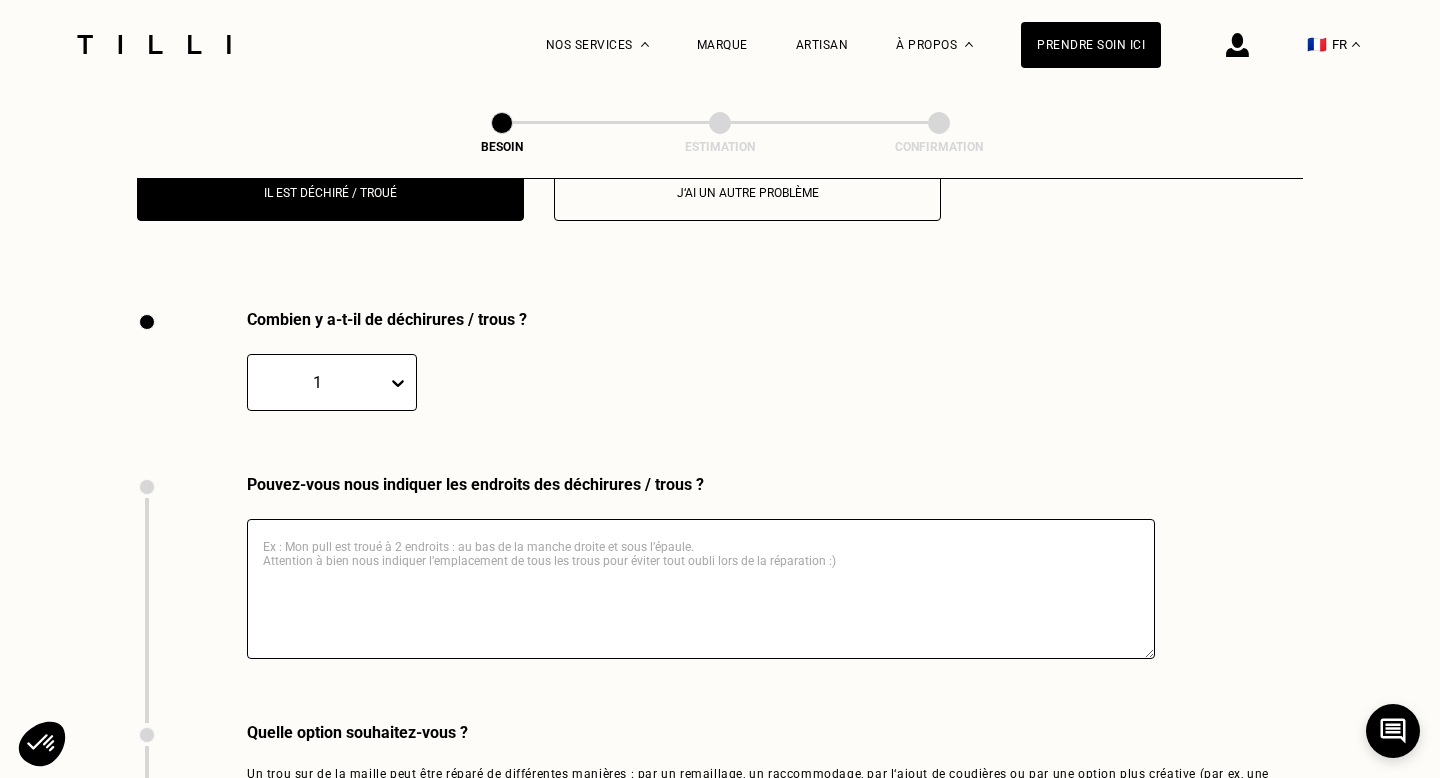 scroll, scrollTop: 2123, scrollLeft: 0, axis: vertical 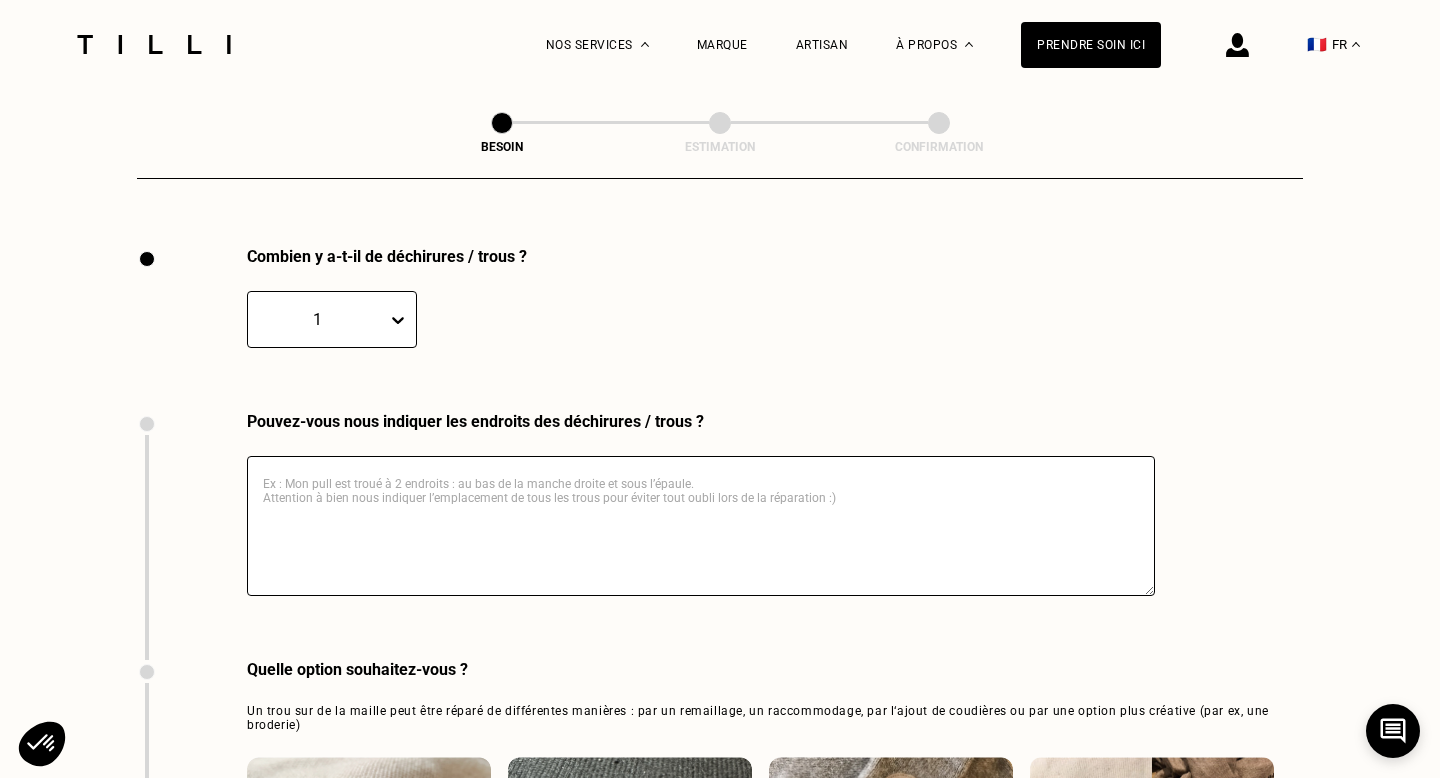 click at bounding box center [701, 526] 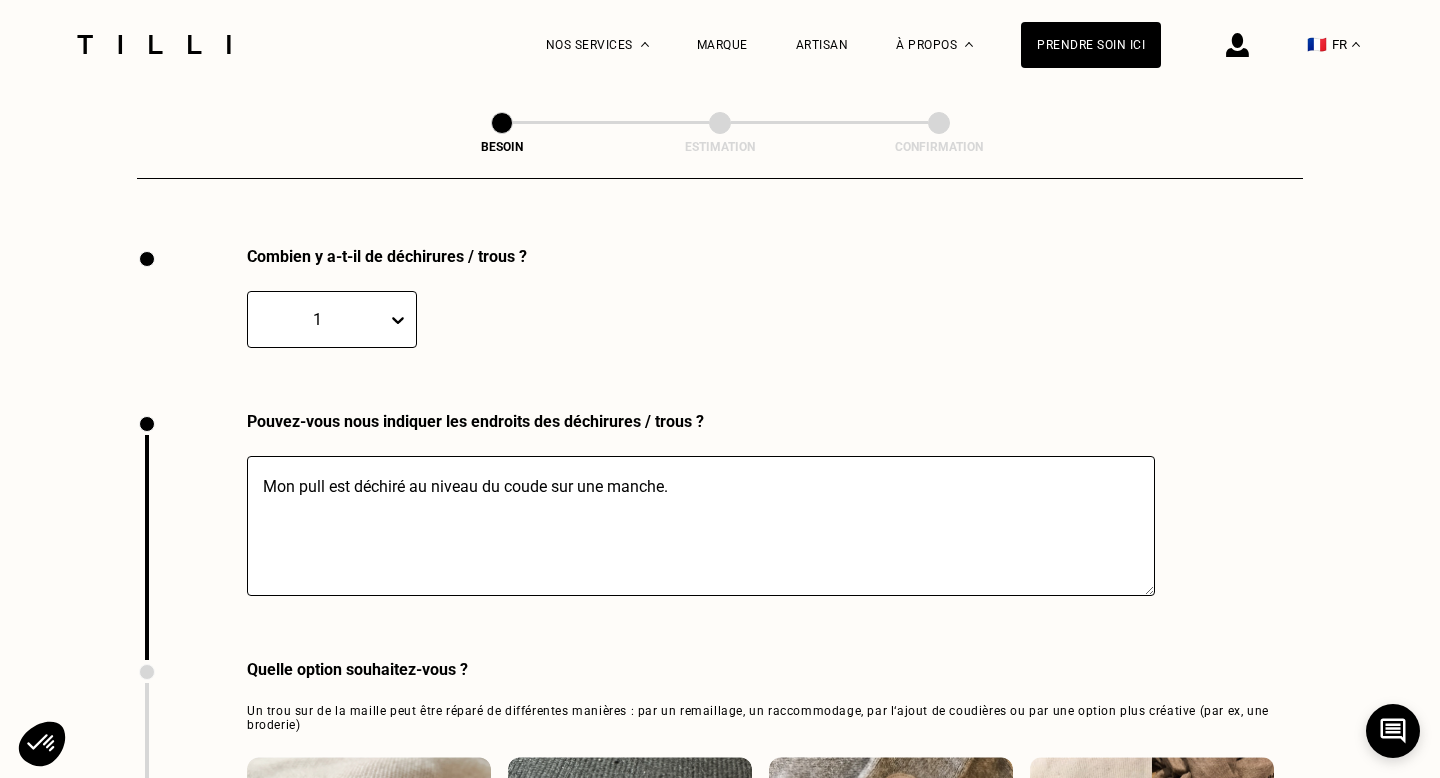 click on "Mon pull est déchiré au niveau du coude sur une manche." at bounding box center [701, 526] 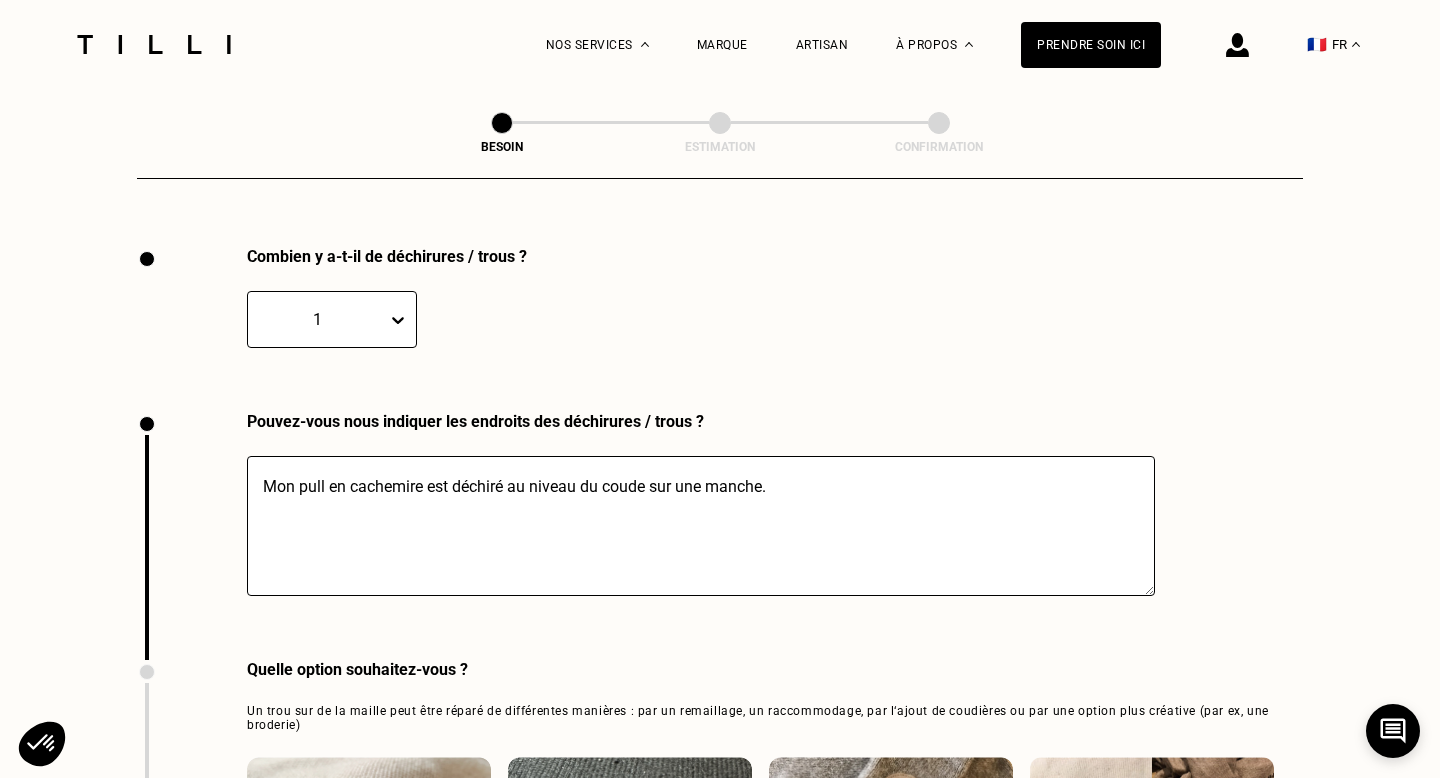 click on "Mon pull en cachemire est déchiré au niveau du coude sur une manche." at bounding box center (701, 526) 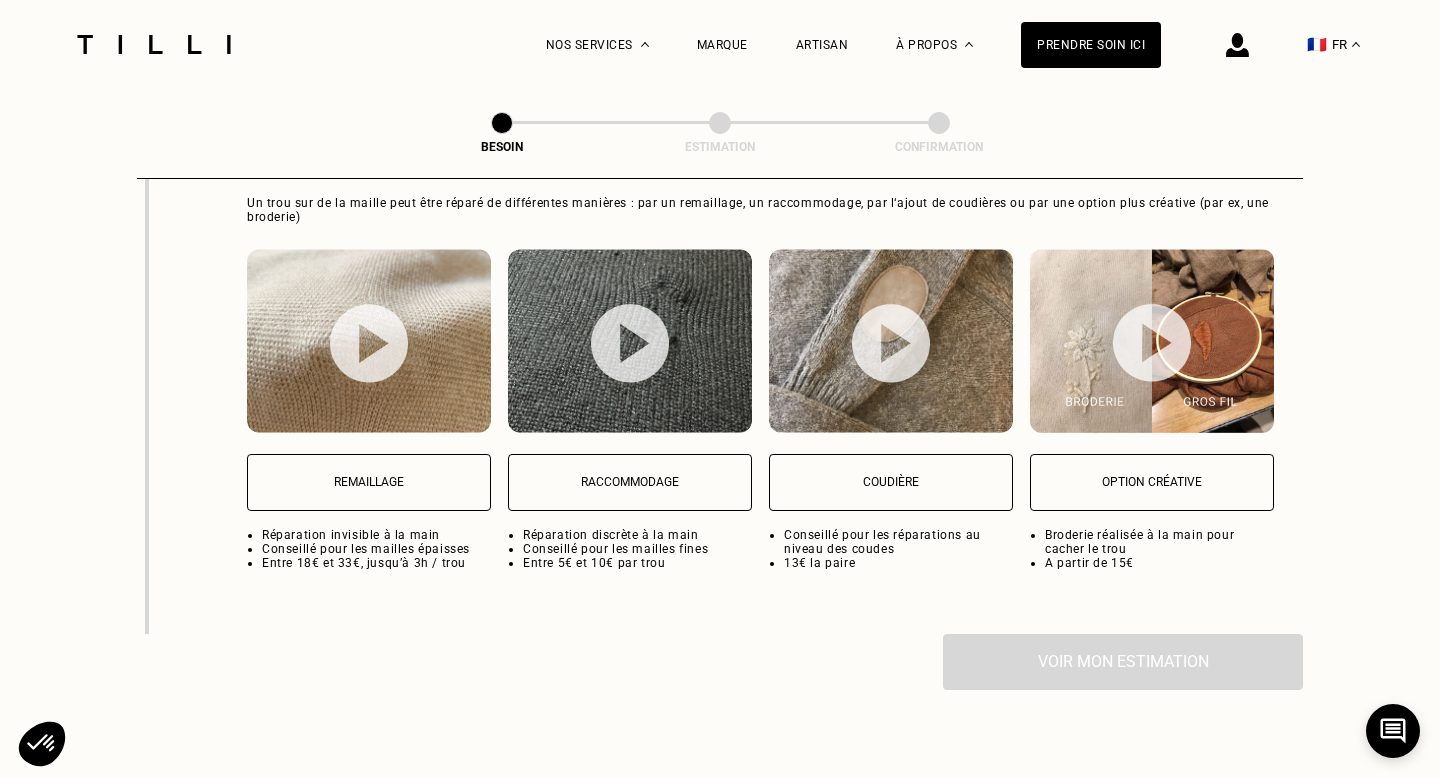 scroll, scrollTop: 2640, scrollLeft: 0, axis: vertical 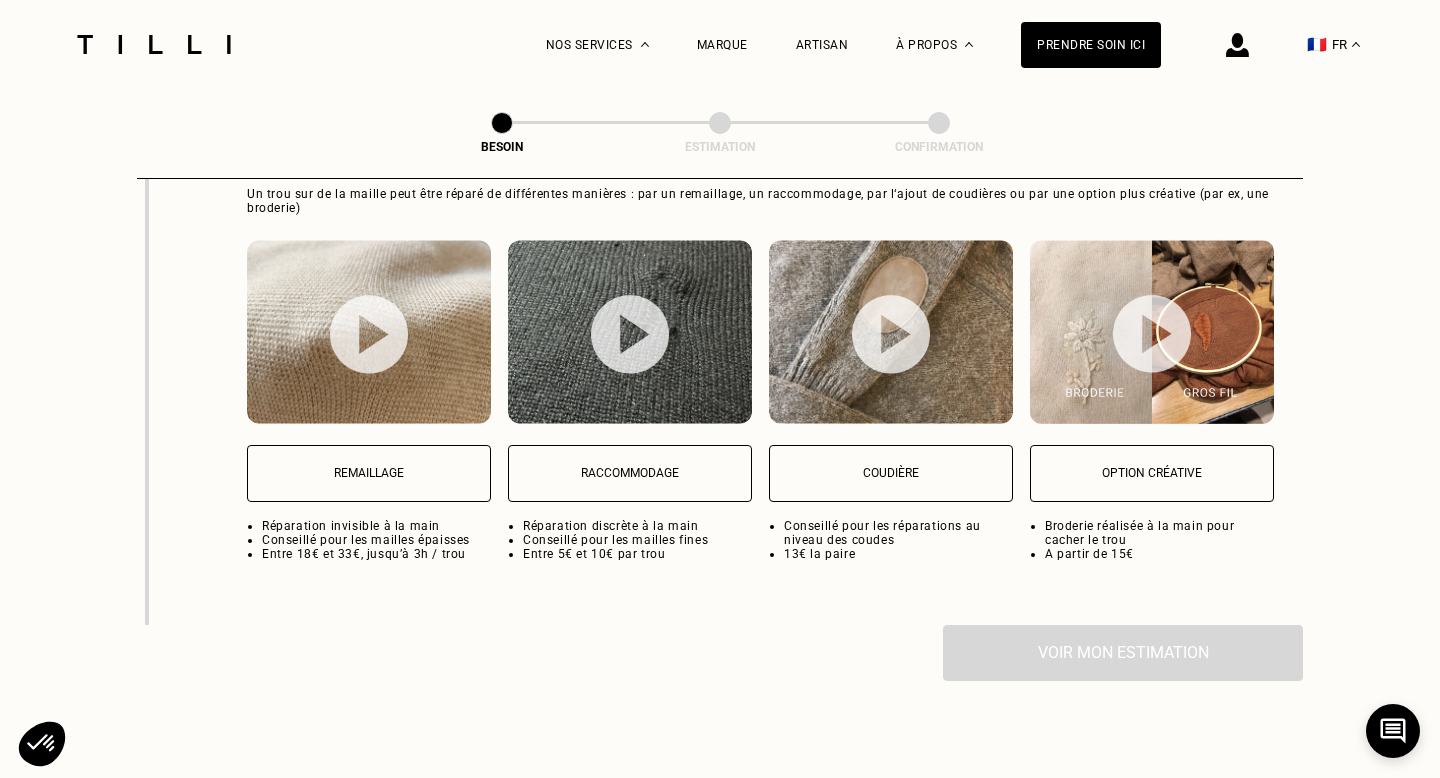 type on "Mon pull en cachemire est déchiré au niveau du coude sur une manche. Il faut mettre des renforts en coudière sur les 2 manches." 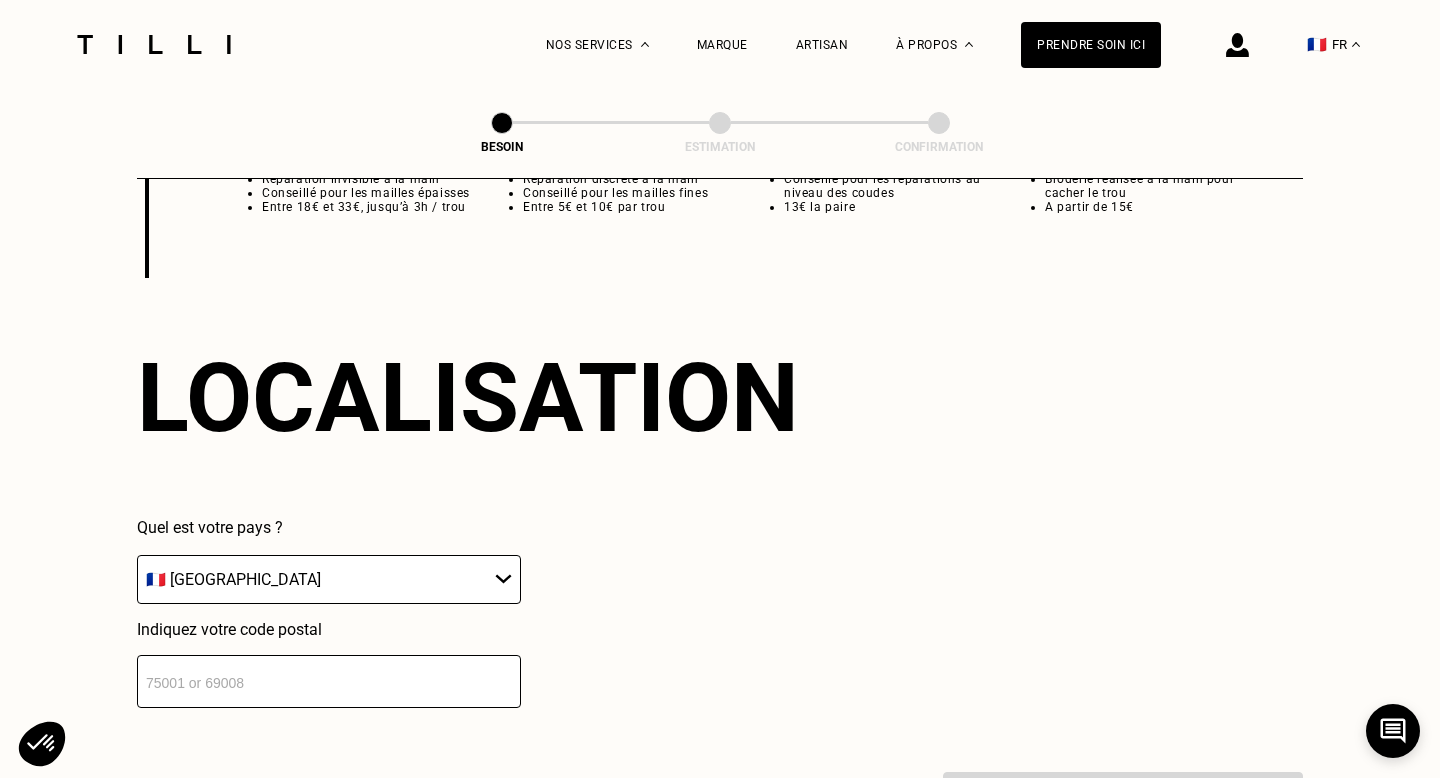 scroll, scrollTop: 3018, scrollLeft: 0, axis: vertical 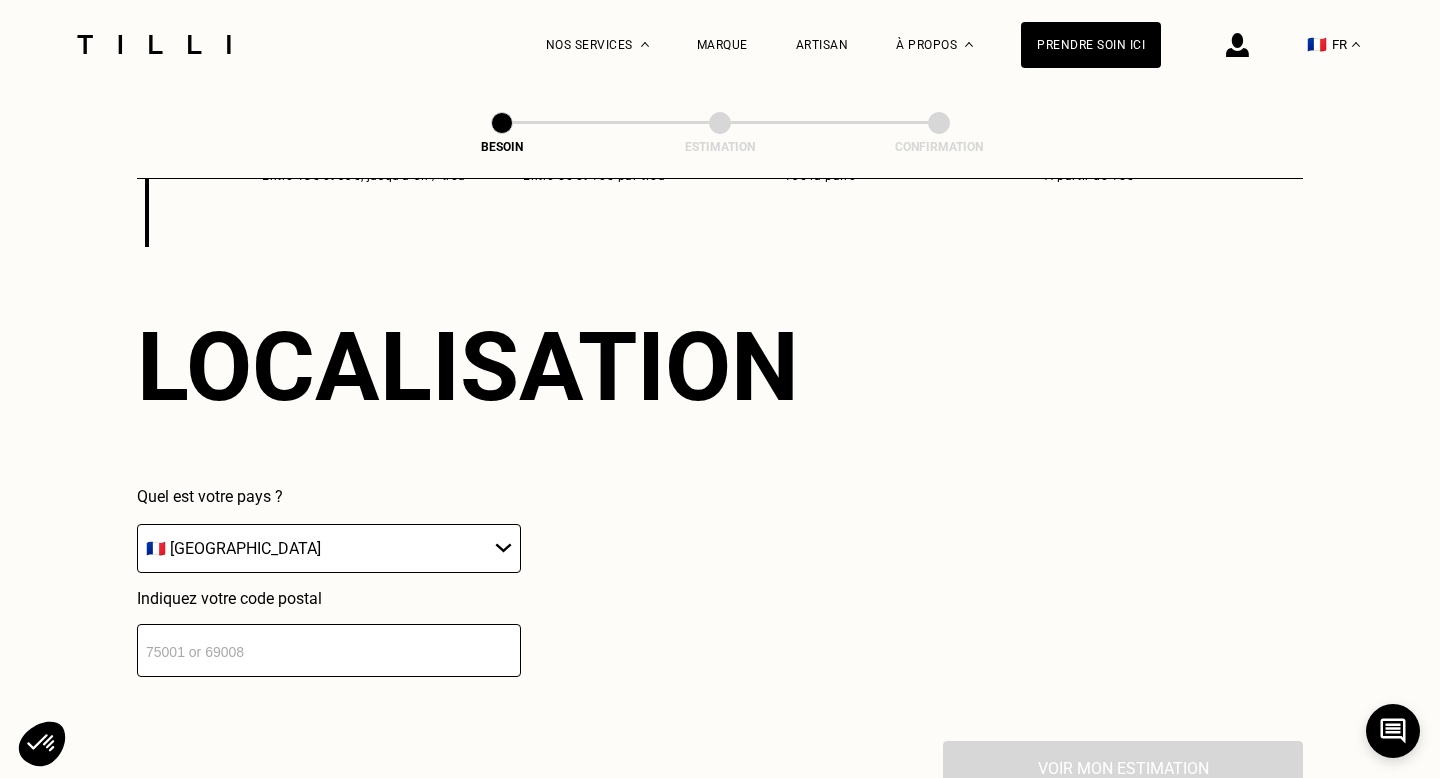 click at bounding box center [329, 650] 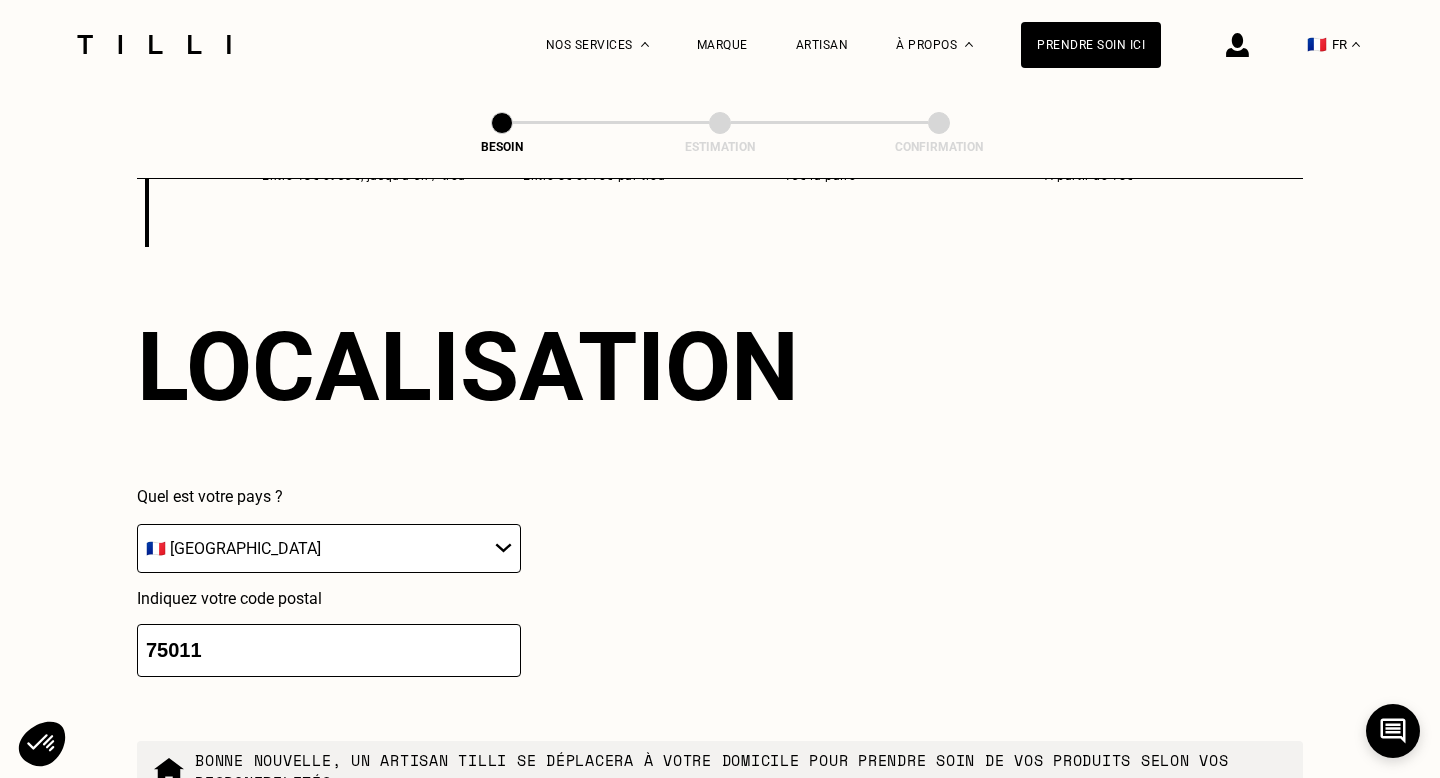 type on "75011" 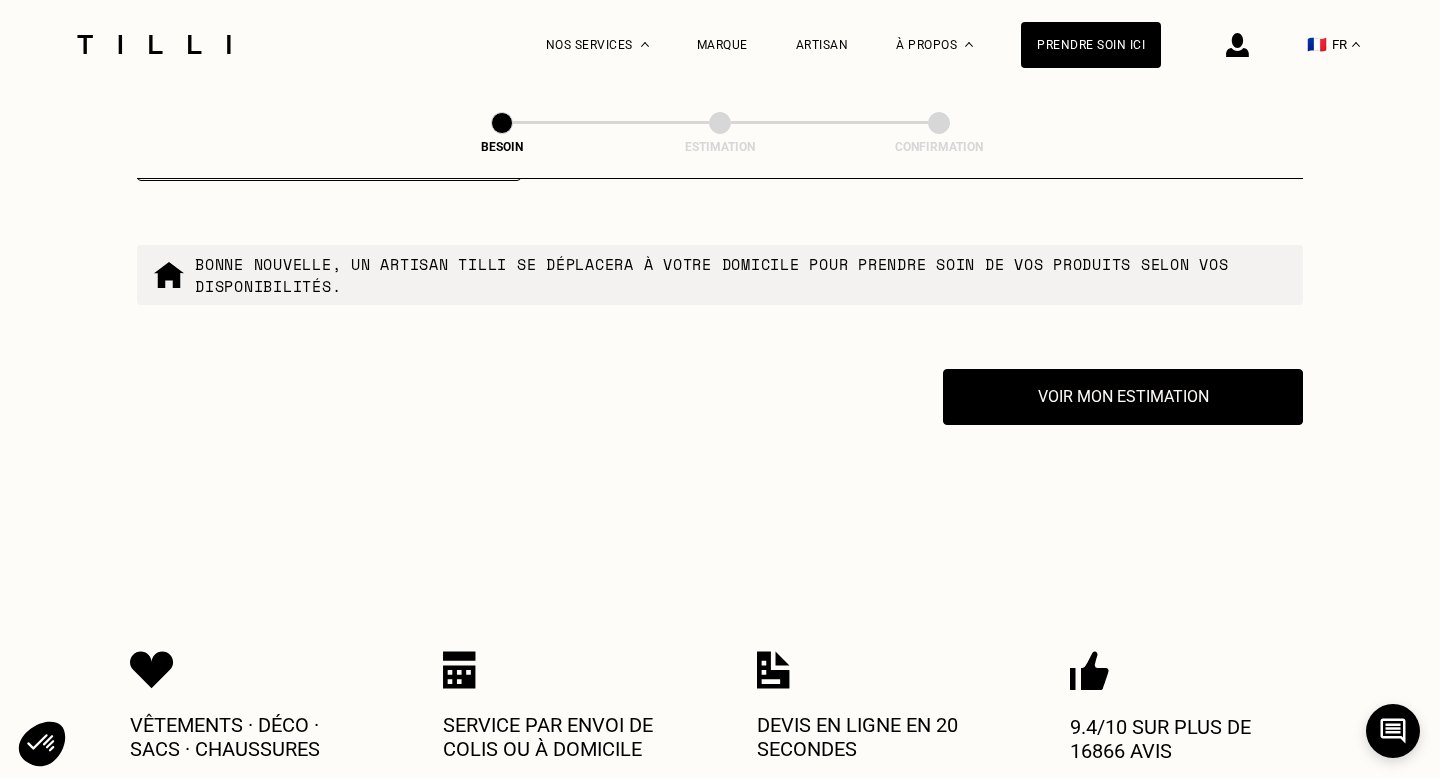 scroll, scrollTop: 3518, scrollLeft: 0, axis: vertical 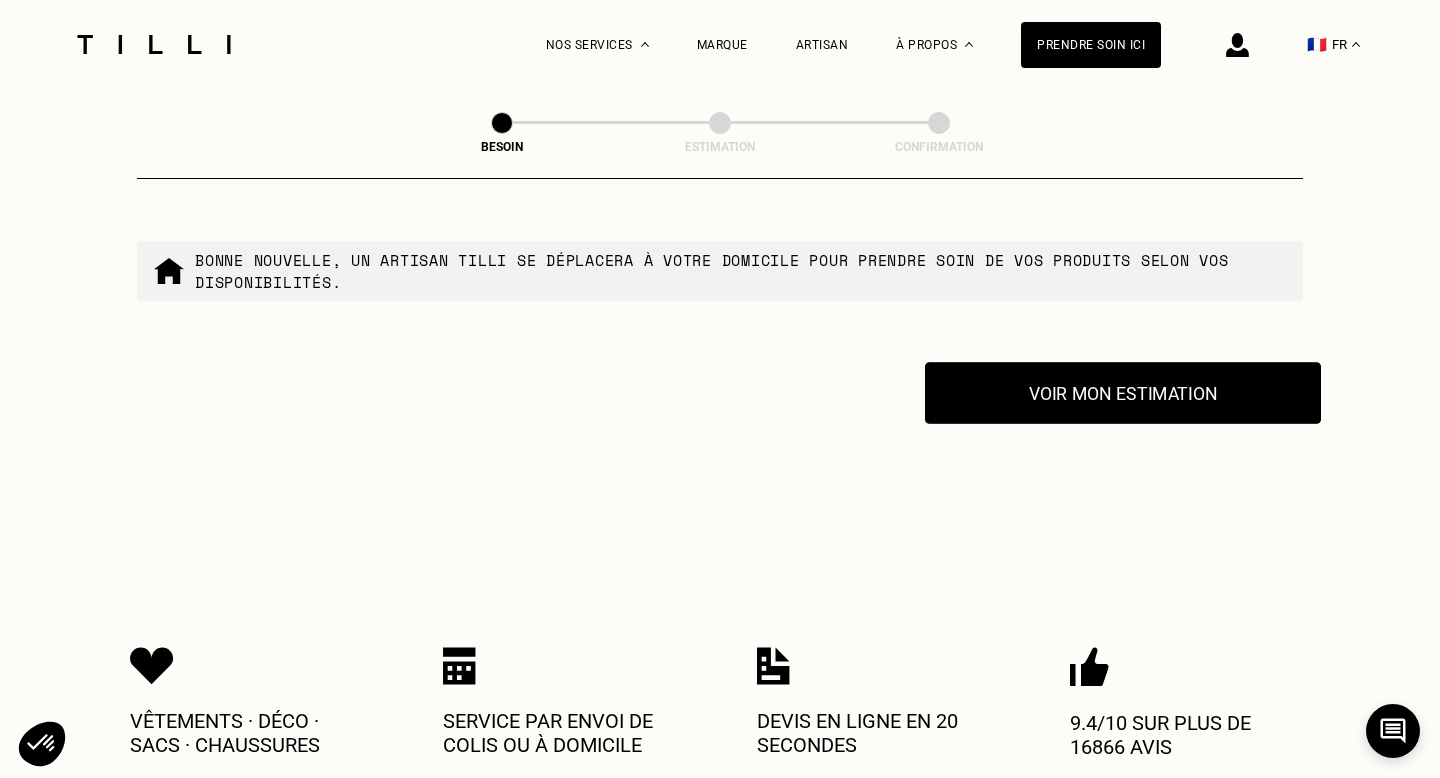 click on "Voir mon estimation" at bounding box center (1123, 393) 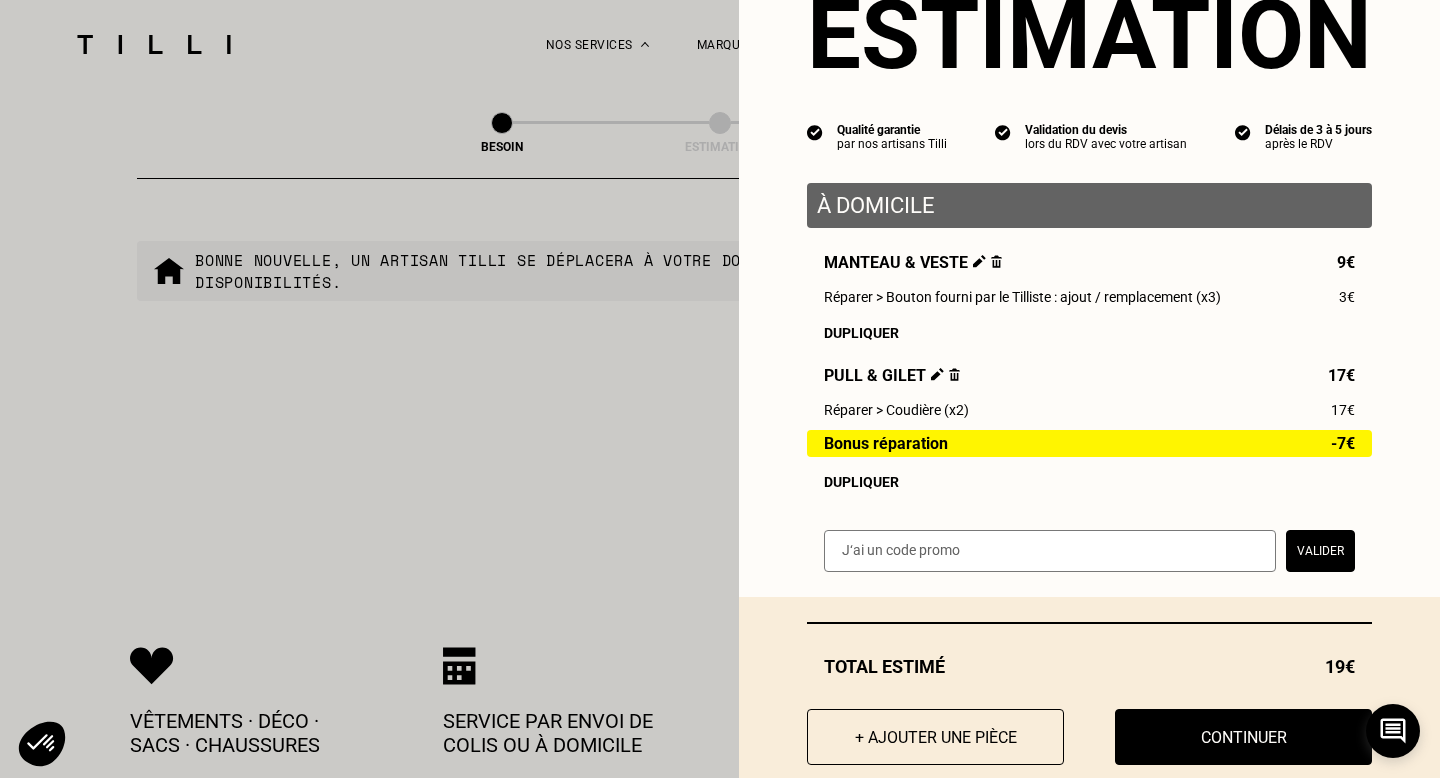 scroll, scrollTop: 124, scrollLeft: 0, axis: vertical 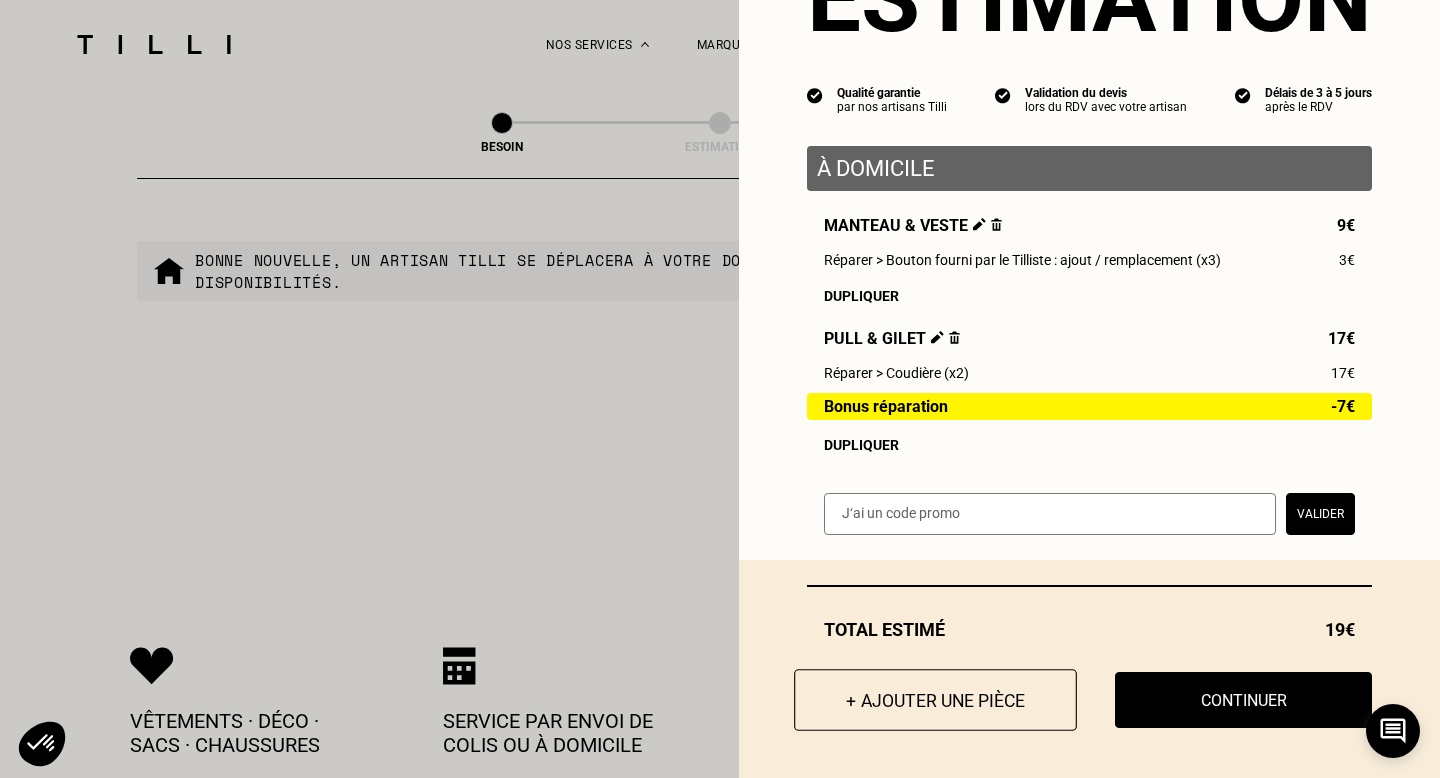 click on "+ Ajouter une pièce" at bounding box center [935, 700] 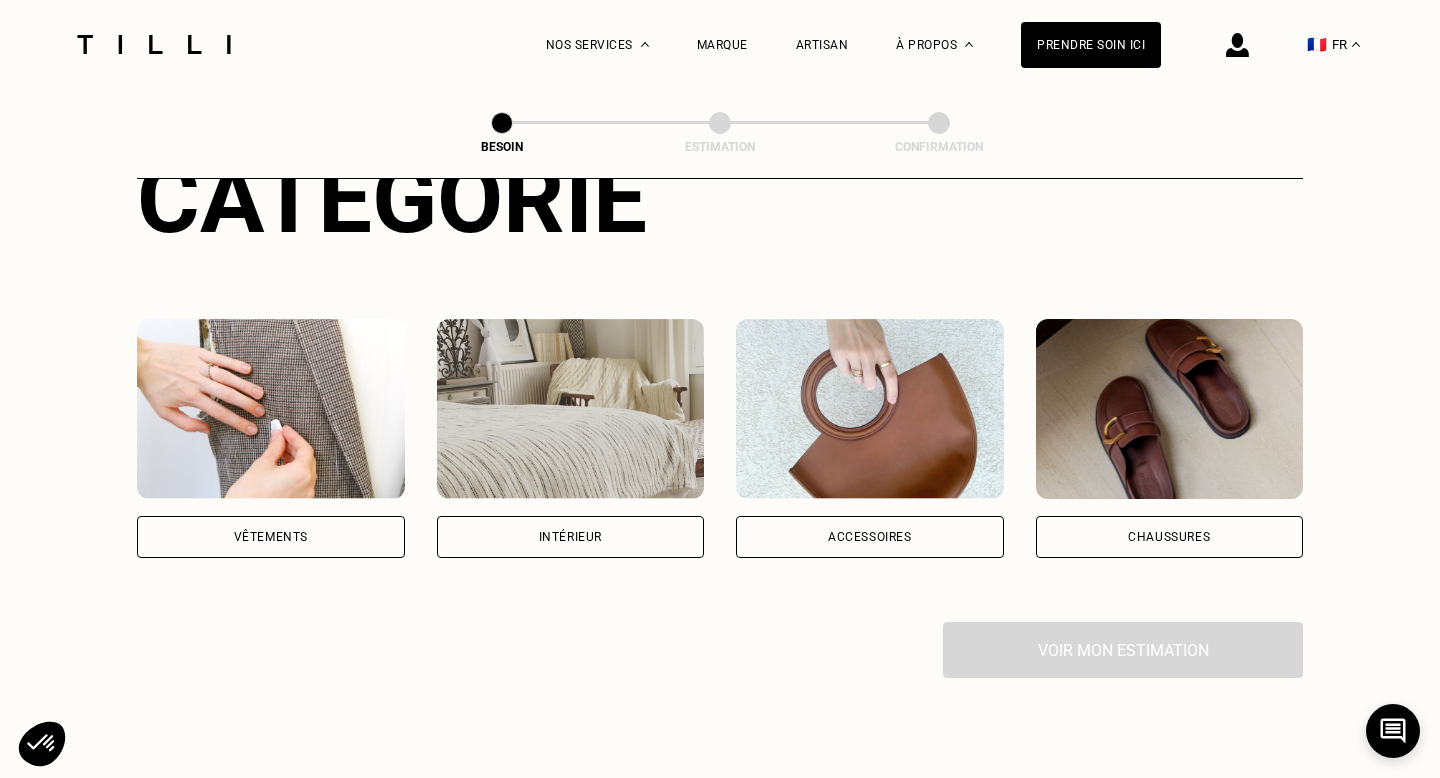 scroll, scrollTop: 284, scrollLeft: 0, axis: vertical 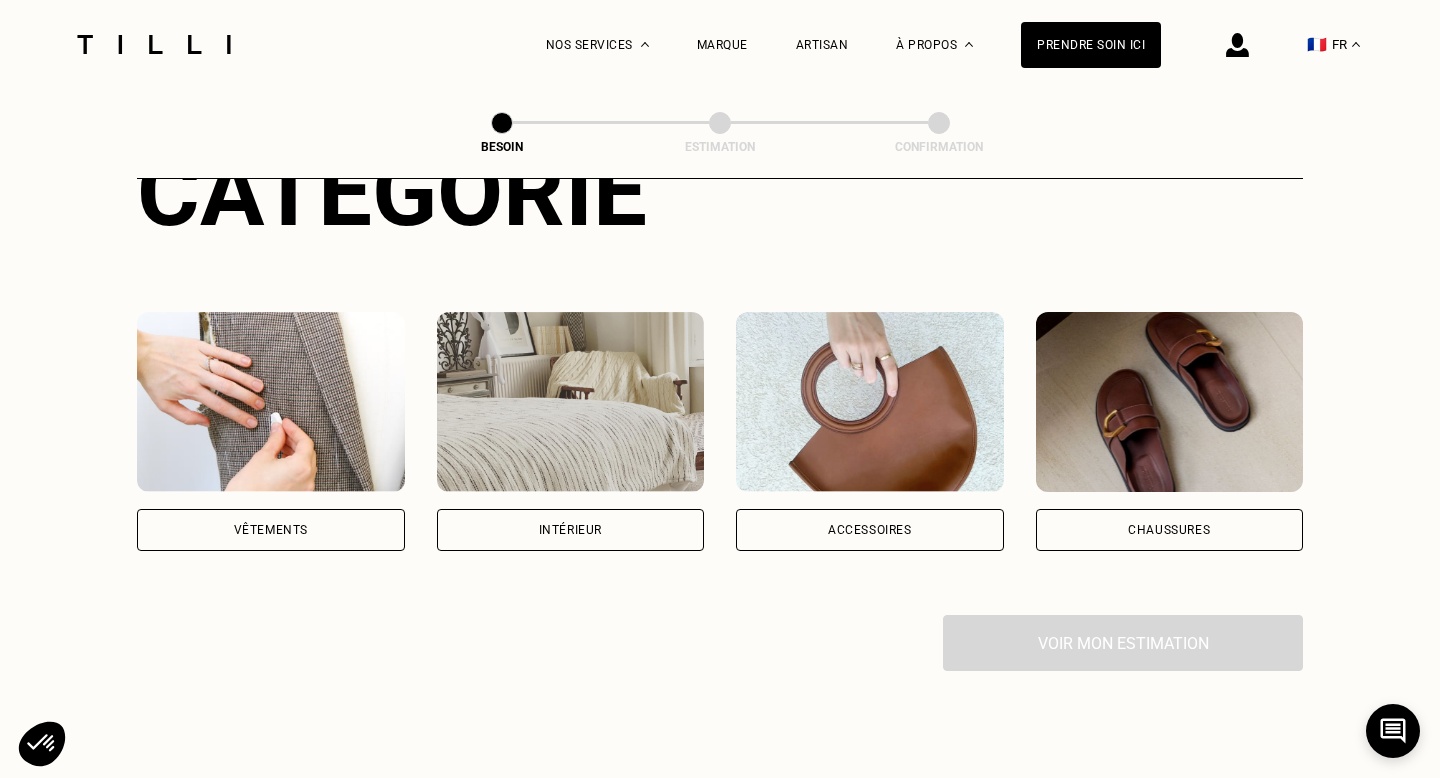 click on "Vêtements" at bounding box center [271, 530] 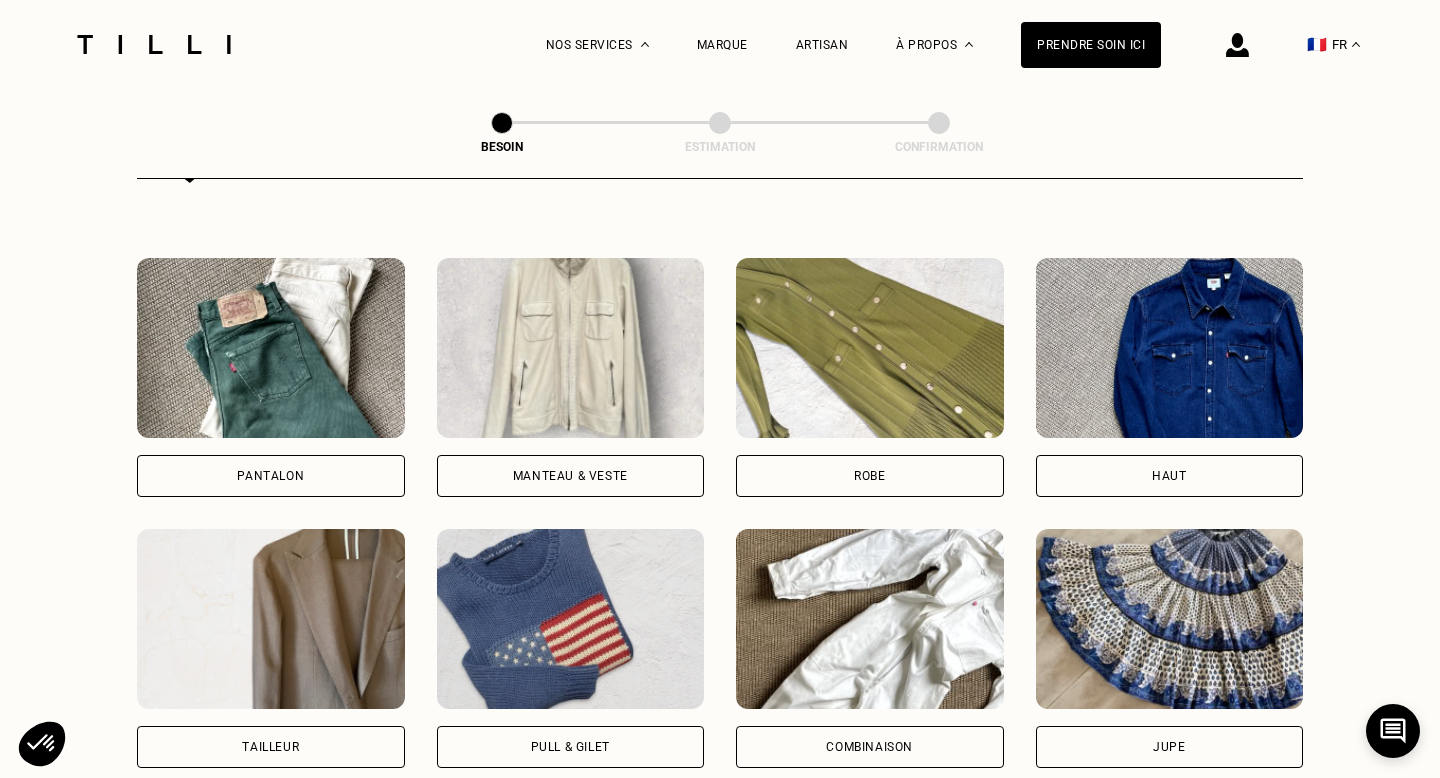 scroll, scrollTop: 825, scrollLeft: 0, axis: vertical 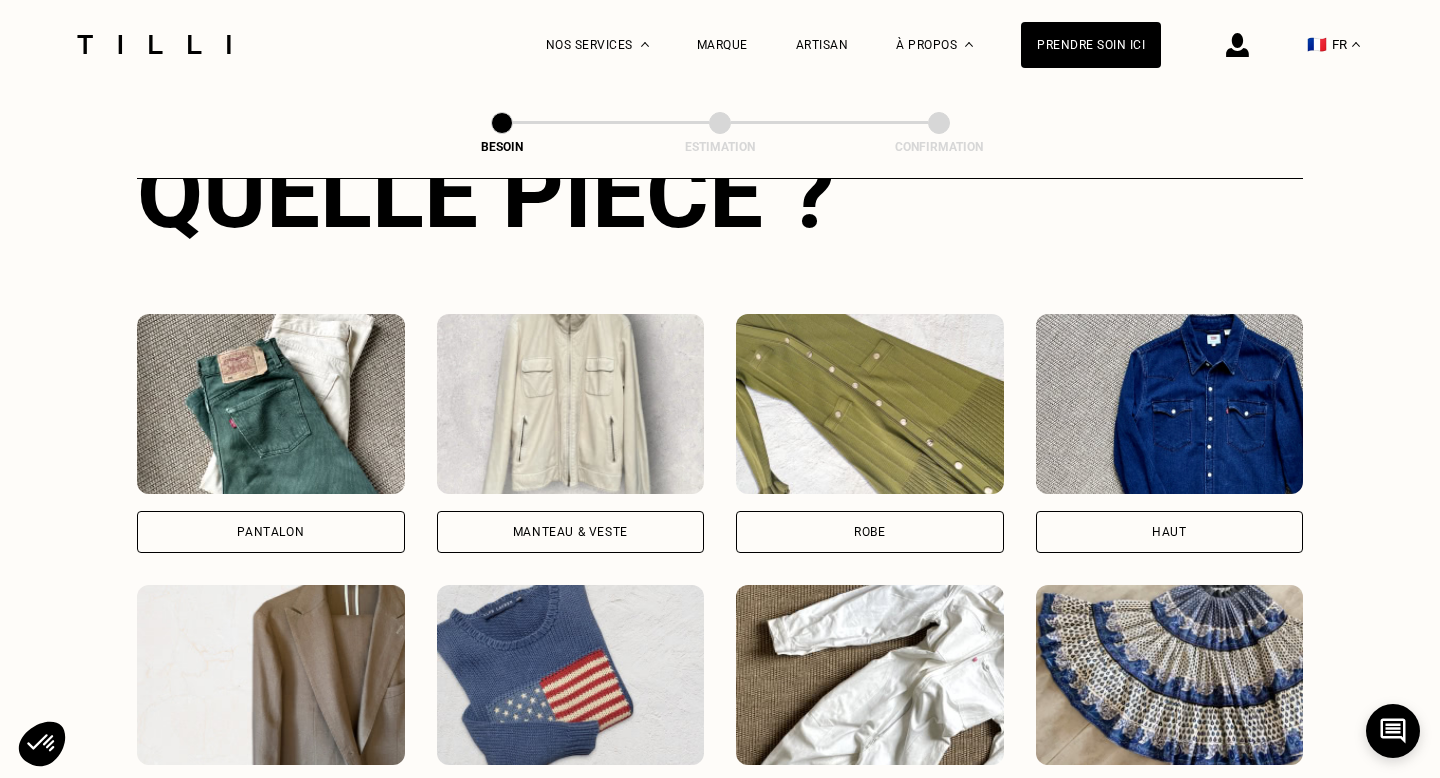 click on "Haut" at bounding box center [1170, 532] 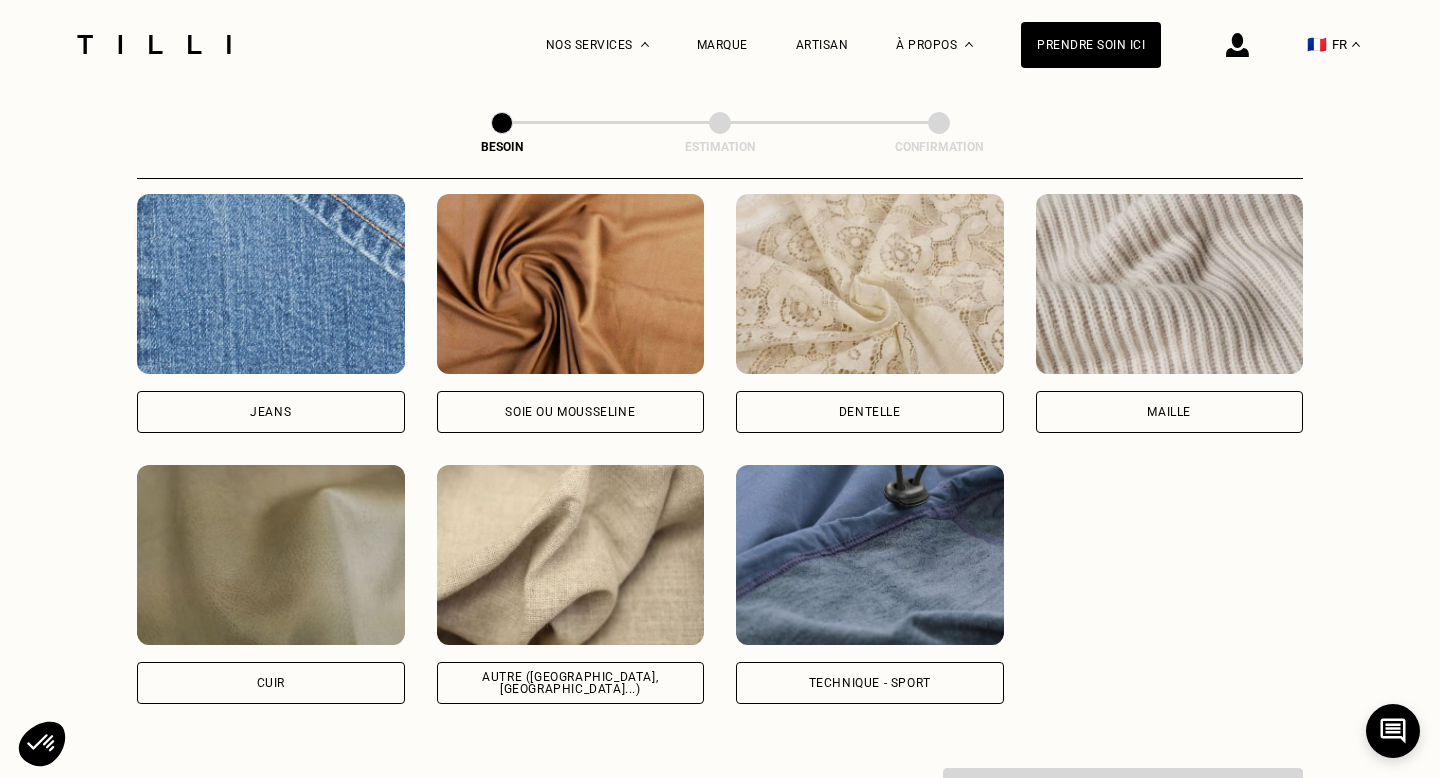 scroll, scrollTop: 2169, scrollLeft: 0, axis: vertical 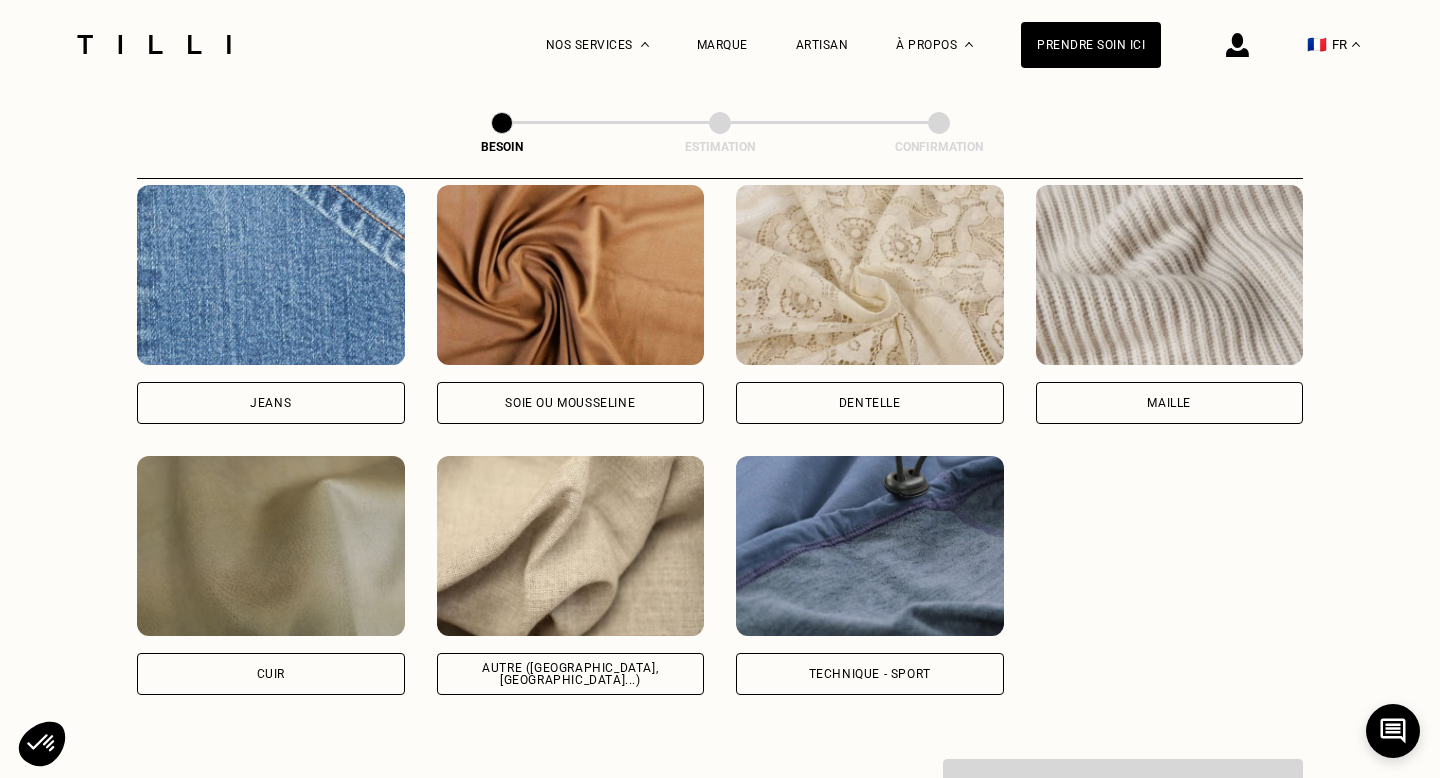 click on "Autre ([GEOGRAPHIC_DATA], [GEOGRAPHIC_DATA]...)" at bounding box center [571, 674] 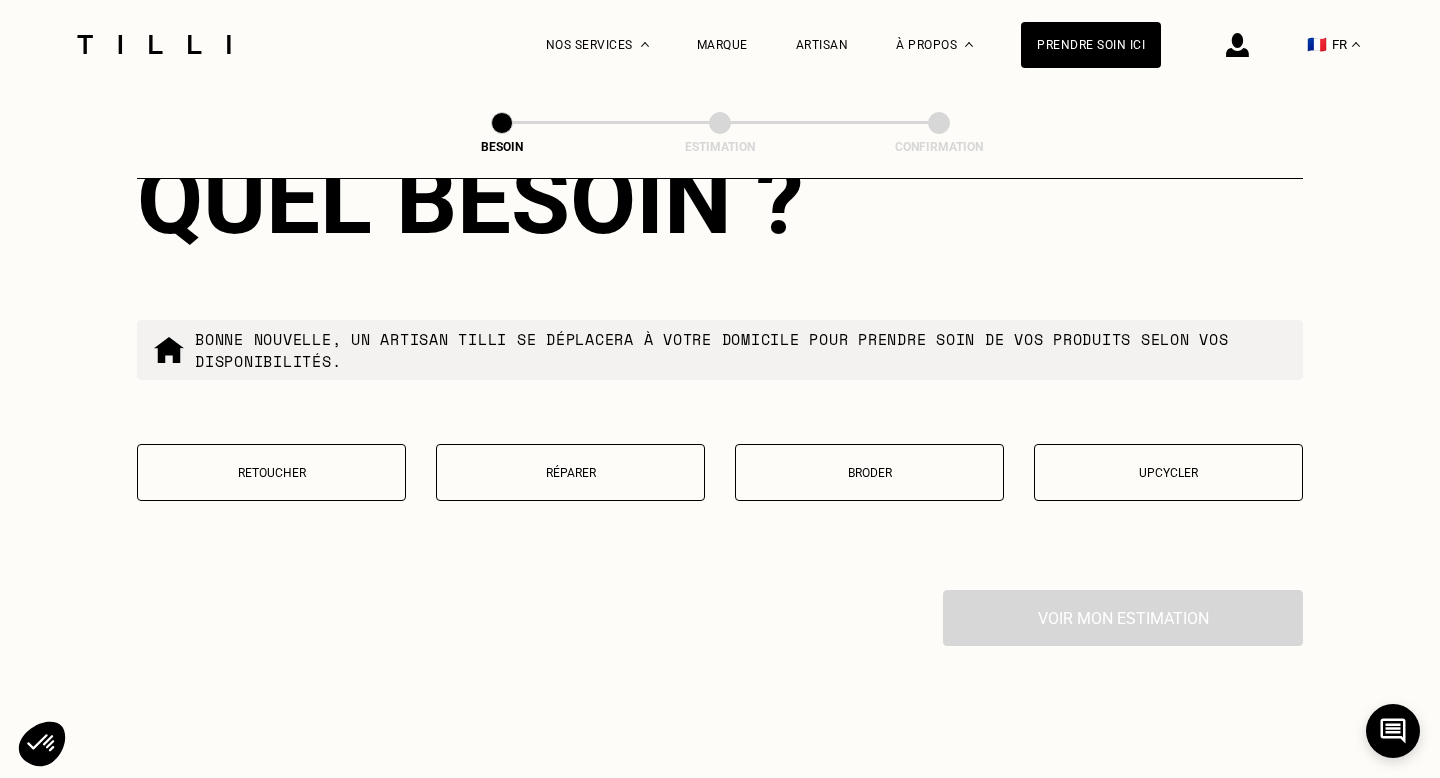 scroll, scrollTop: 3346, scrollLeft: 0, axis: vertical 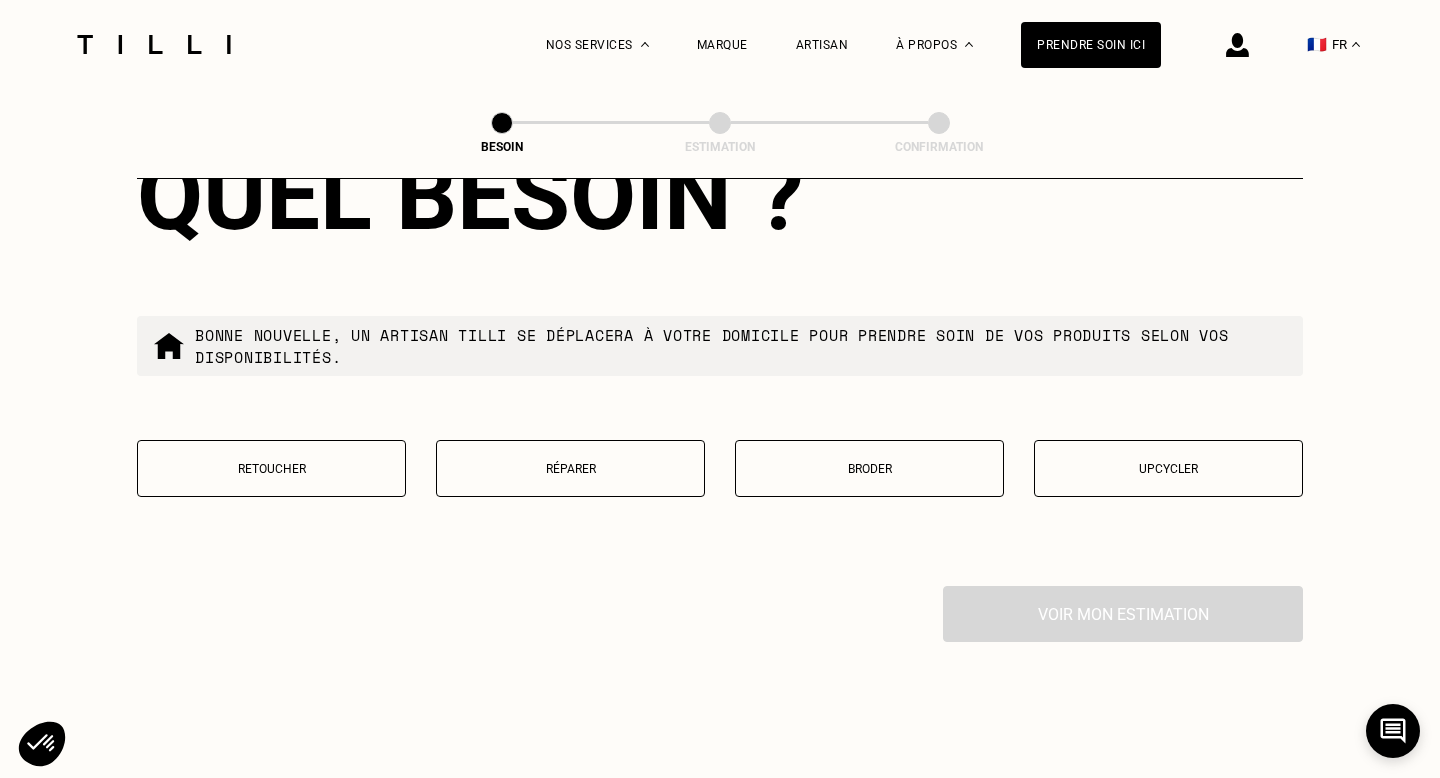 click on "Réparer" at bounding box center [570, 468] 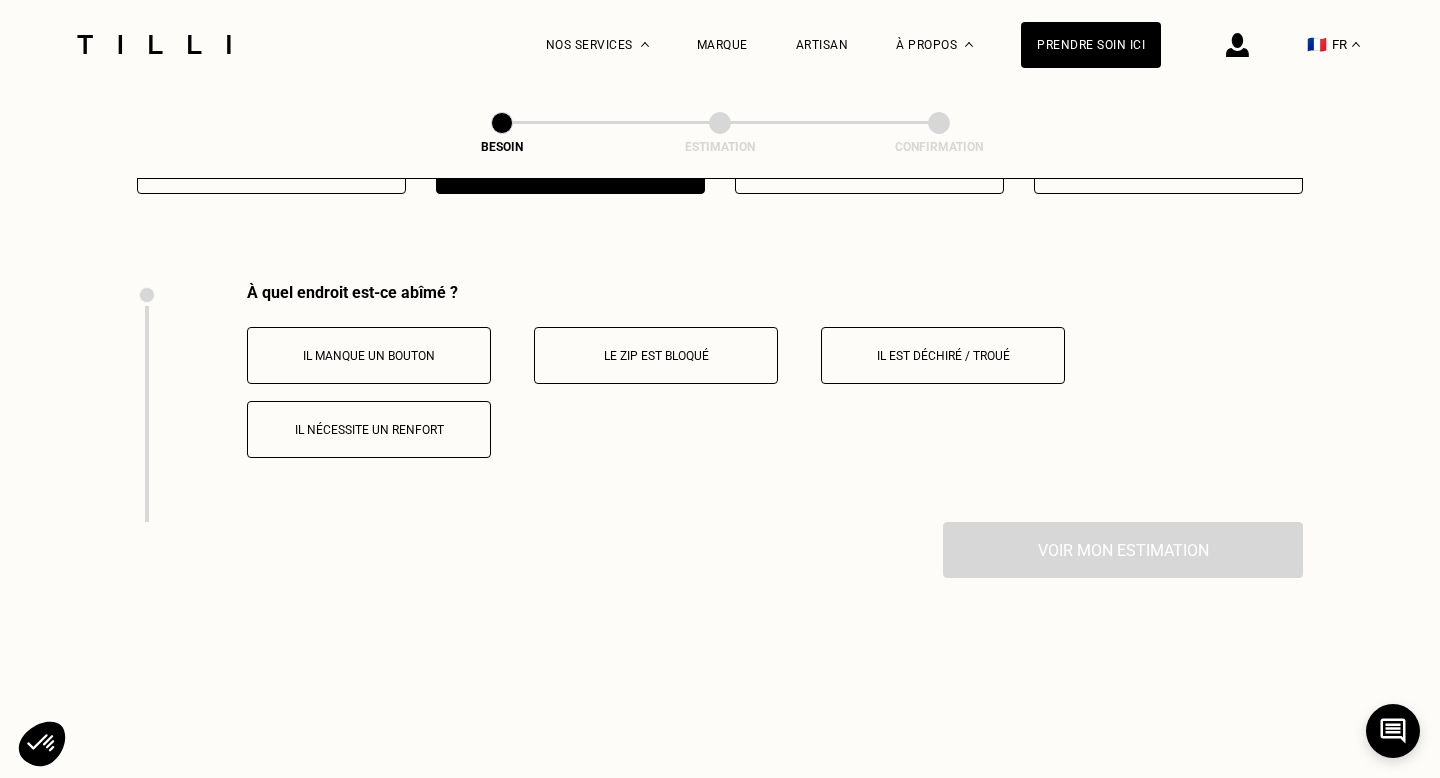 scroll, scrollTop: 3688, scrollLeft: 0, axis: vertical 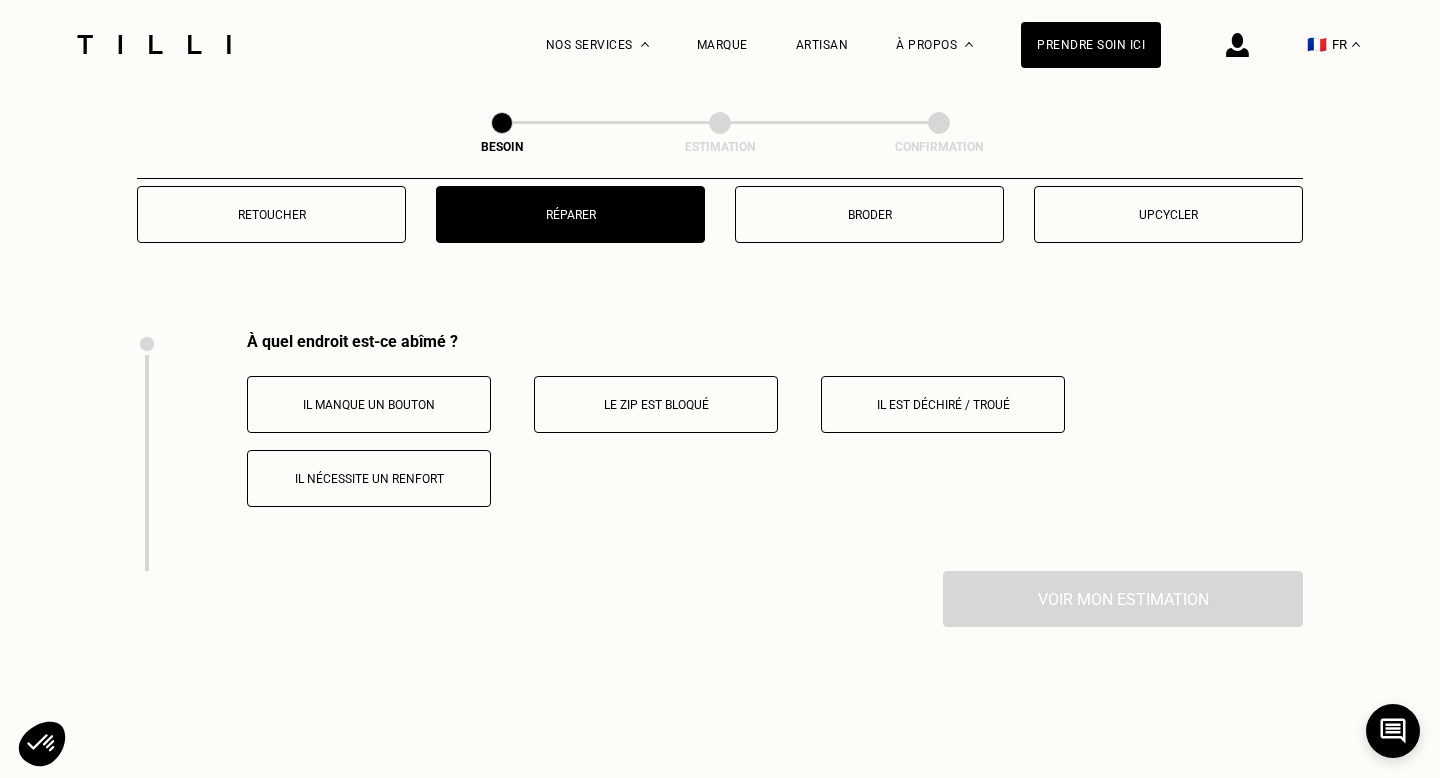 click on "Il est déchiré / troué" at bounding box center (943, 404) 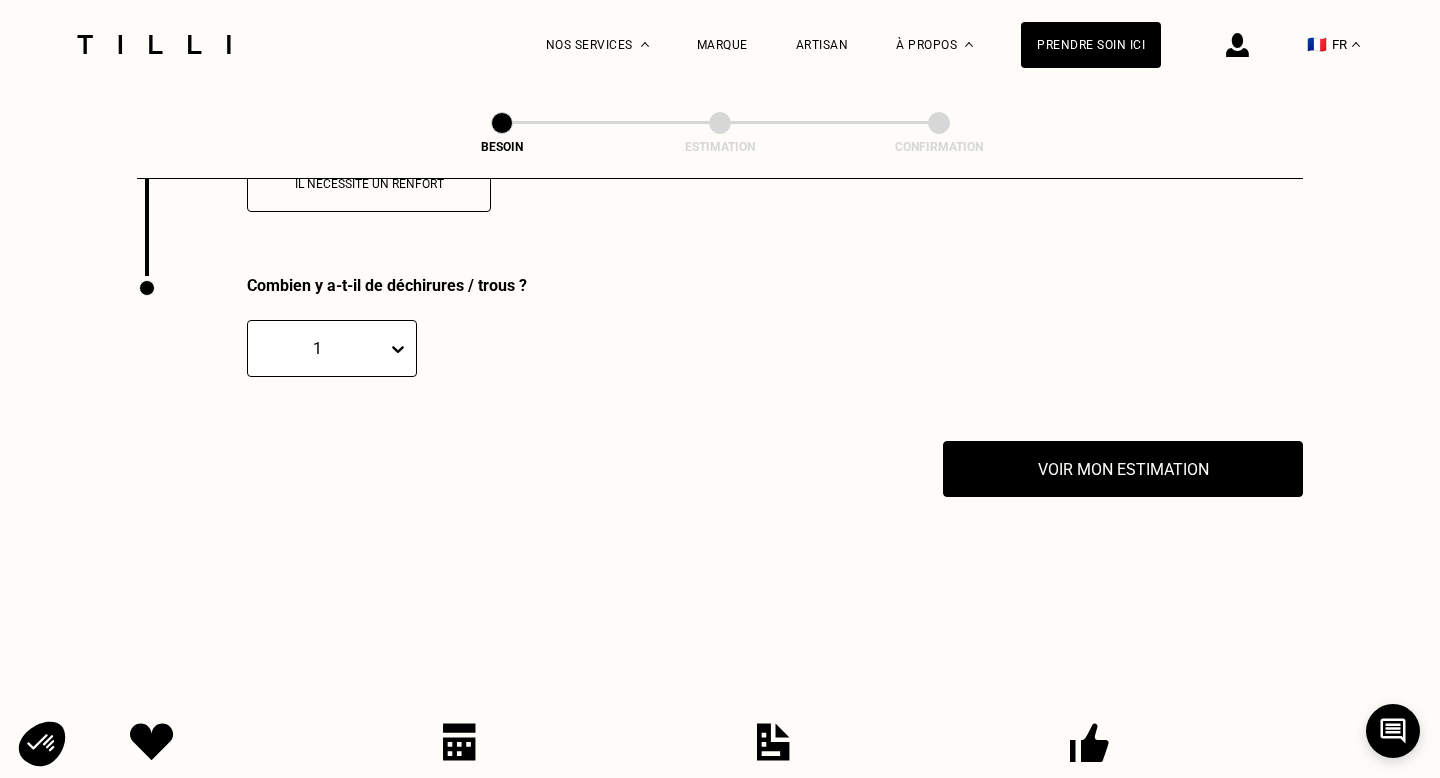 scroll, scrollTop: 3927, scrollLeft: 0, axis: vertical 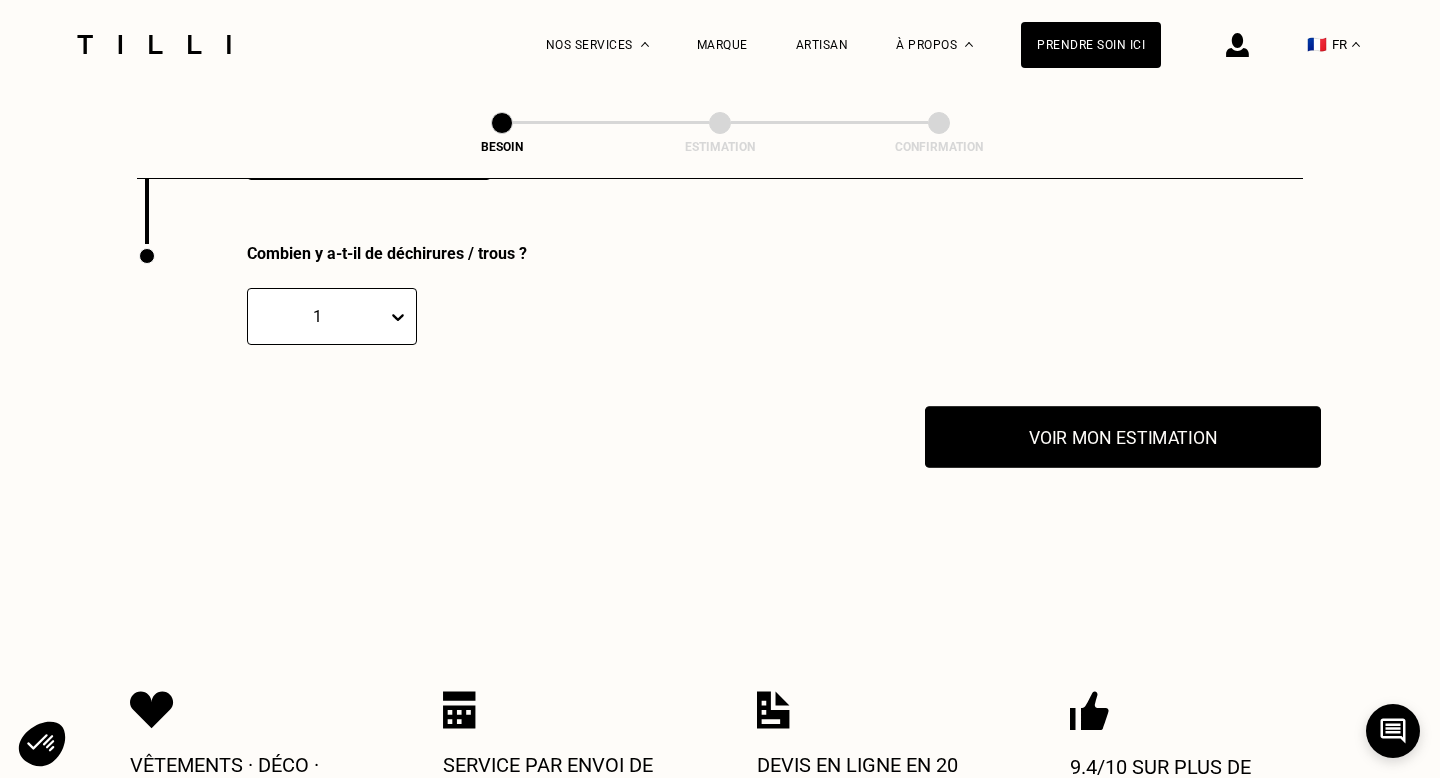 click on "Voir mon estimation" at bounding box center [1123, 437] 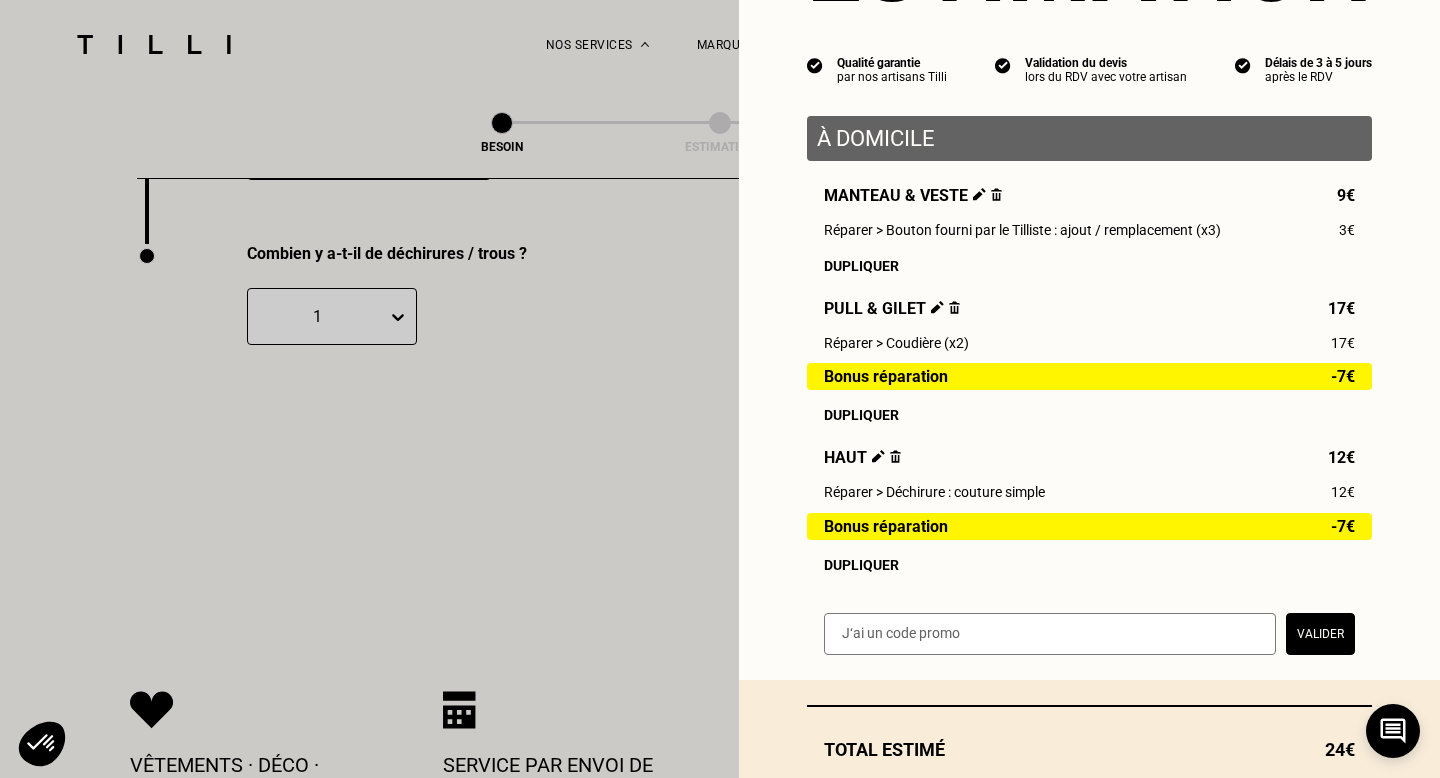 scroll, scrollTop: 275, scrollLeft: 0, axis: vertical 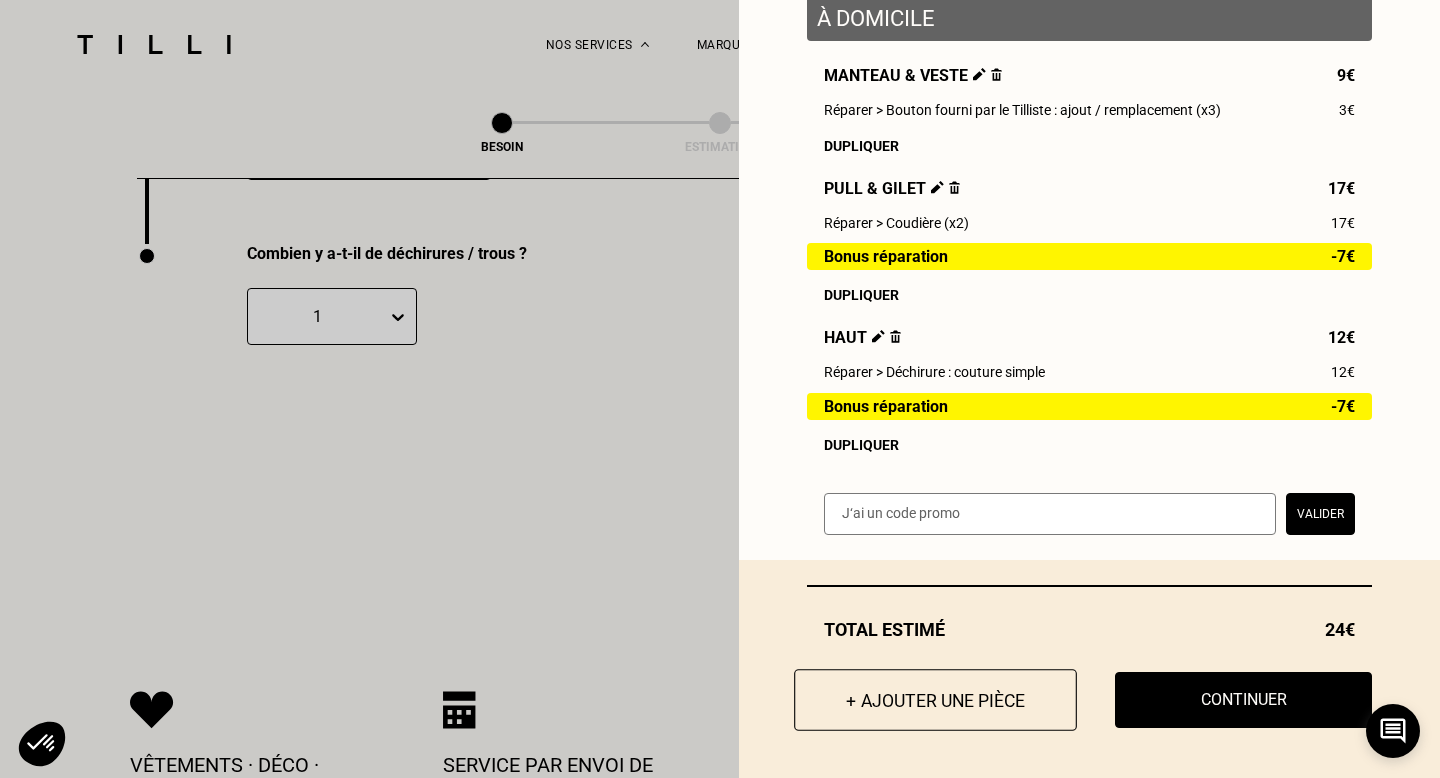 click on "+ Ajouter une pièce" at bounding box center [935, 700] 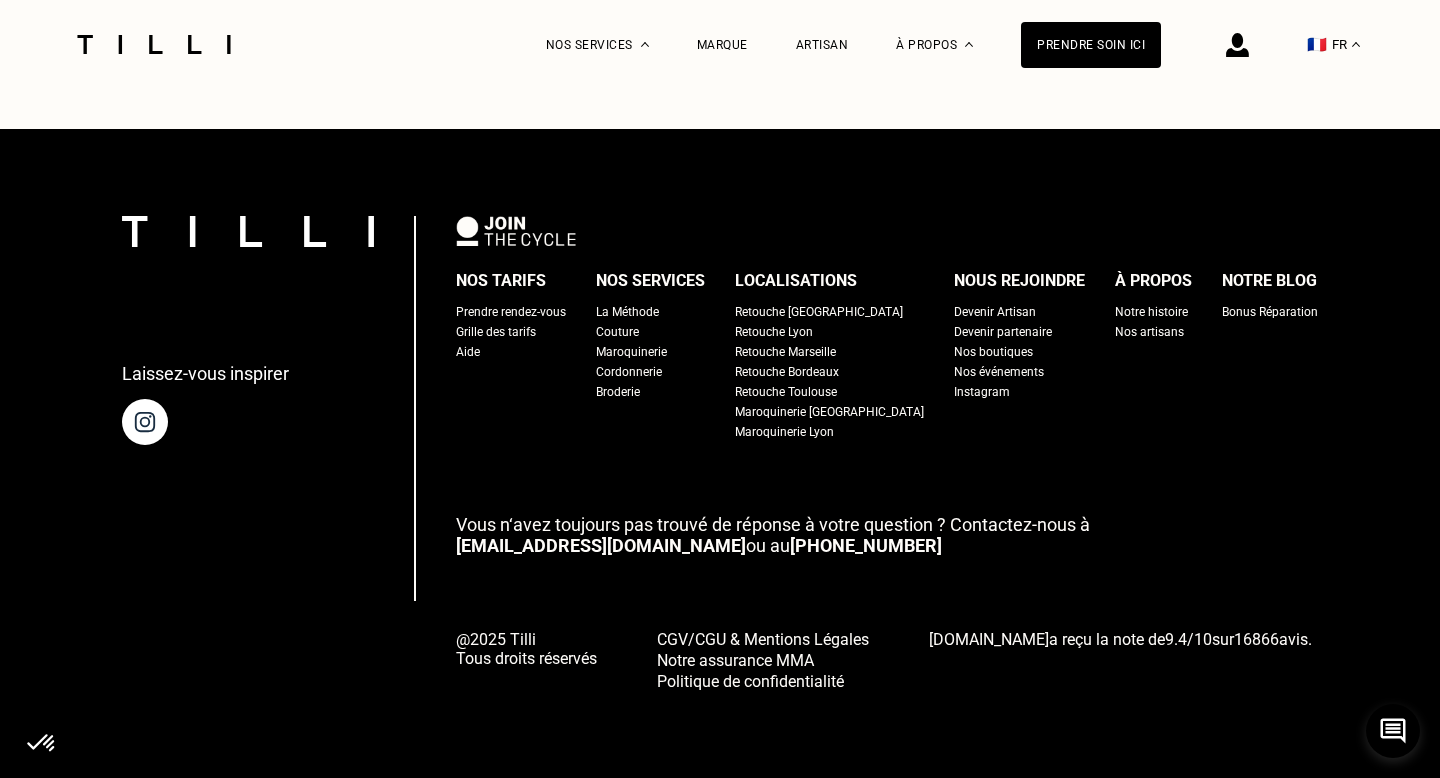 scroll, scrollTop: 0, scrollLeft: 0, axis: both 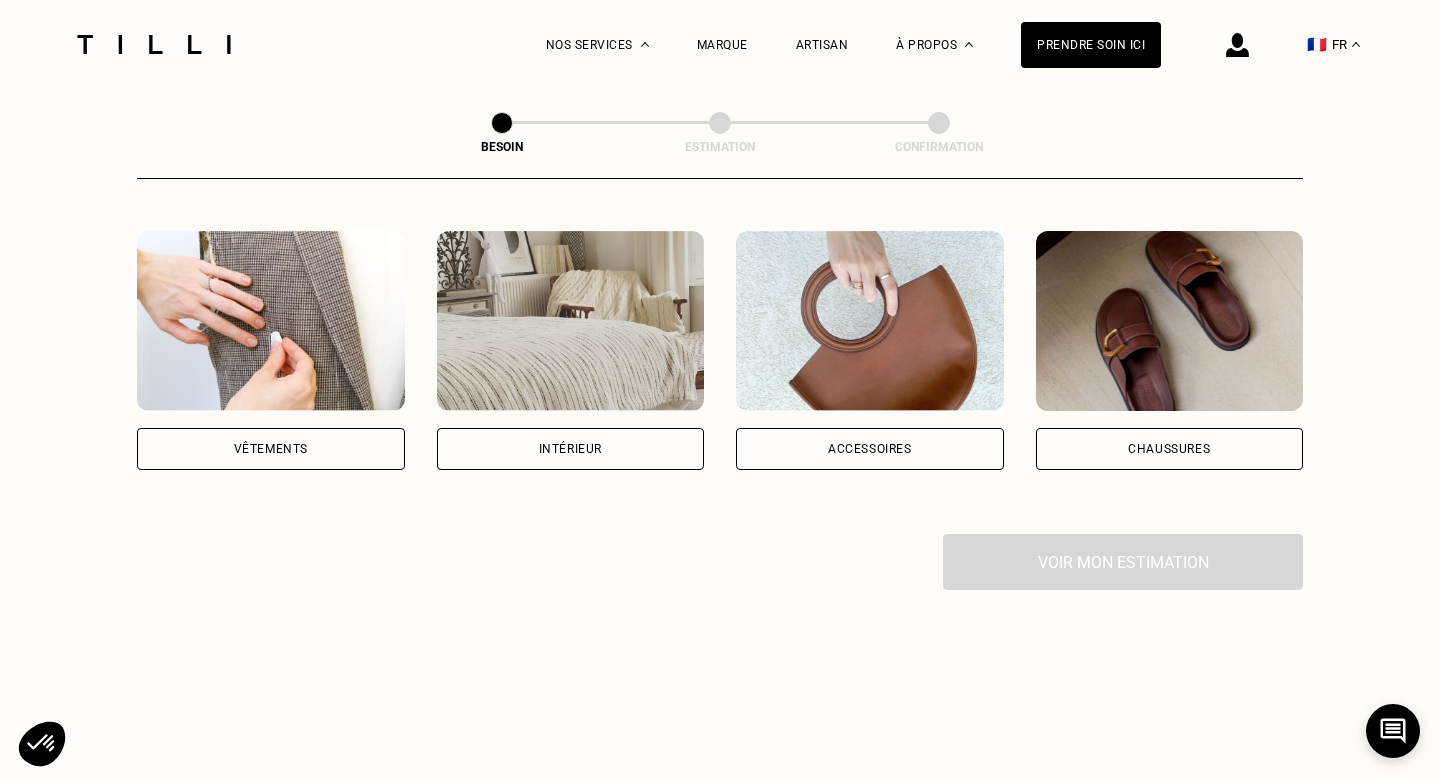 click on "Vêtements" at bounding box center (271, 449) 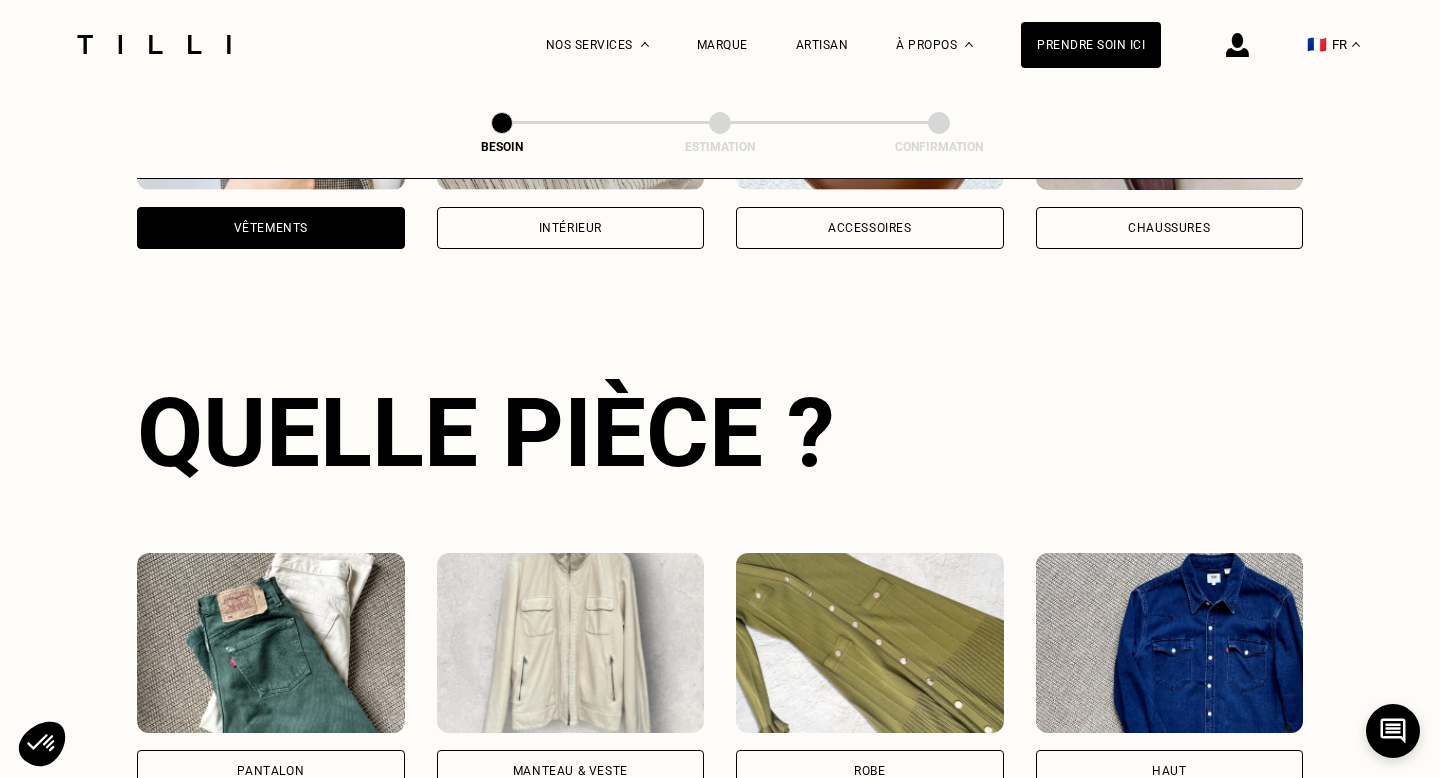 scroll, scrollTop: 651, scrollLeft: 0, axis: vertical 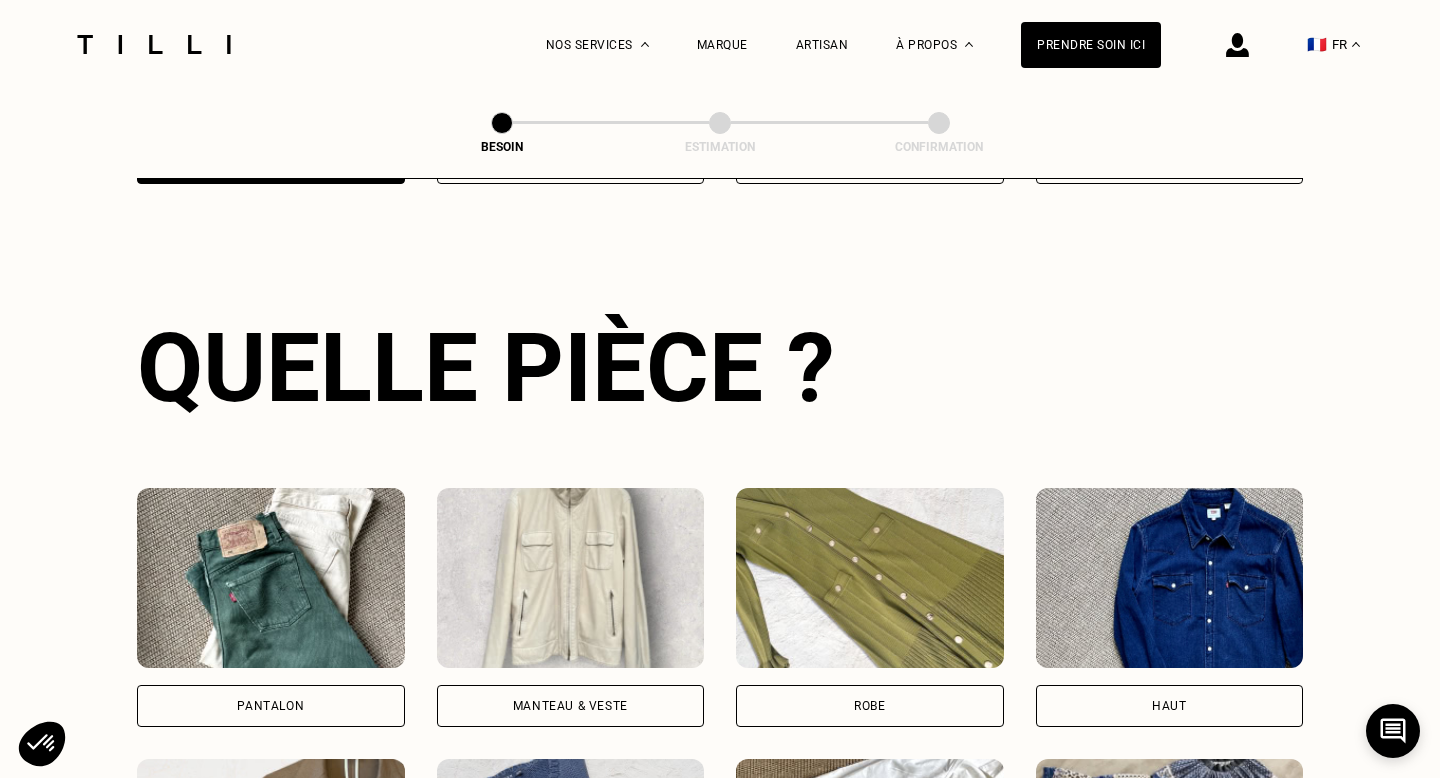 click on "Robe" at bounding box center [870, 706] 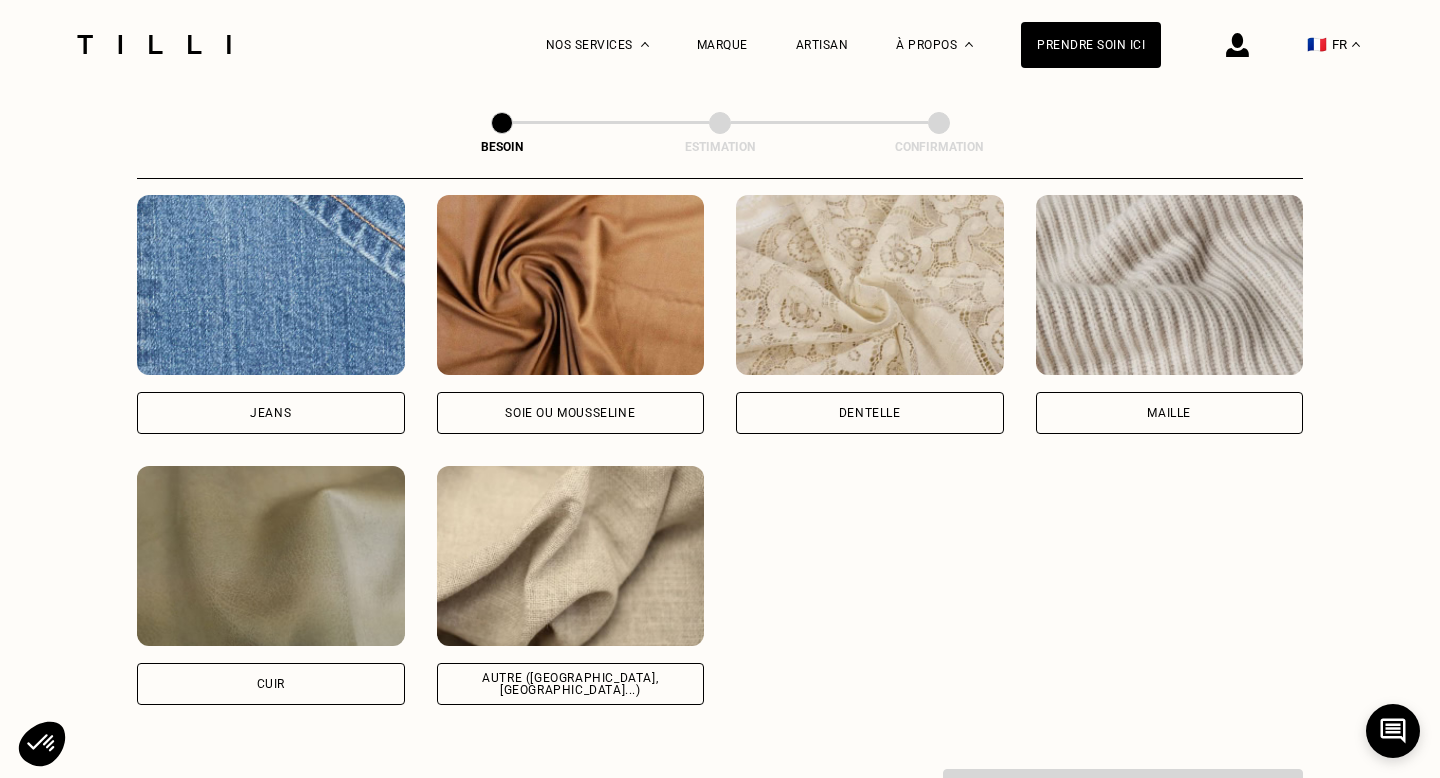 scroll, scrollTop: 2160, scrollLeft: 0, axis: vertical 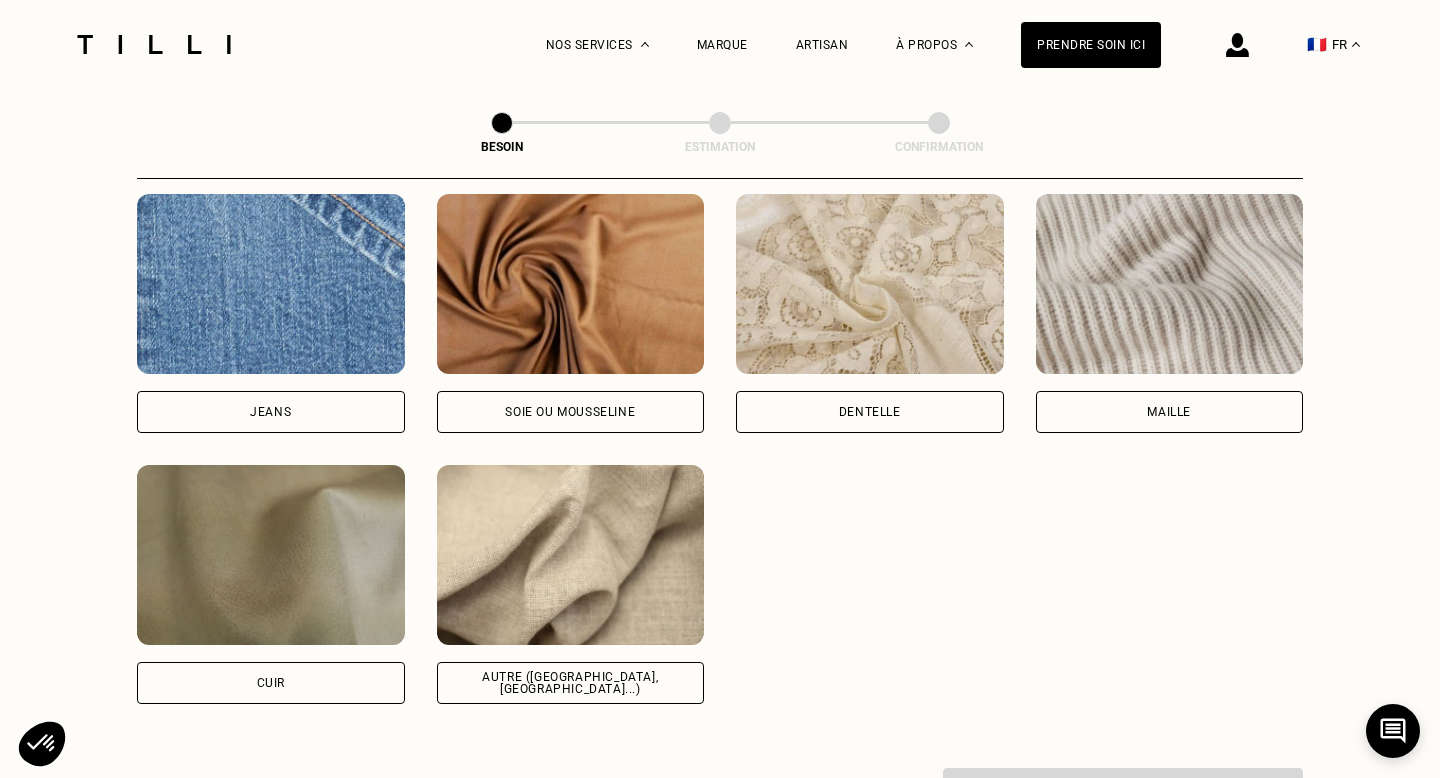 click on "Autre ([GEOGRAPHIC_DATA], [GEOGRAPHIC_DATA]...)" at bounding box center [571, 683] 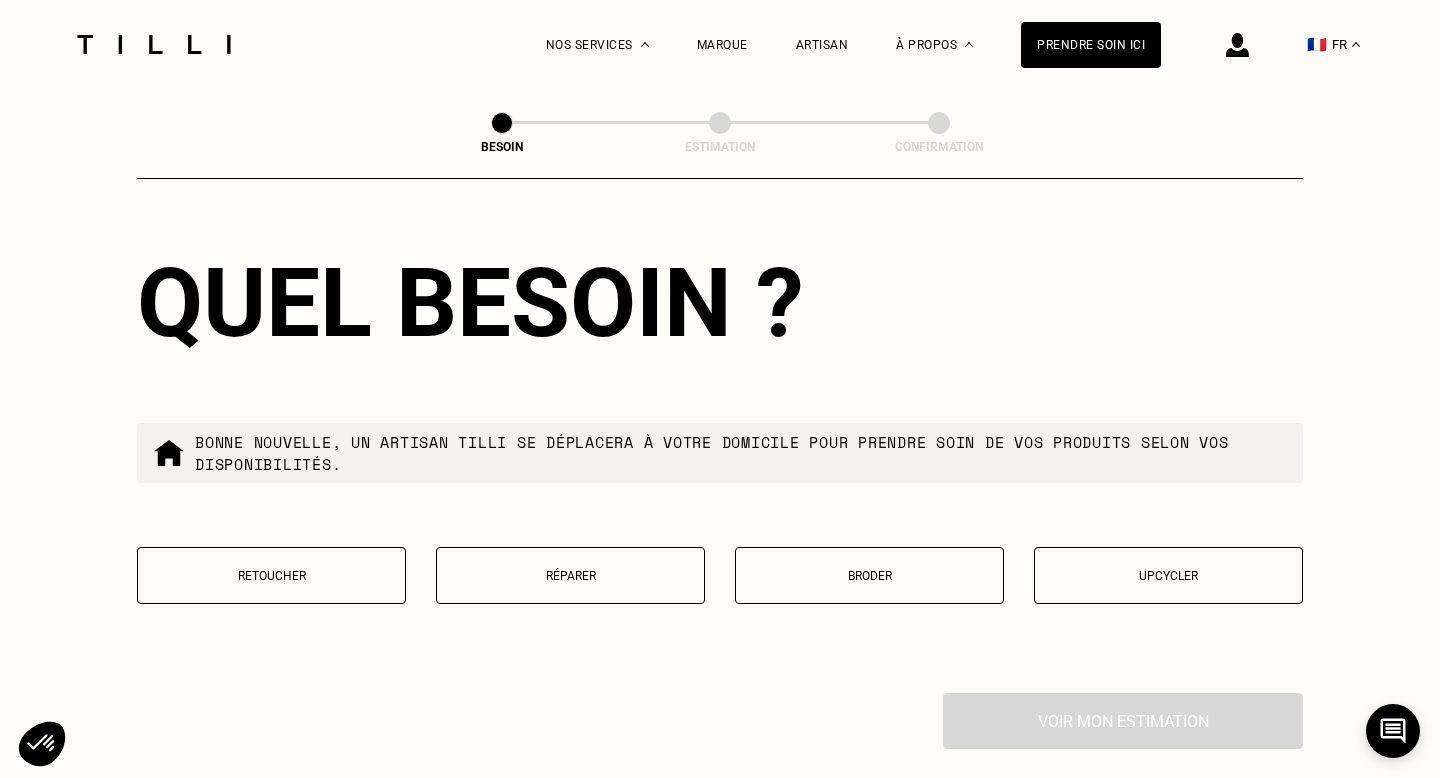 scroll, scrollTop: 3320, scrollLeft: 0, axis: vertical 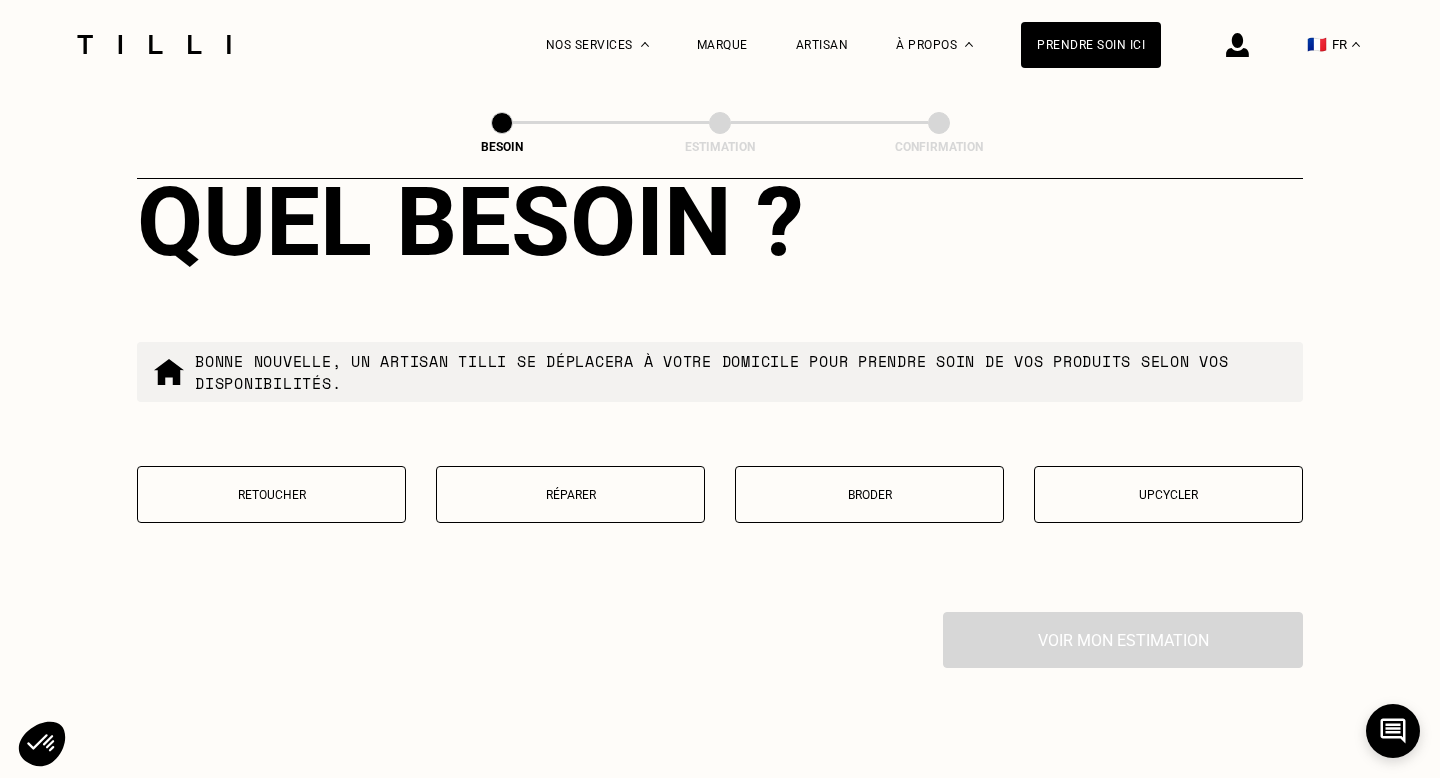 click on "Réparer" at bounding box center [570, 494] 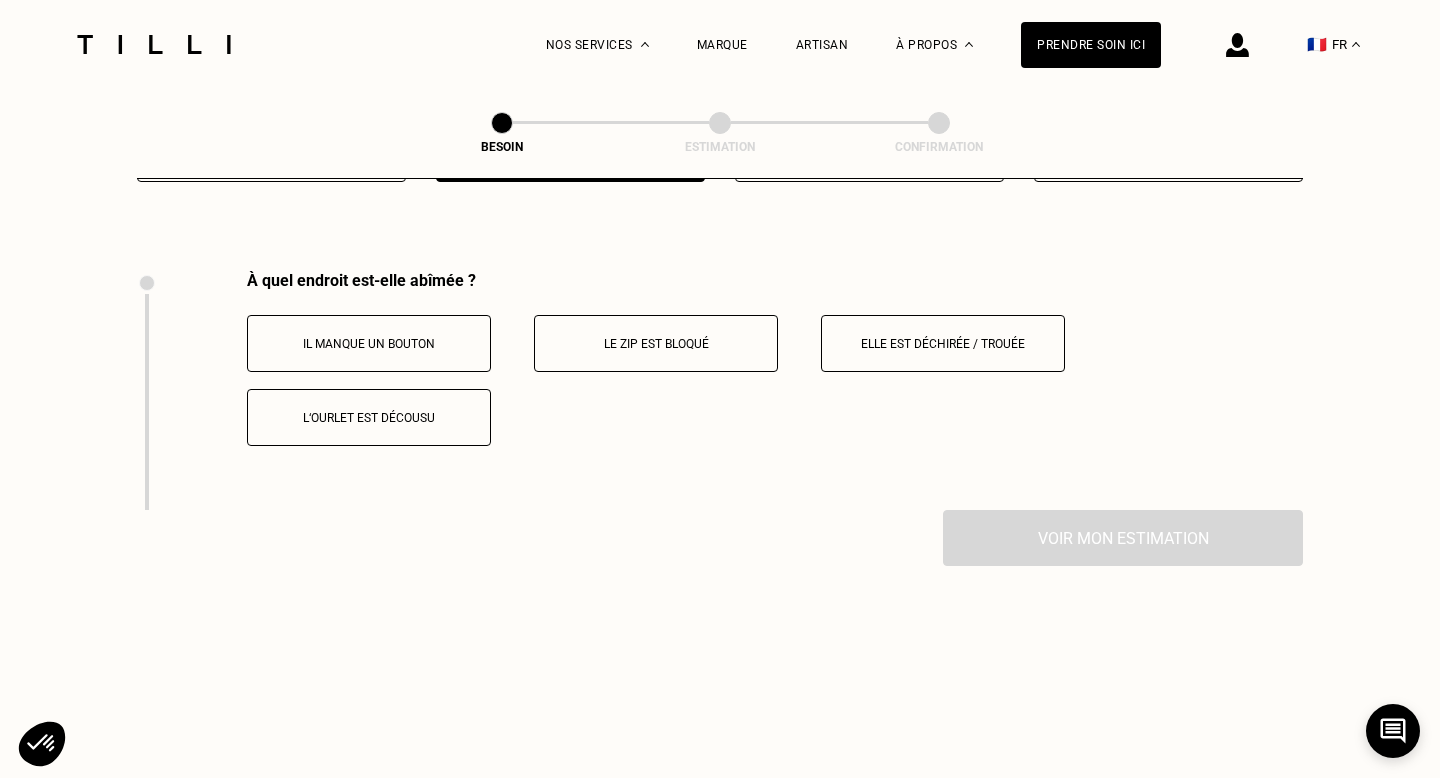 scroll, scrollTop: 3688, scrollLeft: 0, axis: vertical 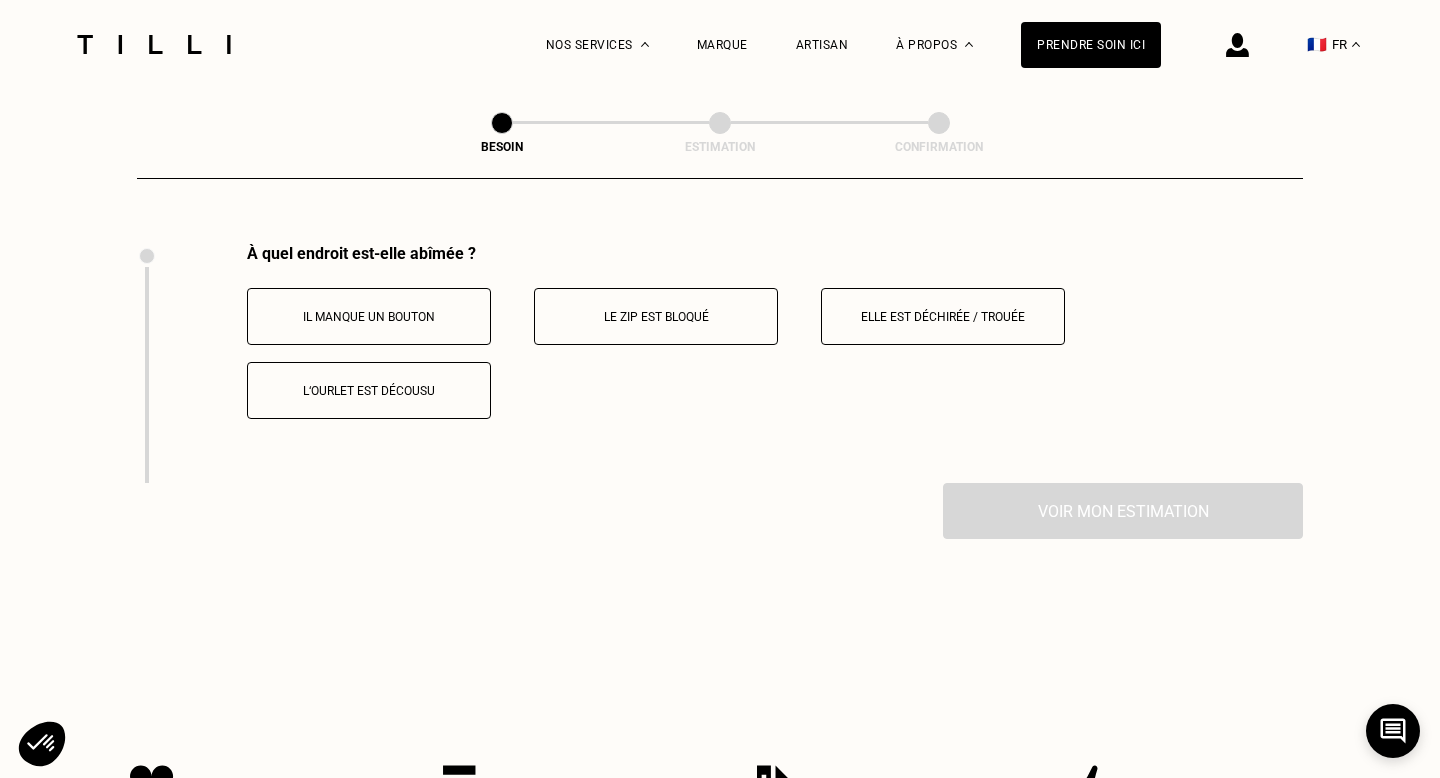 click on "Elle est déchirée / trouée" at bounding box center (943, 316) 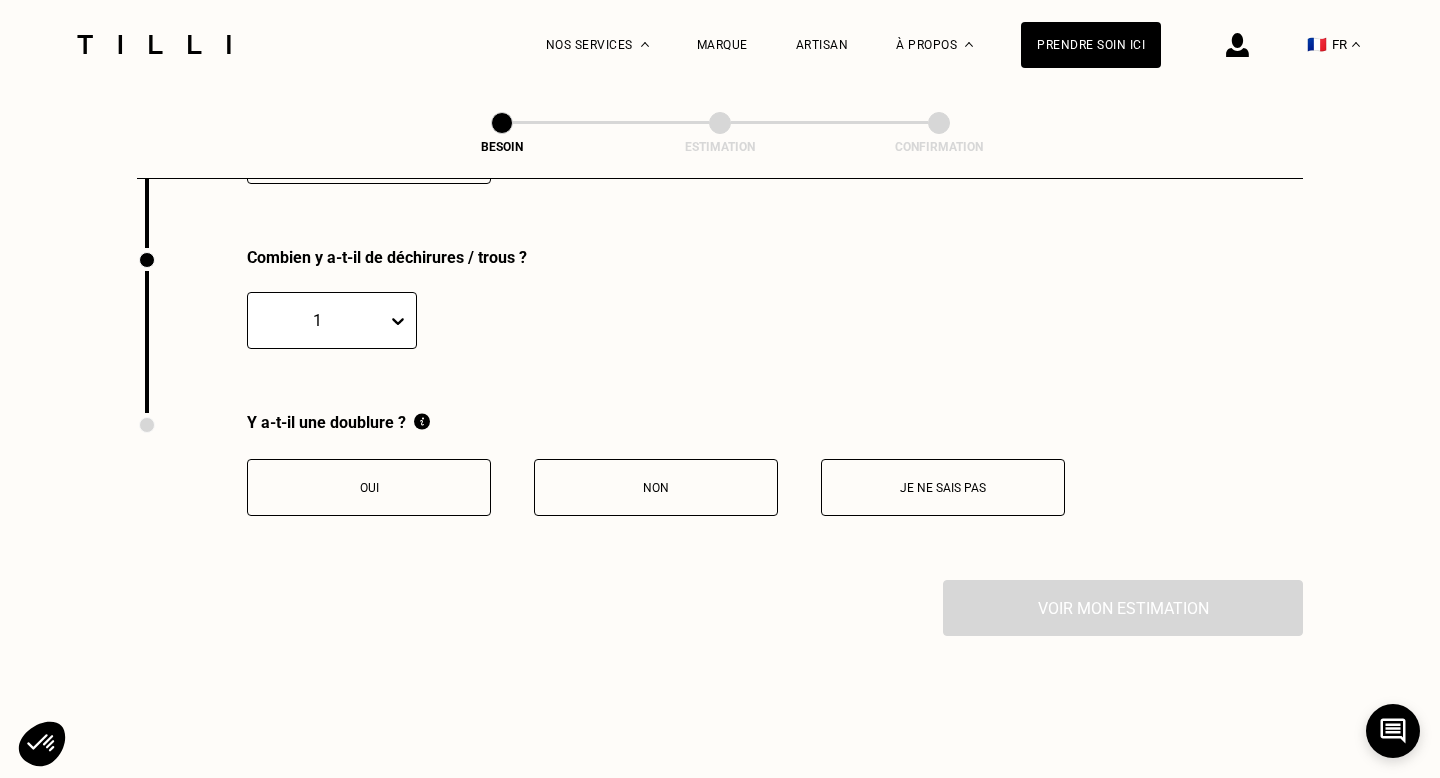 scroll, scrollTop: 3927, scrollLeft: 0, axis: vertical 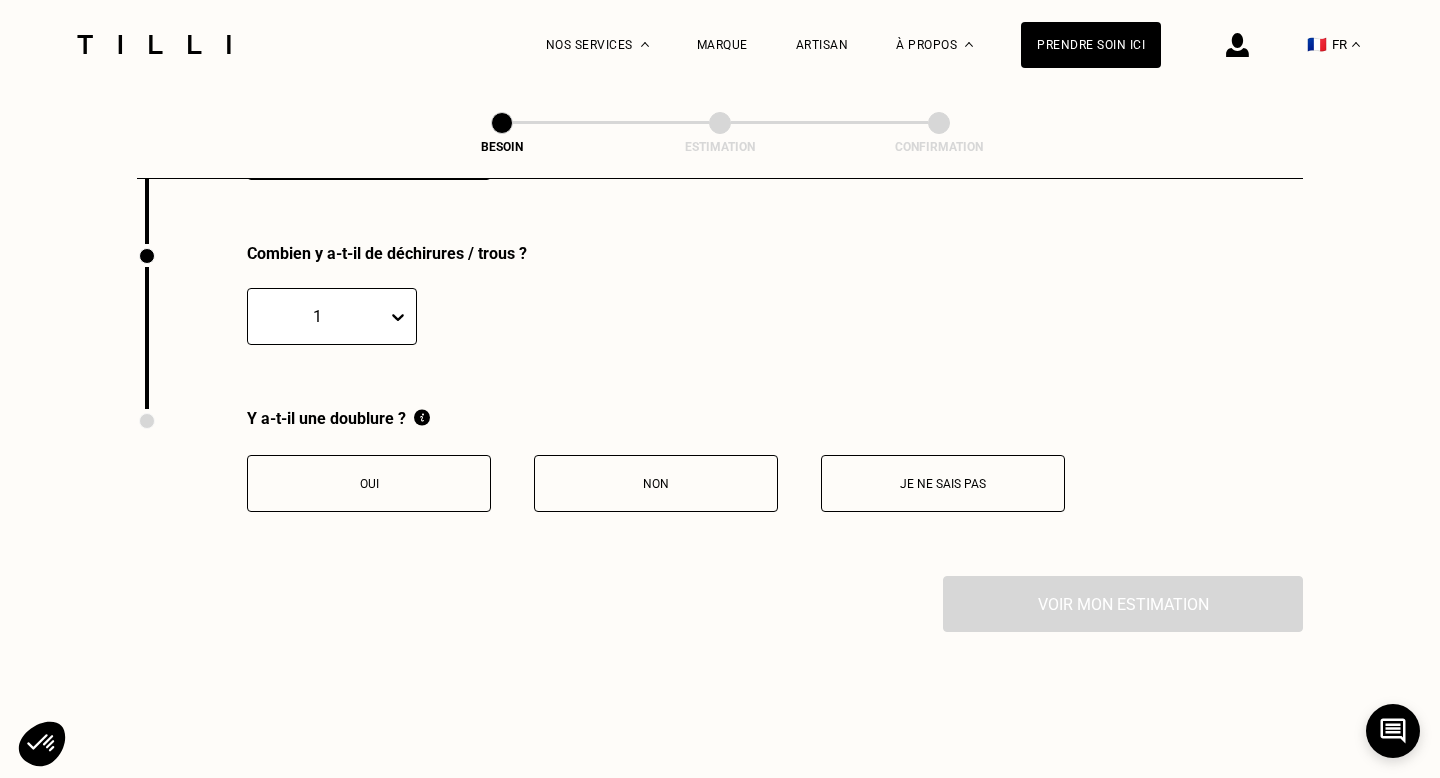 click on "1" at bounding box center (317, 316) 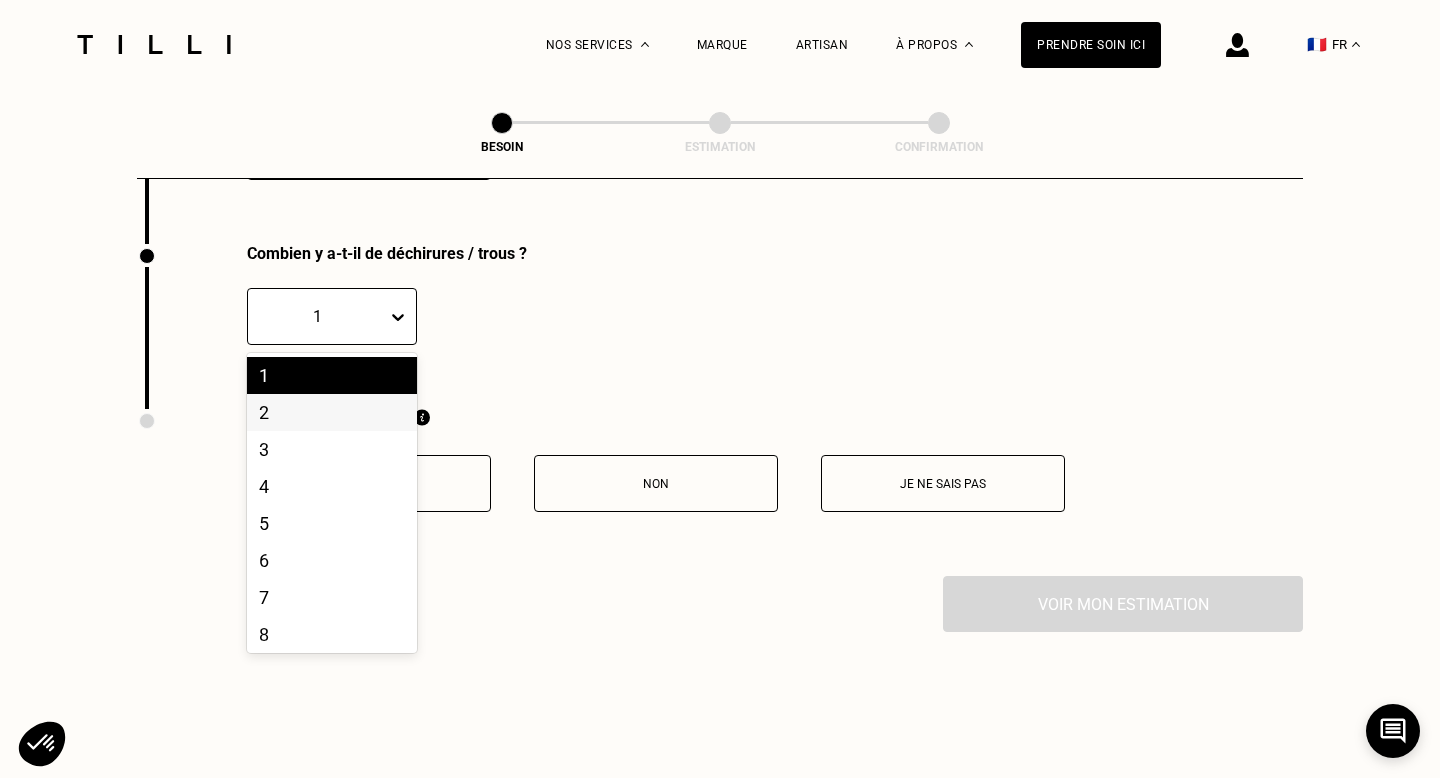 click on "2" at bounding box center [332, 412] 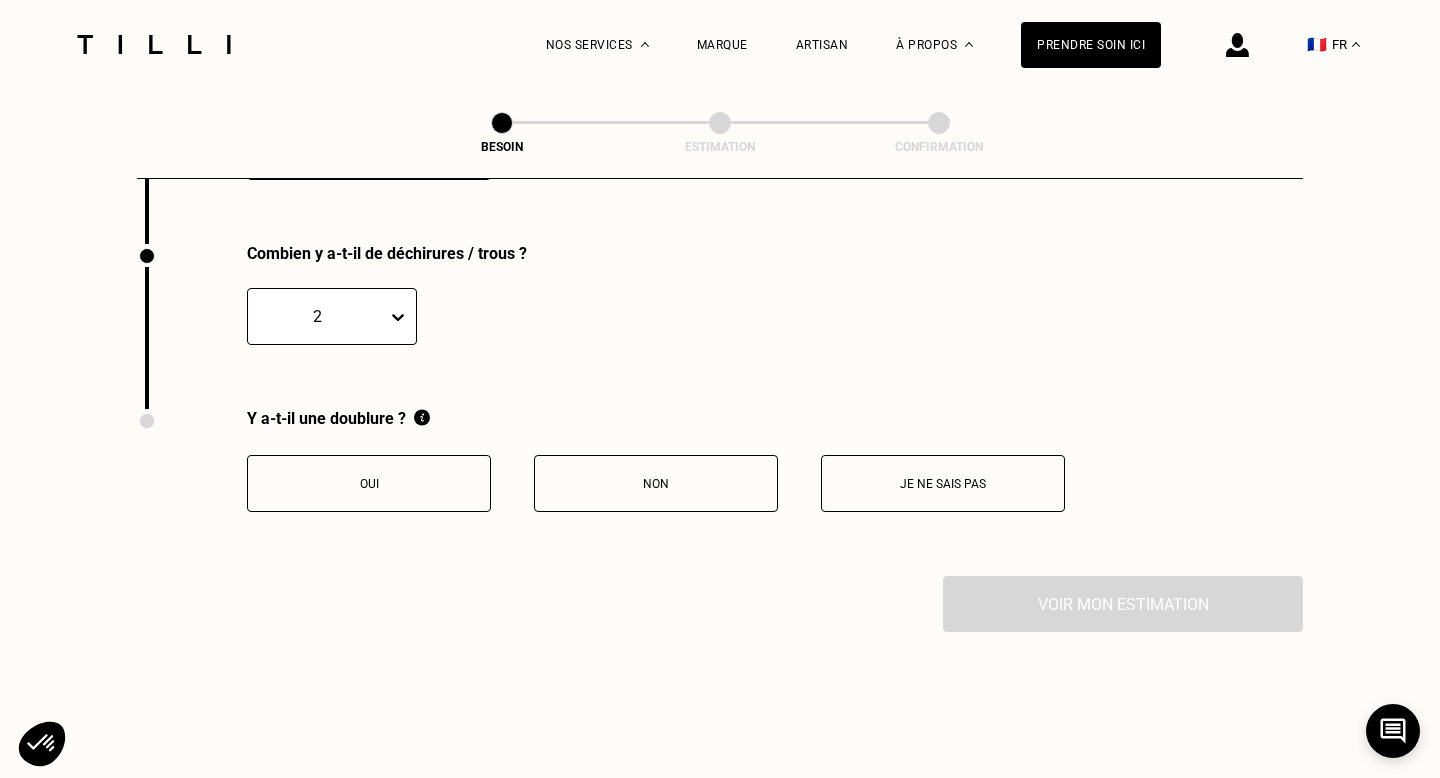 click on "Non" at bounding box center [656, 483] 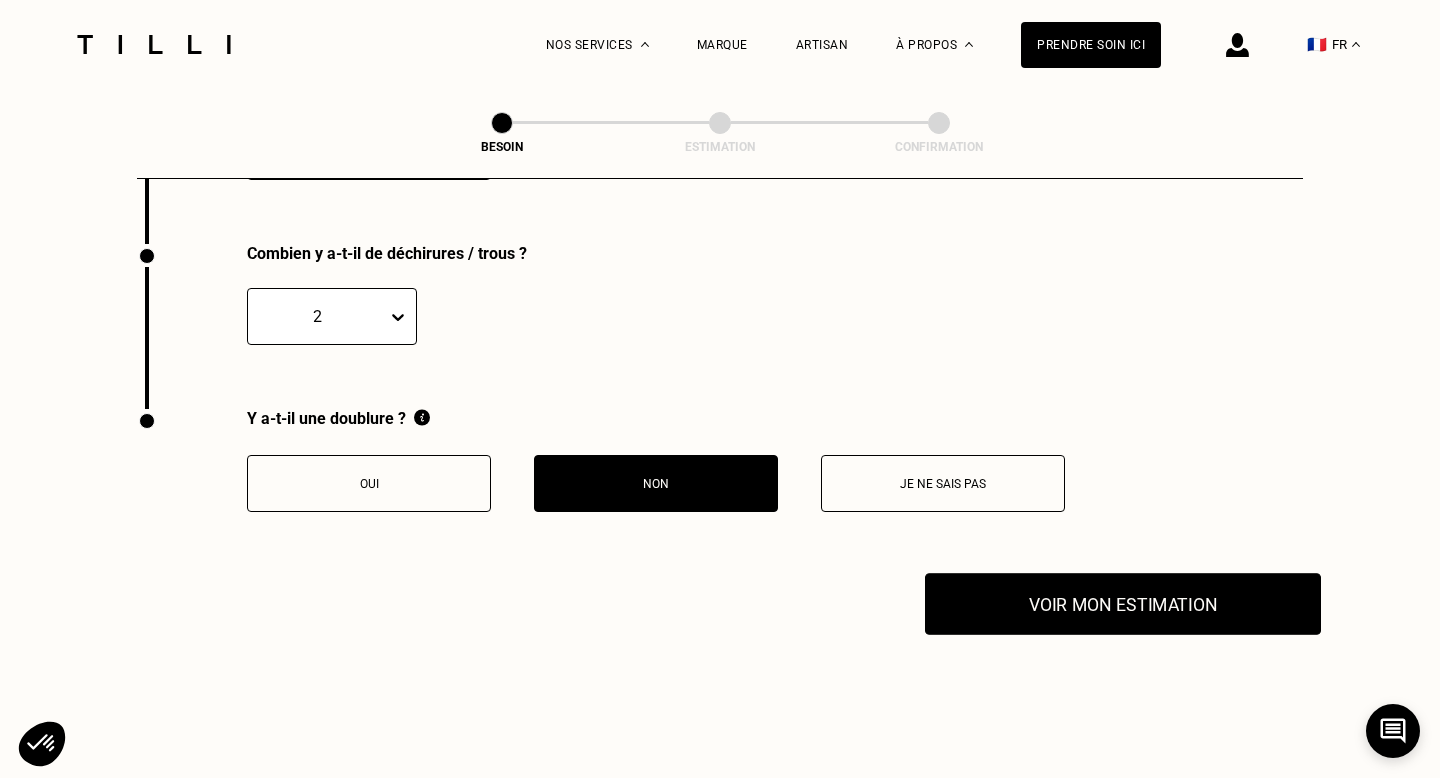 click on "Voir mon estimation" at bounding box center (1123, 604) 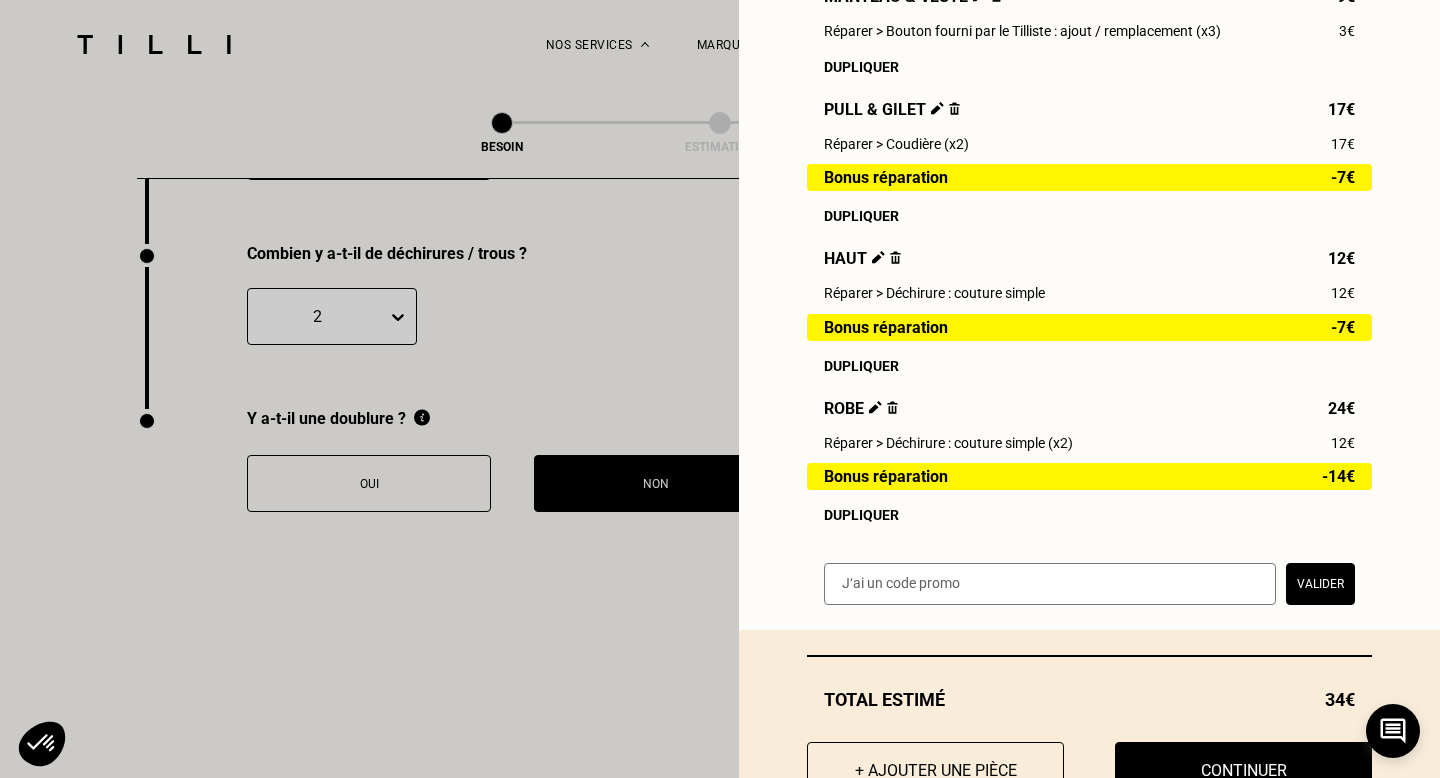 scroll, scrollTop: 425, scrollLeft: 0, axis: vertical 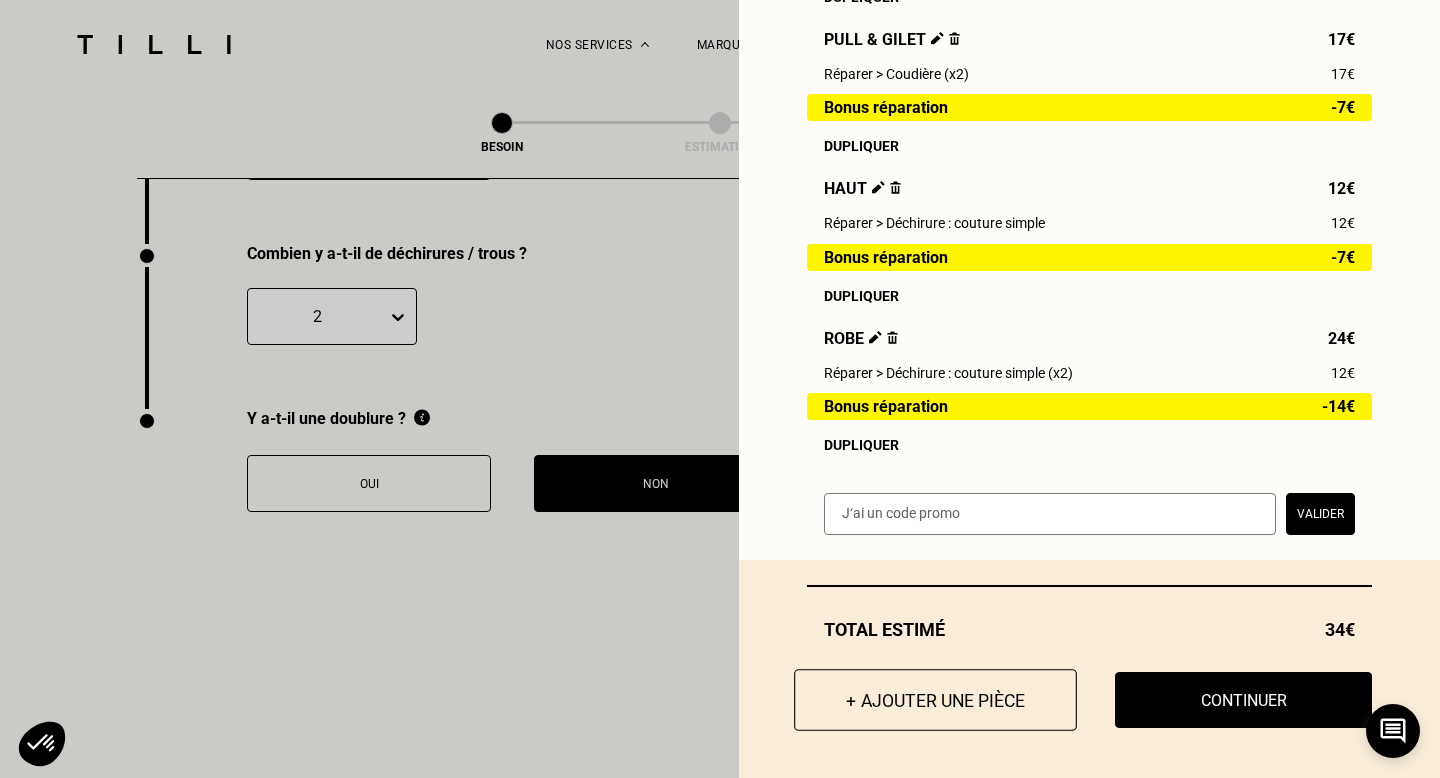 click on "+ Ajouter une pièce" at bounding box center (935, 700) 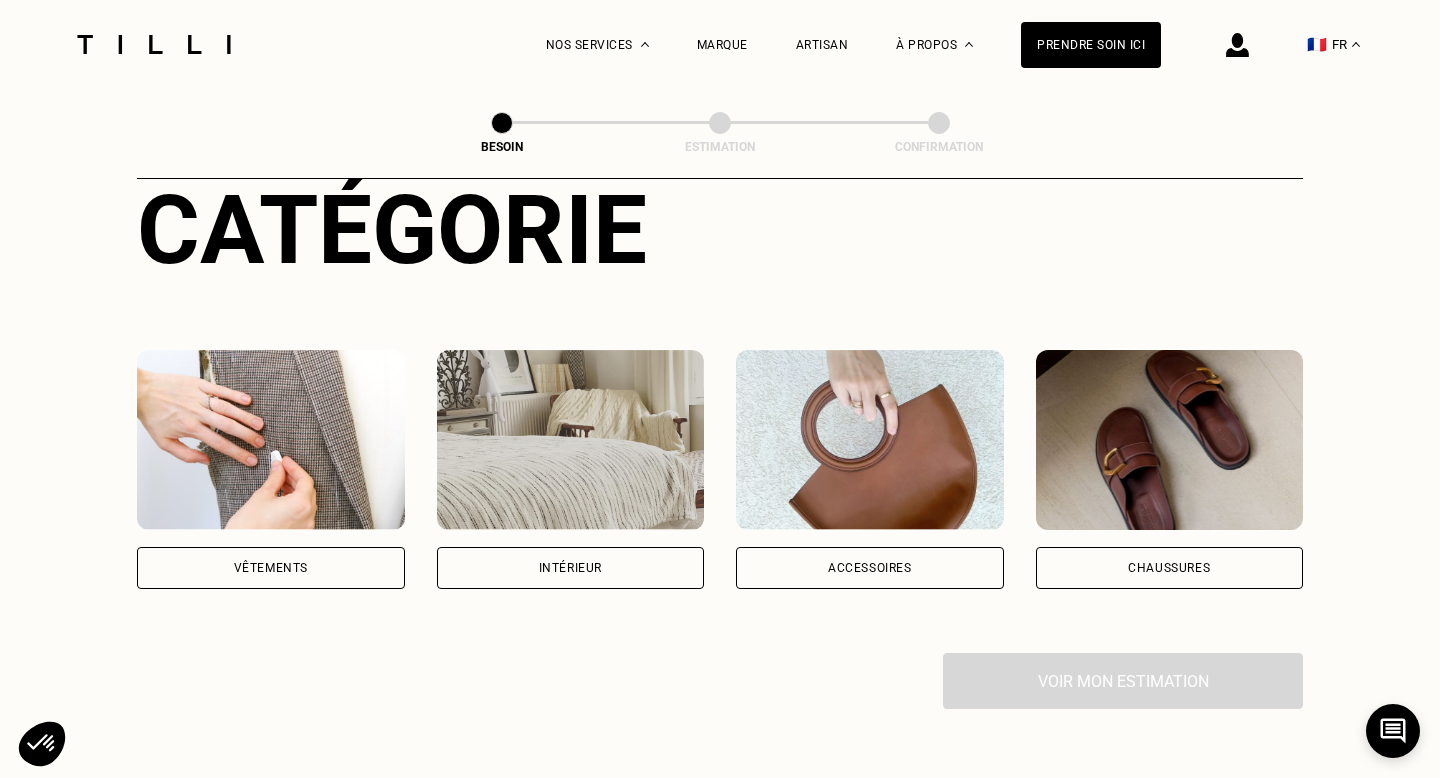 scroll, scrollTop: 250, scrollLeft: 0, axis: vertical 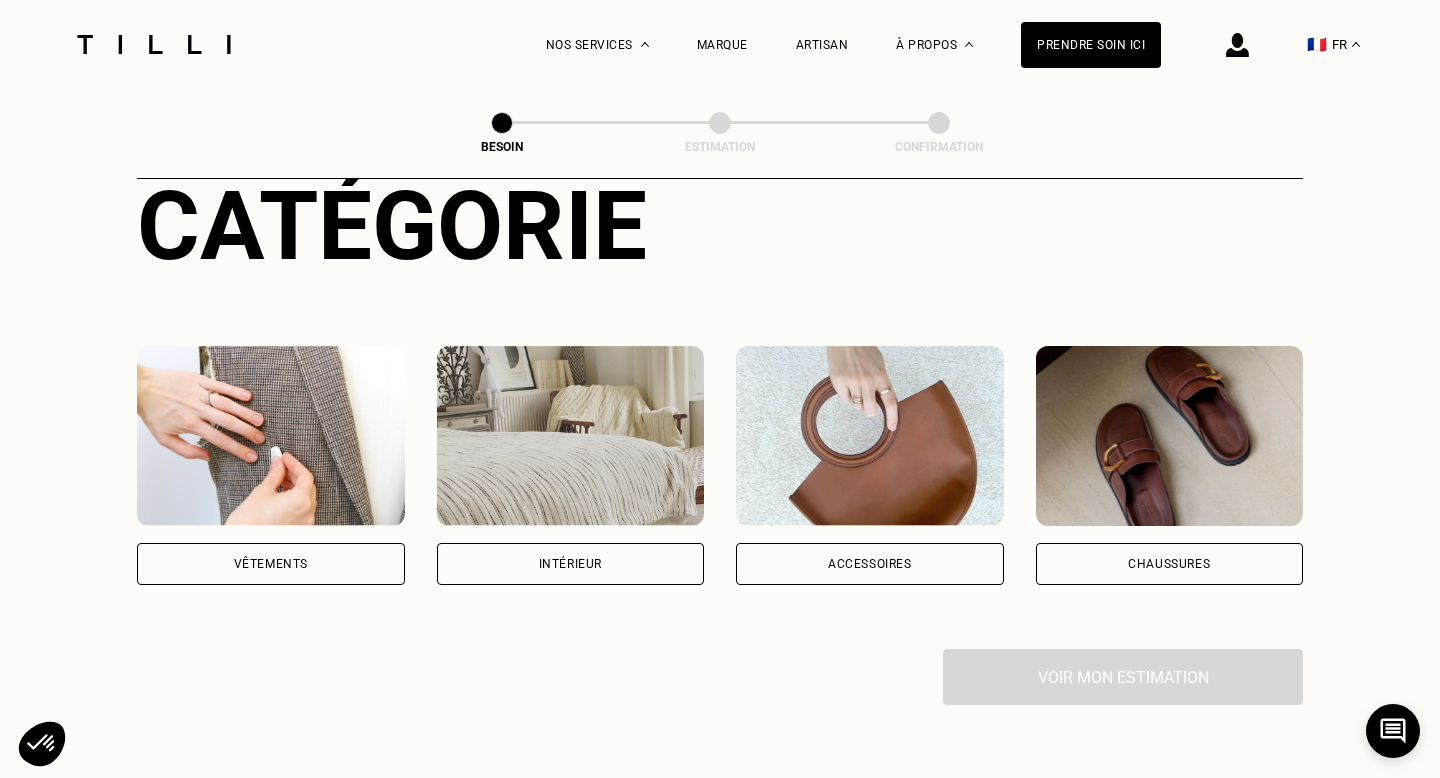 click on "Vêtements" at bounding box center [271, 564] 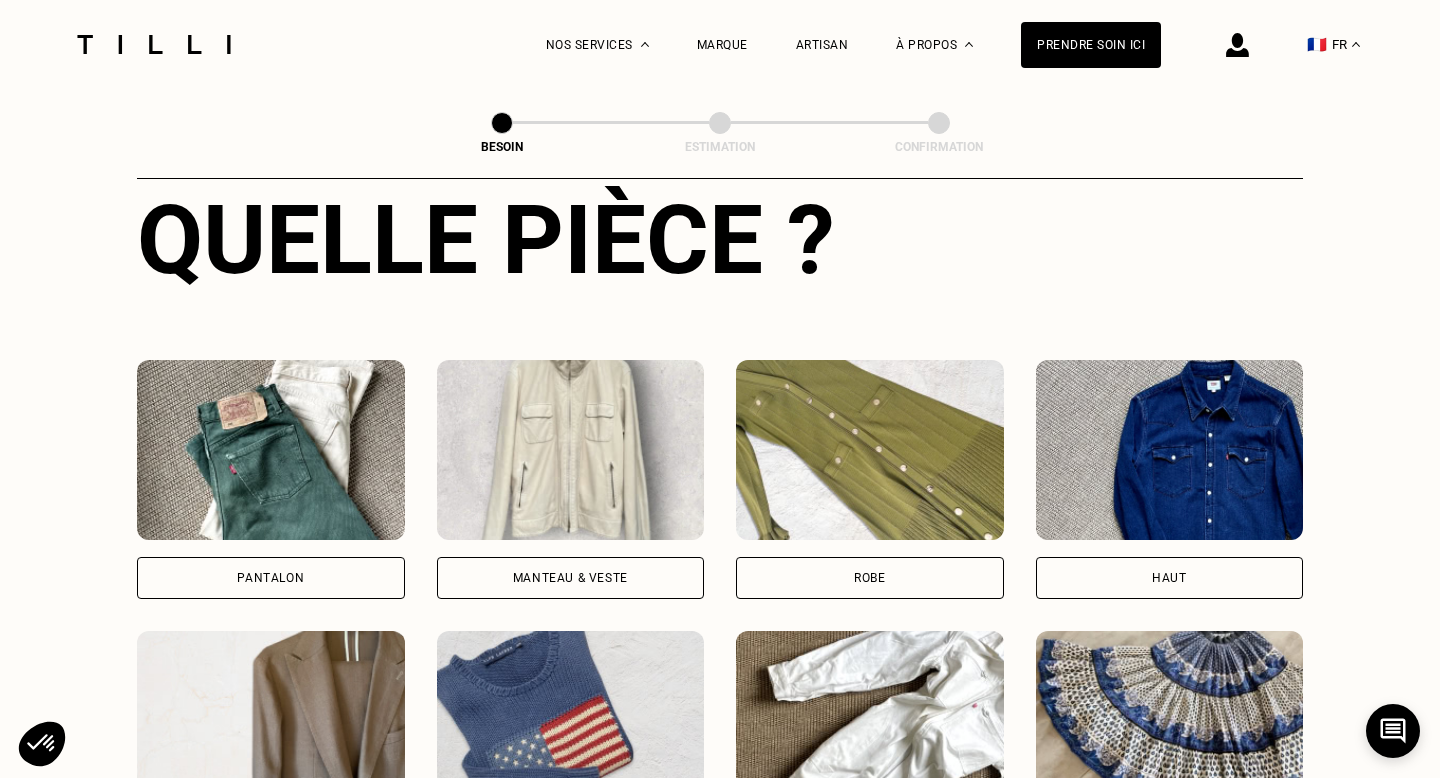 scroll, scrollTop: 896, scrollLeft: 0, axis: vertical 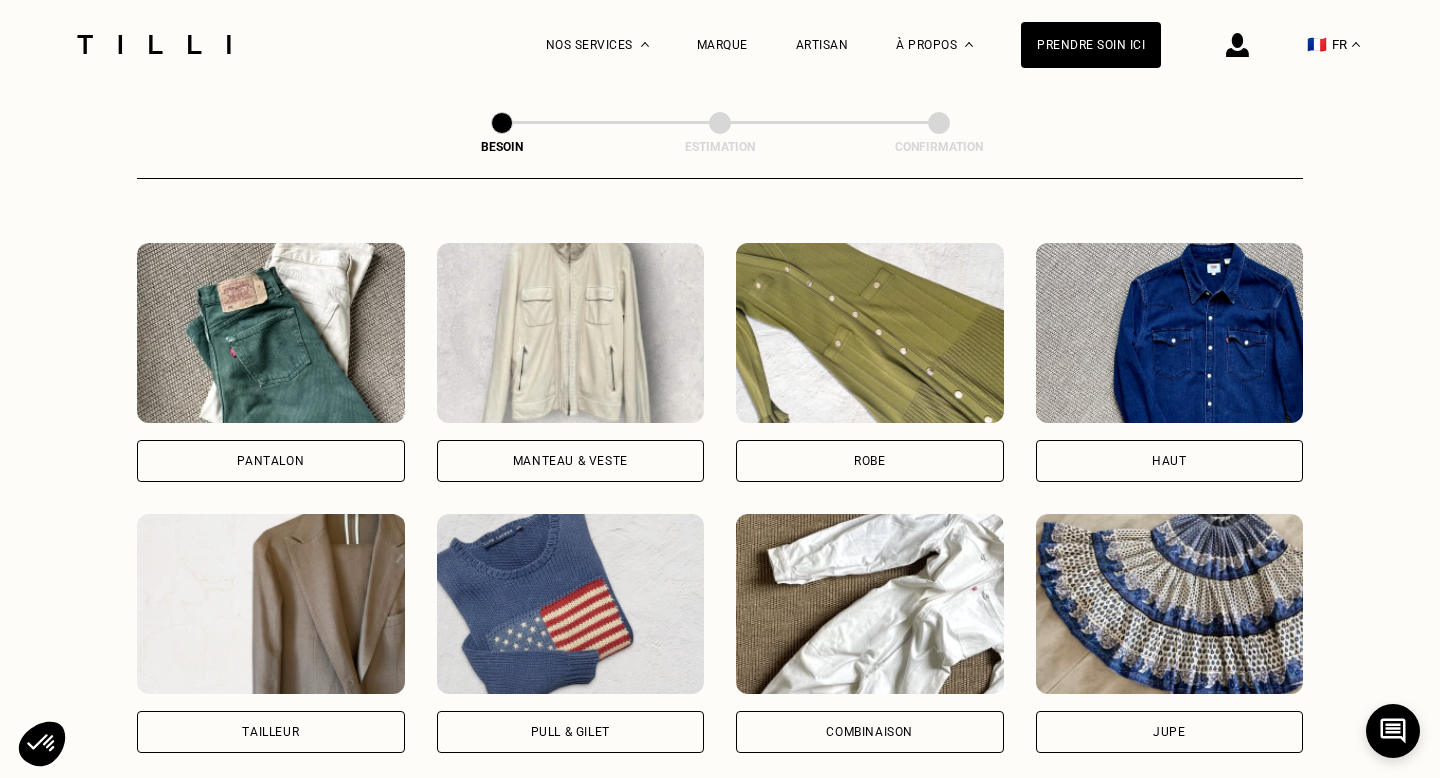 click on "Haut" at bounding box center [1170, 461] 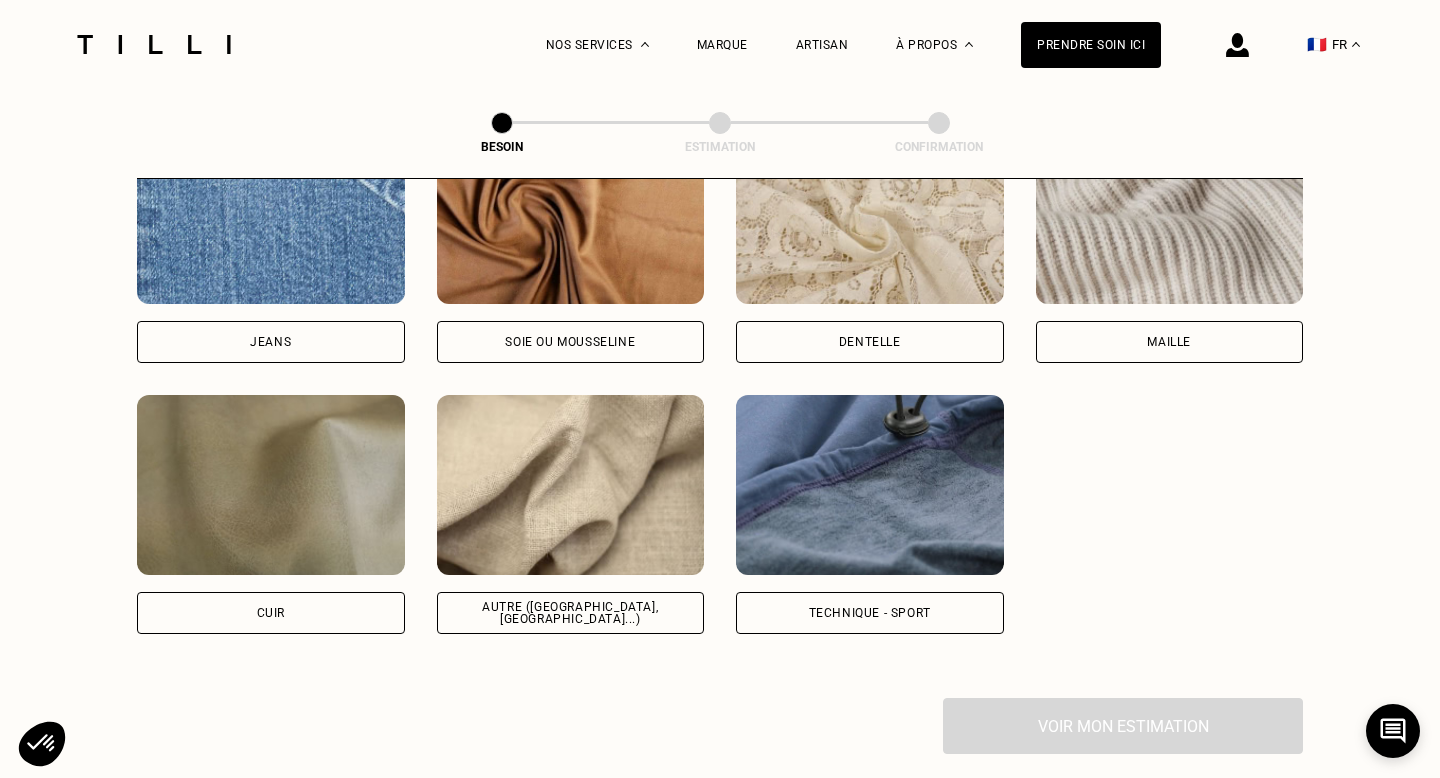 scroll, scrollTop: 2248, scrollLeft: 0, axis: vertical 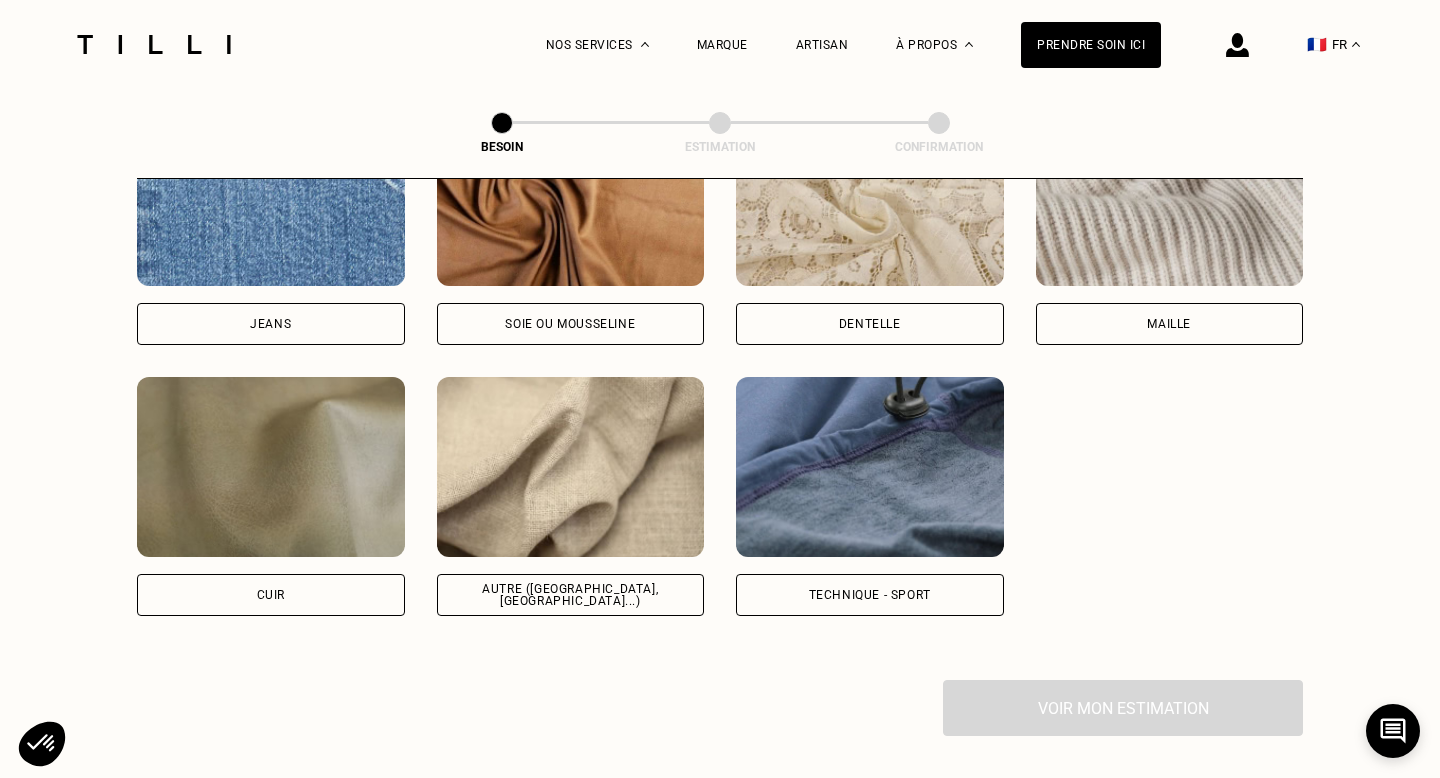 click on "Autre ([GEOGRAPHIC_DATA], [GEOGRAPHIC_DATA]...)" at bounding box center (571, 595) 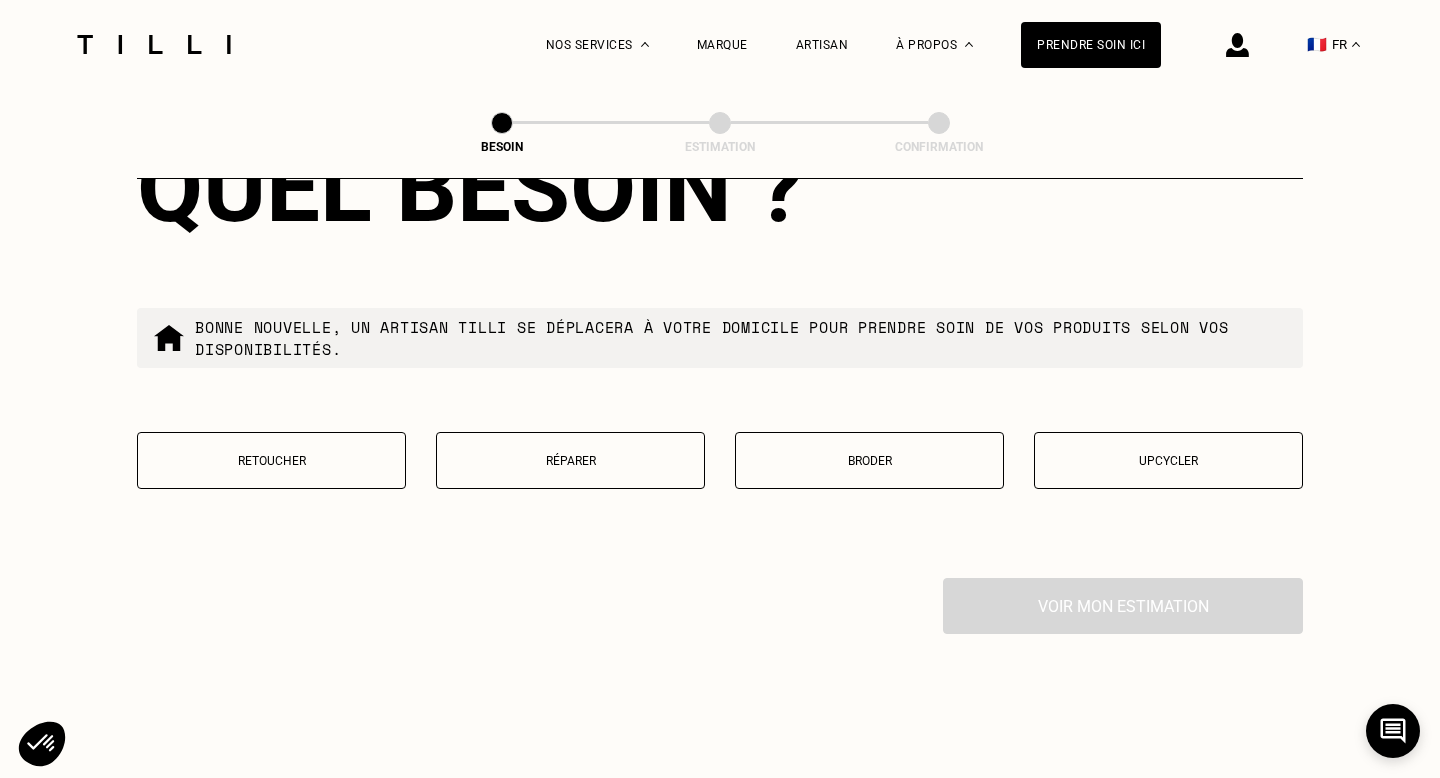 scroll, scrollTop: 3364, scrollLeft: 0, axis: vertical 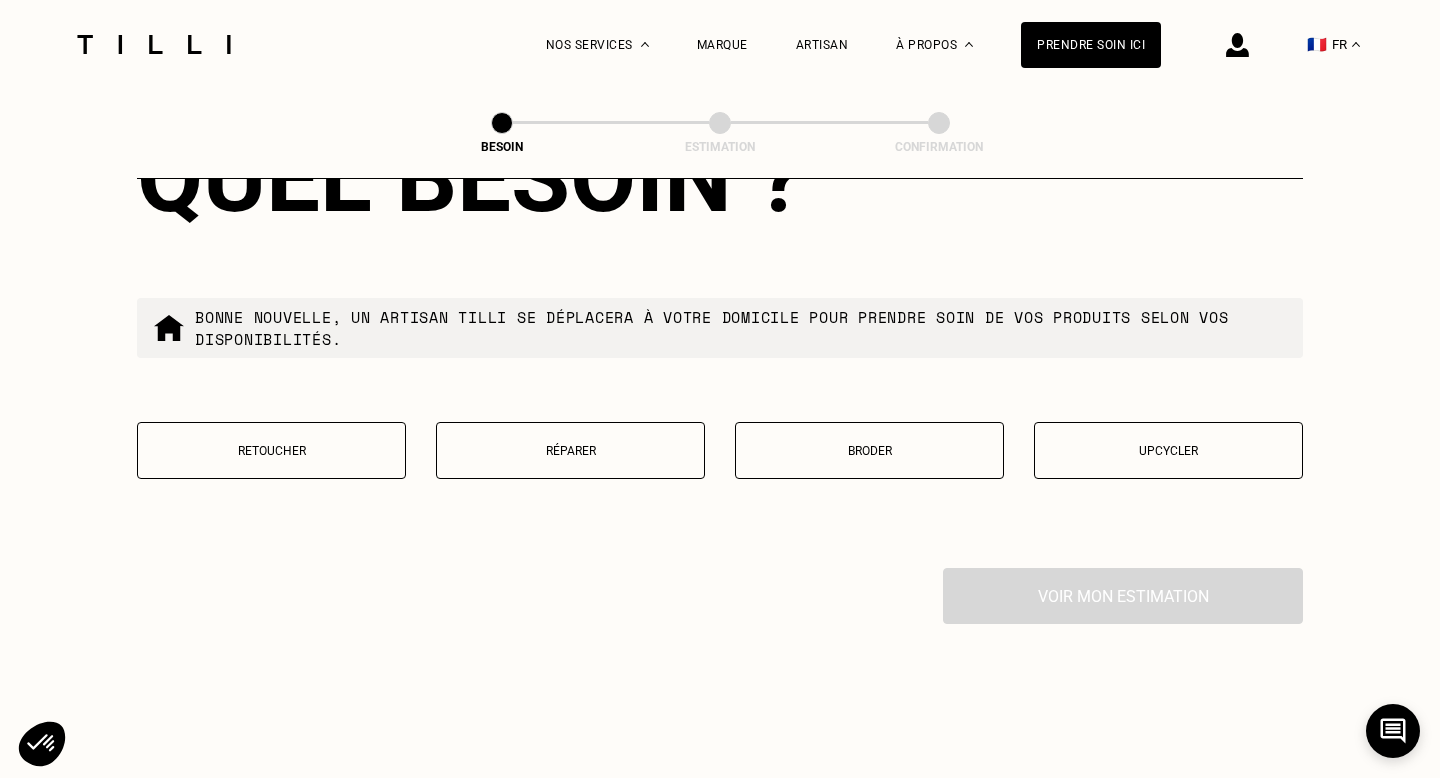 click on "Réparer" at bounding box center [570, 451] 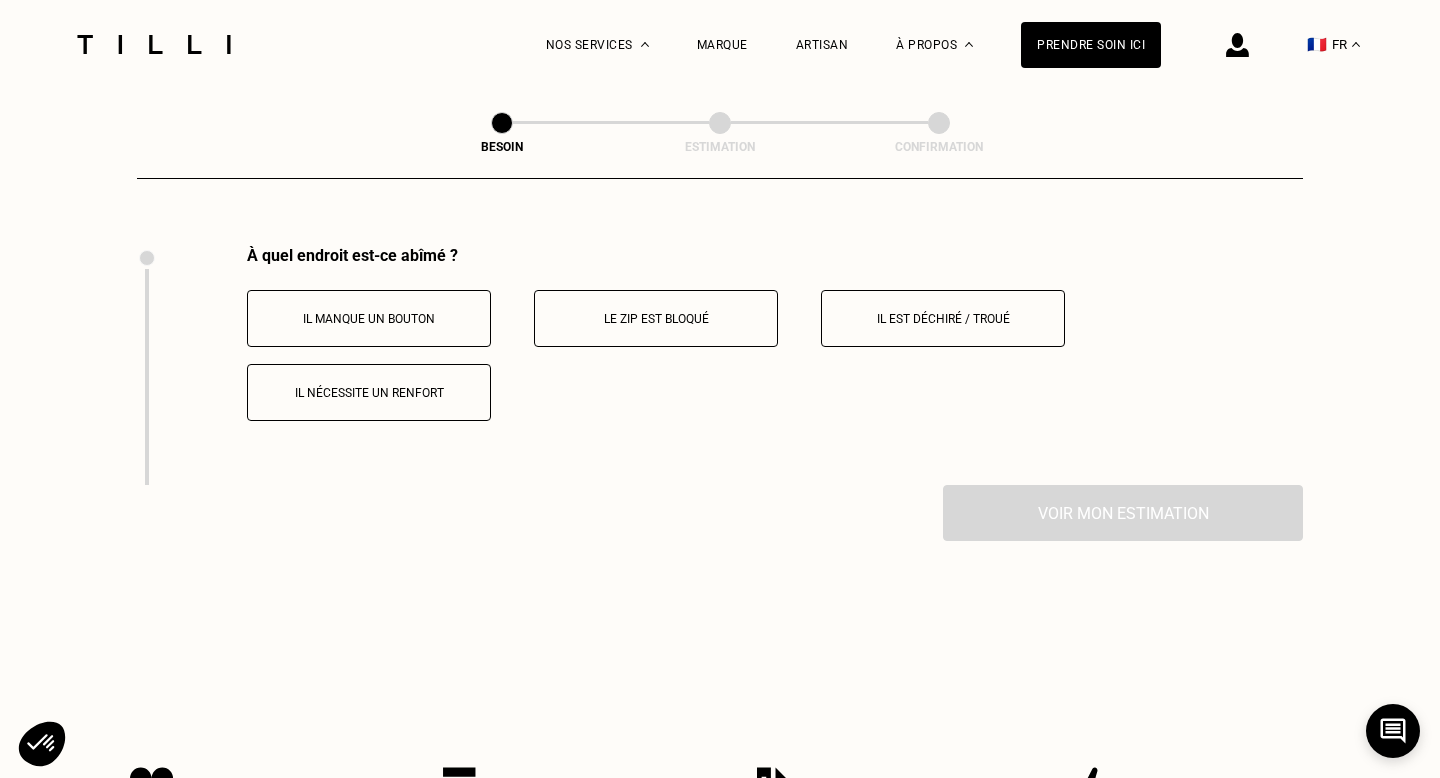 scroll, scrollTop: 3688, scrollLeft: 0, axis: vertical 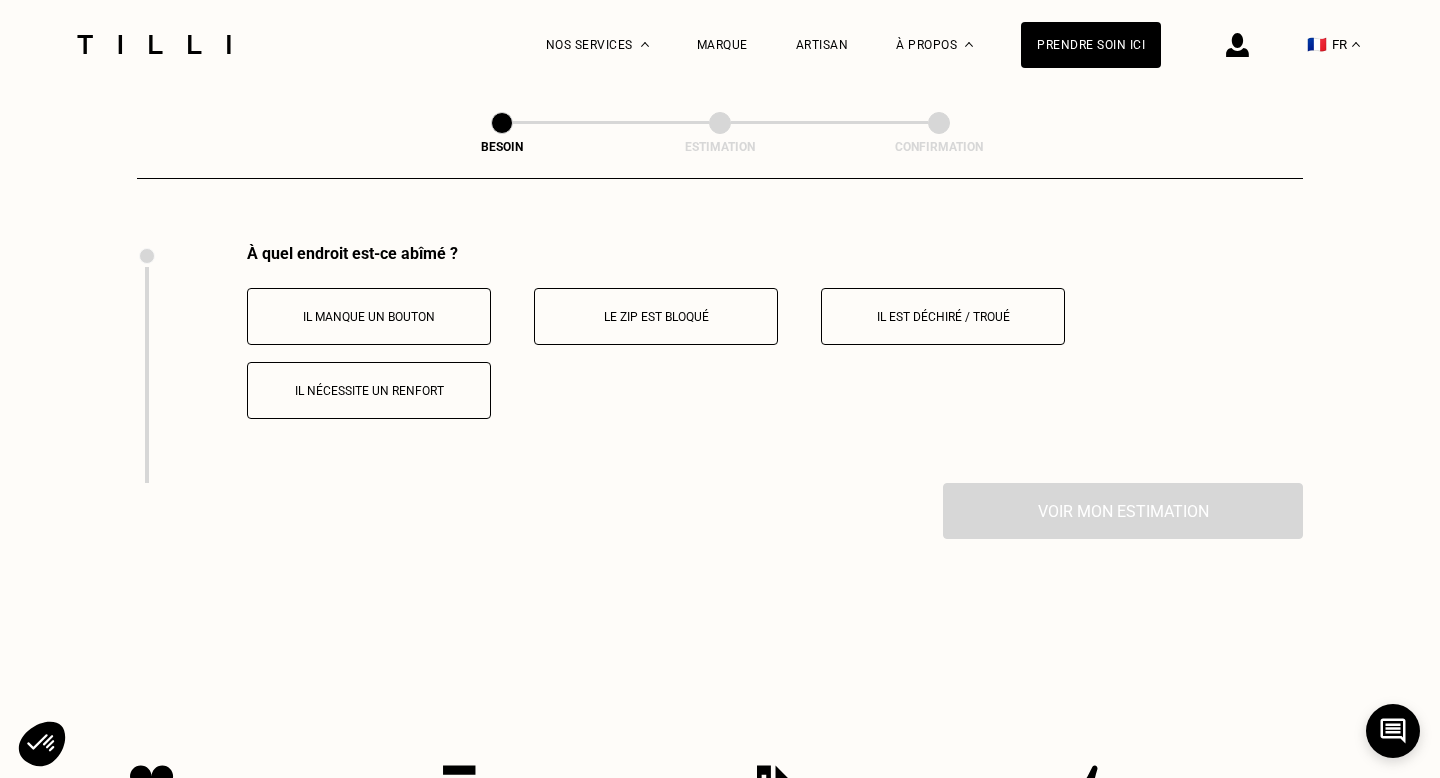 click on "Il est déchiré / troué" at bounding box center (943, 316) 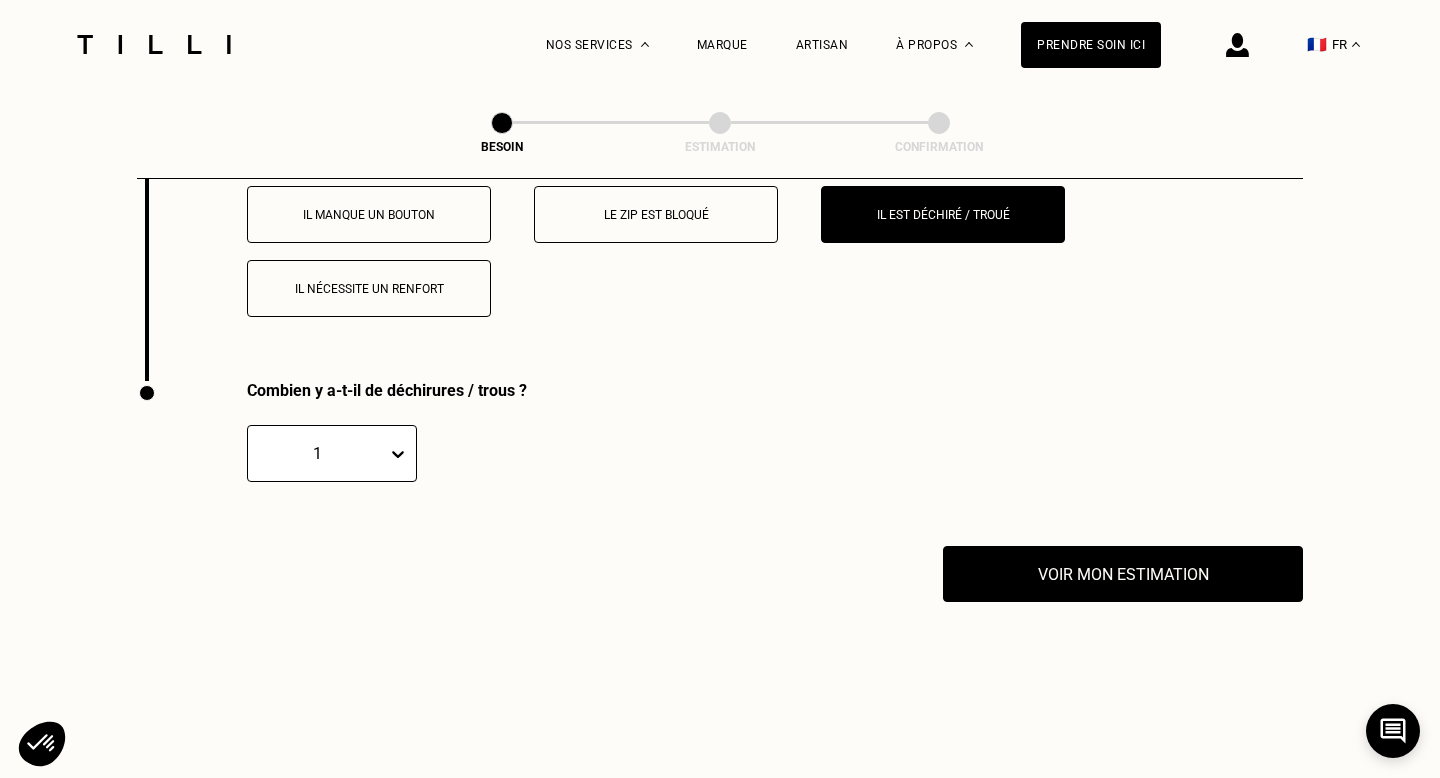 click on "Besoin Estimation Confirmation Dites nous de quoi vous avez besoin en 2 minutes top chrono Chez Tilli nous faisons appel aux meilleurs artisans couturiers , maroquiniers et cordonniers   français pour prendre soin de vos objets du quotidien. Catégorie Vêtements Intérieur Accessoires Chaussures Quelle pièce ? Pantalon Manteau & Veste Robe Haut Tailleur Pull & gilet Combinaison Jupe Robe de mariée Maillot de bain Lingerie Bonnet, écharpe, gants Accessoires Quelle matière ? Certaines matières nécessitent un savoir-faire et des outils spécifiques. Si besoin, nous mobiliserons un spécialiste pour prendre soin de vos pièces. Pas d’inquiétude, le prix reste le même. [PERSON_NAME] ou mousseline Dentelle Maille Attention ! Pour le moment, nous traitons que le cuir léger comme les hauts & pantalons (pas de blouson). Cuir Autre ([GEOGRAPHIC_DATA], [GEOGRAPHIC_DATA]...) Technique - Sport Localisation Quel est votre pays ? 🇩🇪   [GEOGRAPHIC_DATA] 🇦🇹   [GEOGRAPHIC_DATA] 🇧🇪   [GEOGRAPHIC_DATA] 🇧🇬   Bulgarie 🇨🇾   Chypre" at bounding box center (720, -1490) 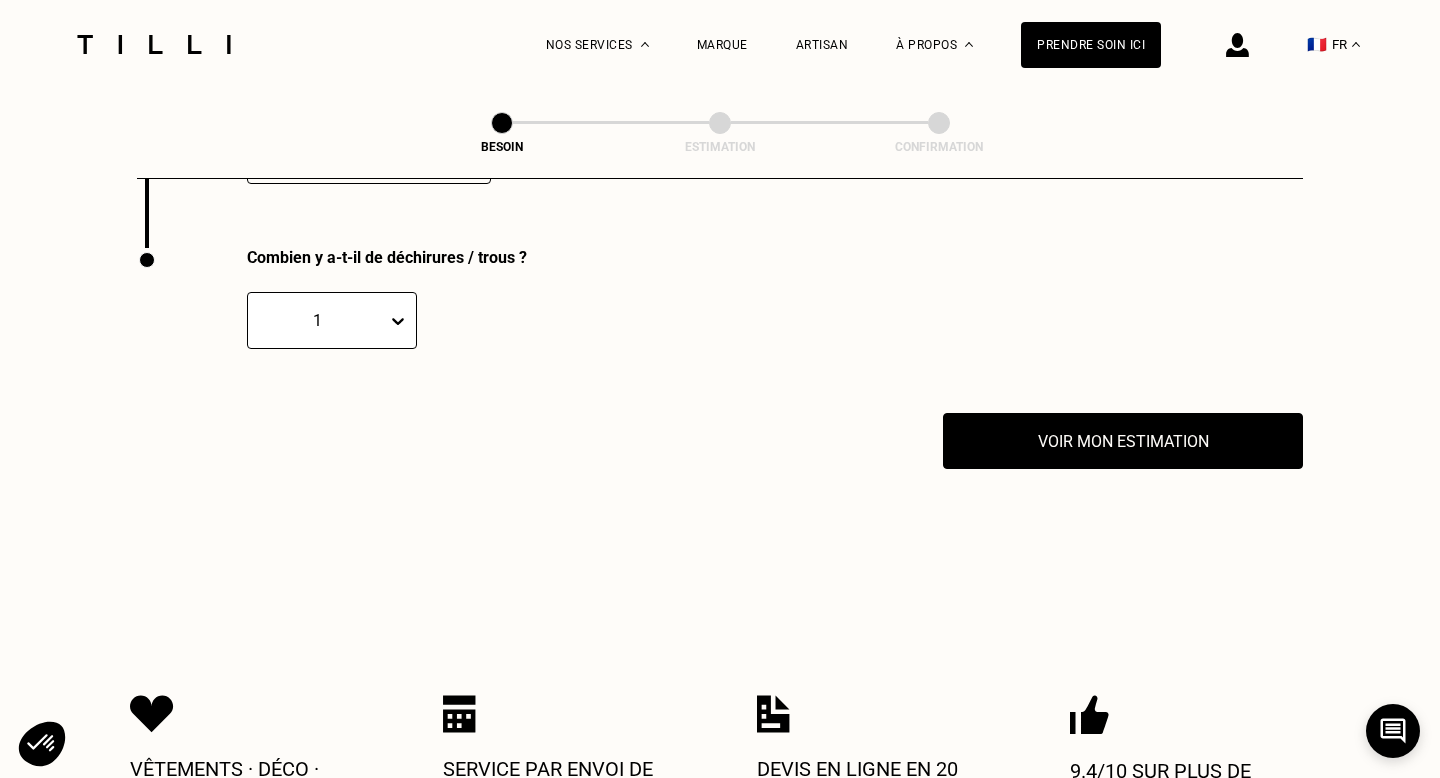 scroll, scrollTop: 3927, scrollLeft: 0, axis: vertical 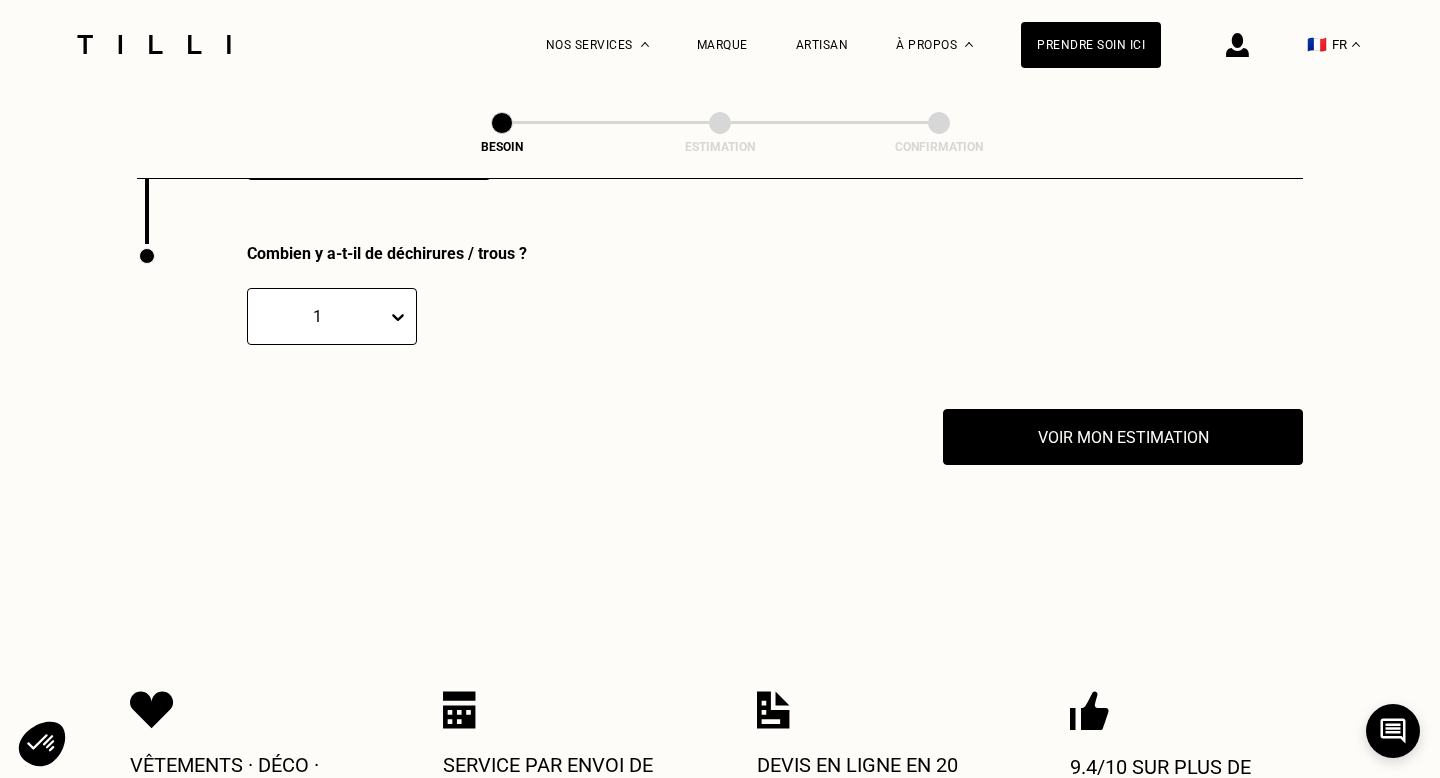 click at bounding box center (387, 316) 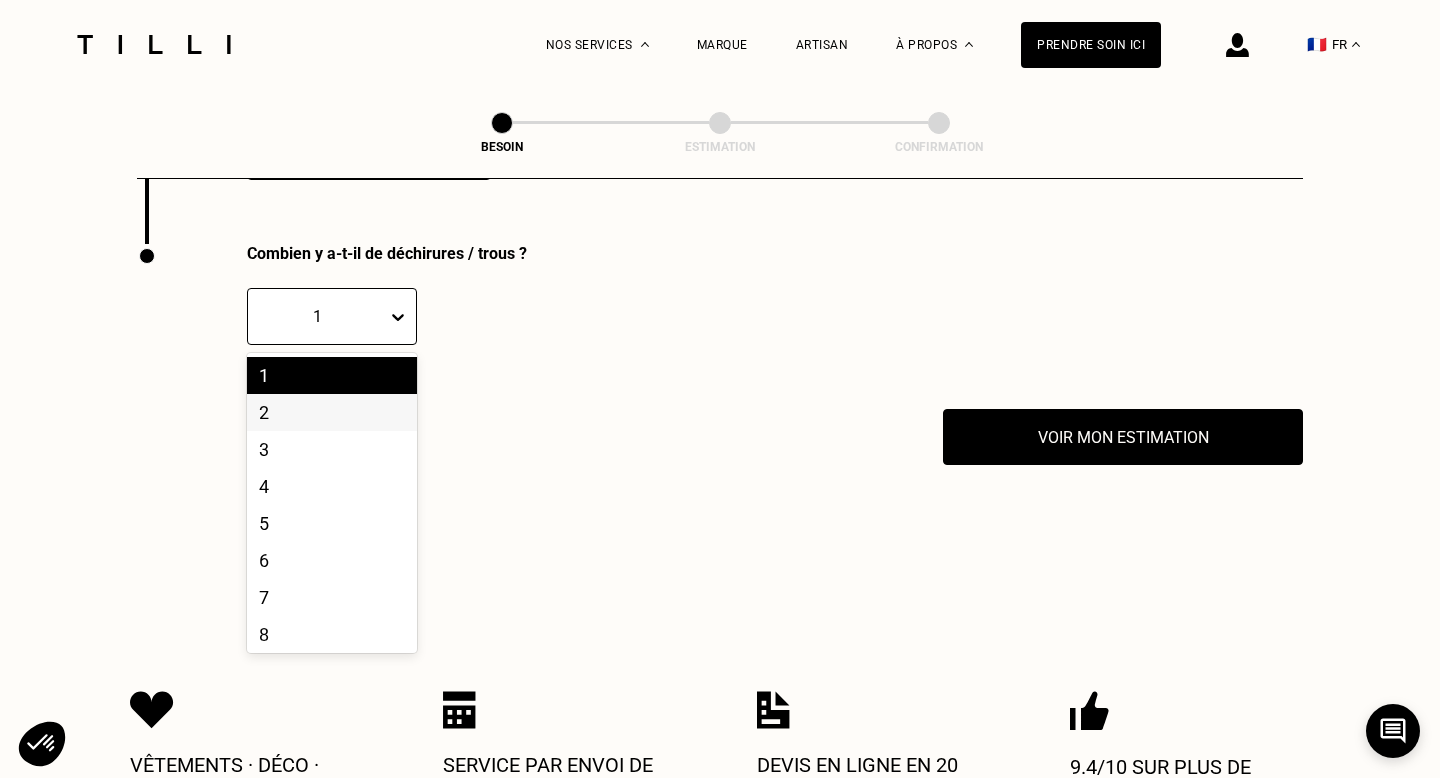 click on "2" at bounding box center (332, 412) 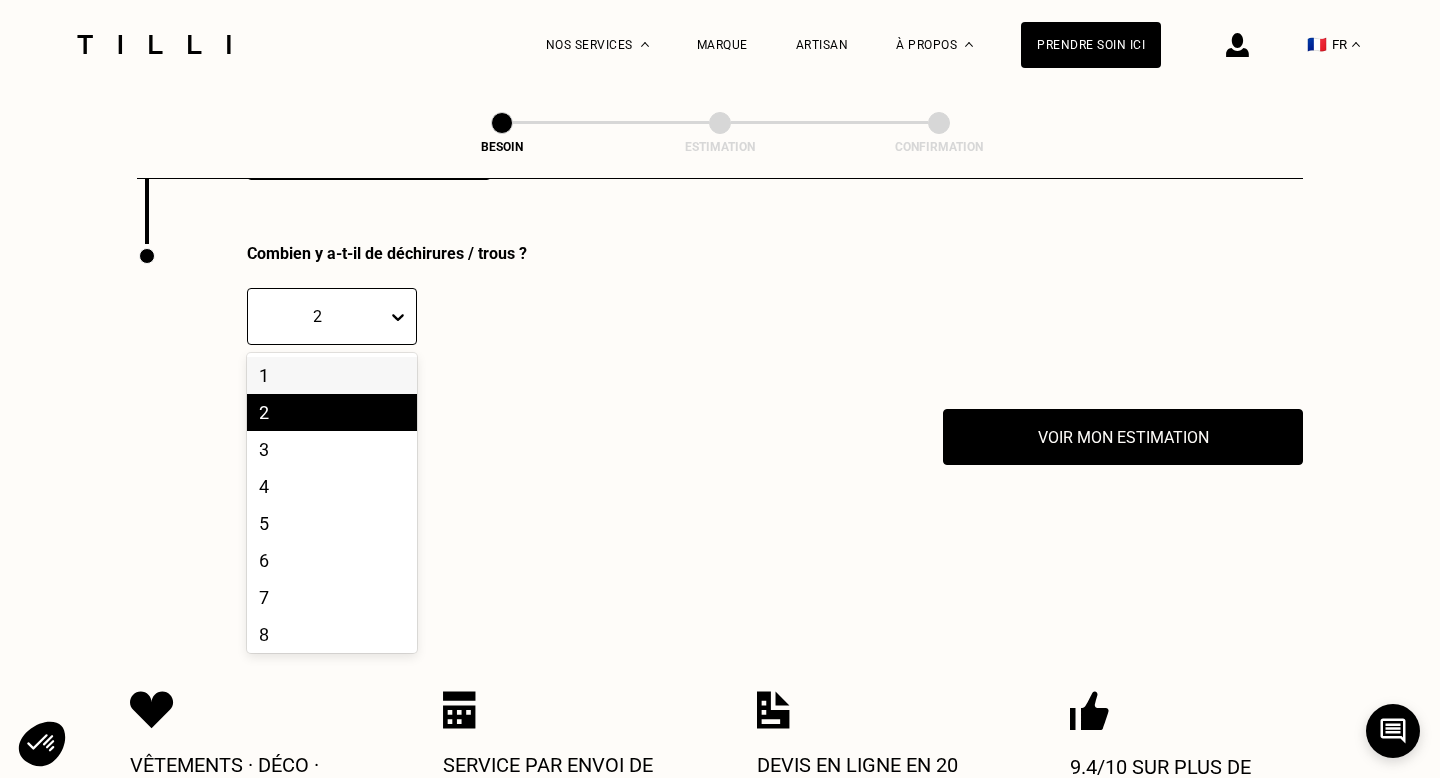 click on "2" at bounding box center (317, 316) 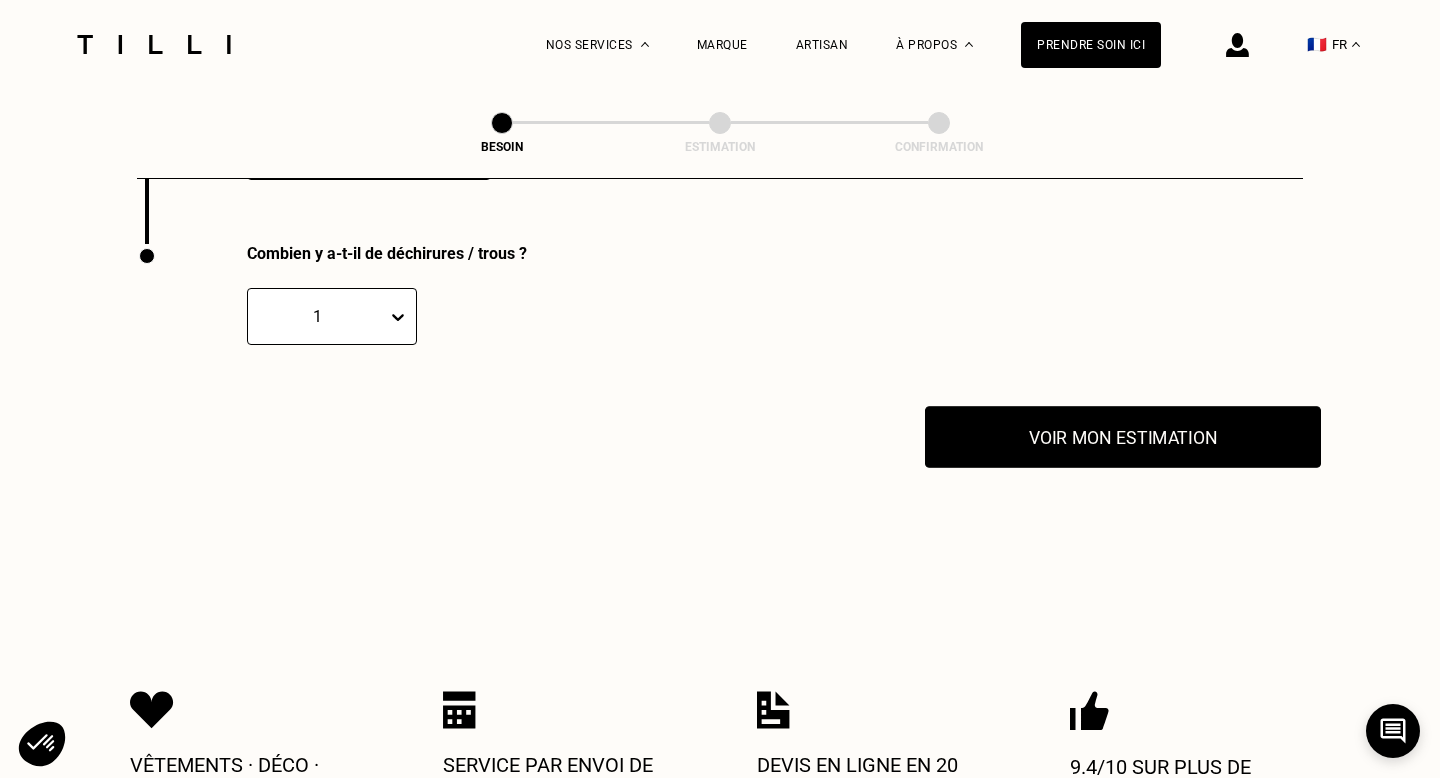 click on "Voir mon estimation" at bounding box center [1123, 437] 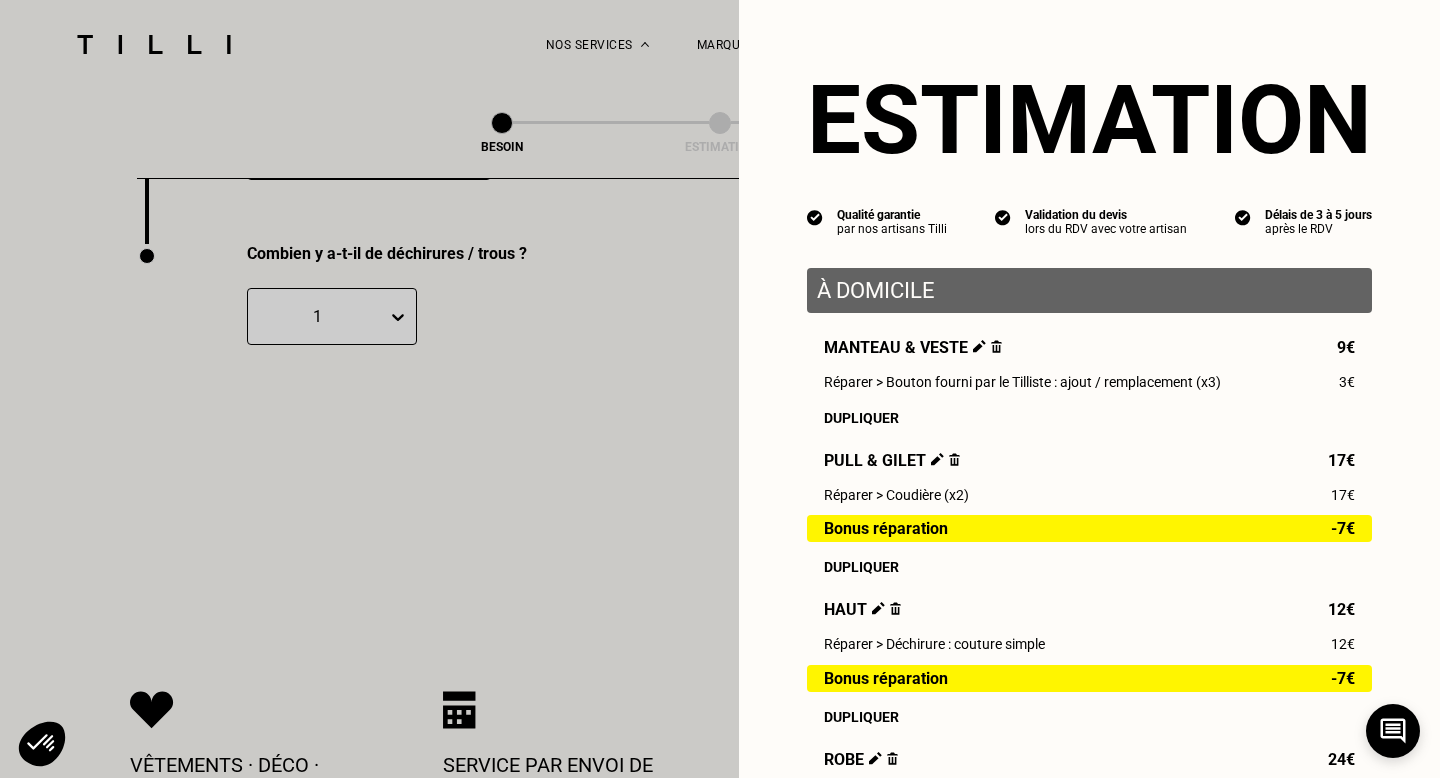 scroll, scrollTop: 424, scrollLeft: 0, axis: vertical 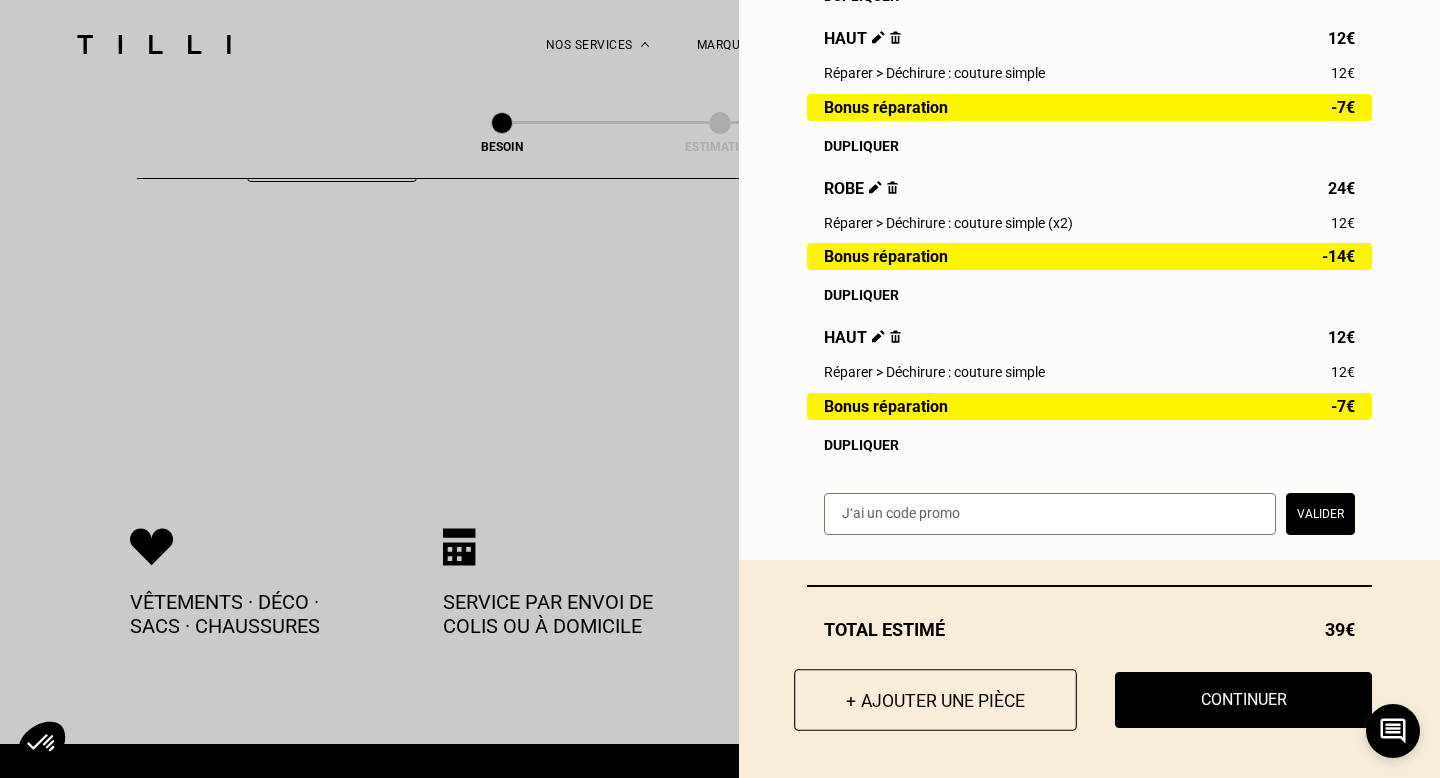 click on "+ Ajouter une pièce" at bounding box center [935, 700] 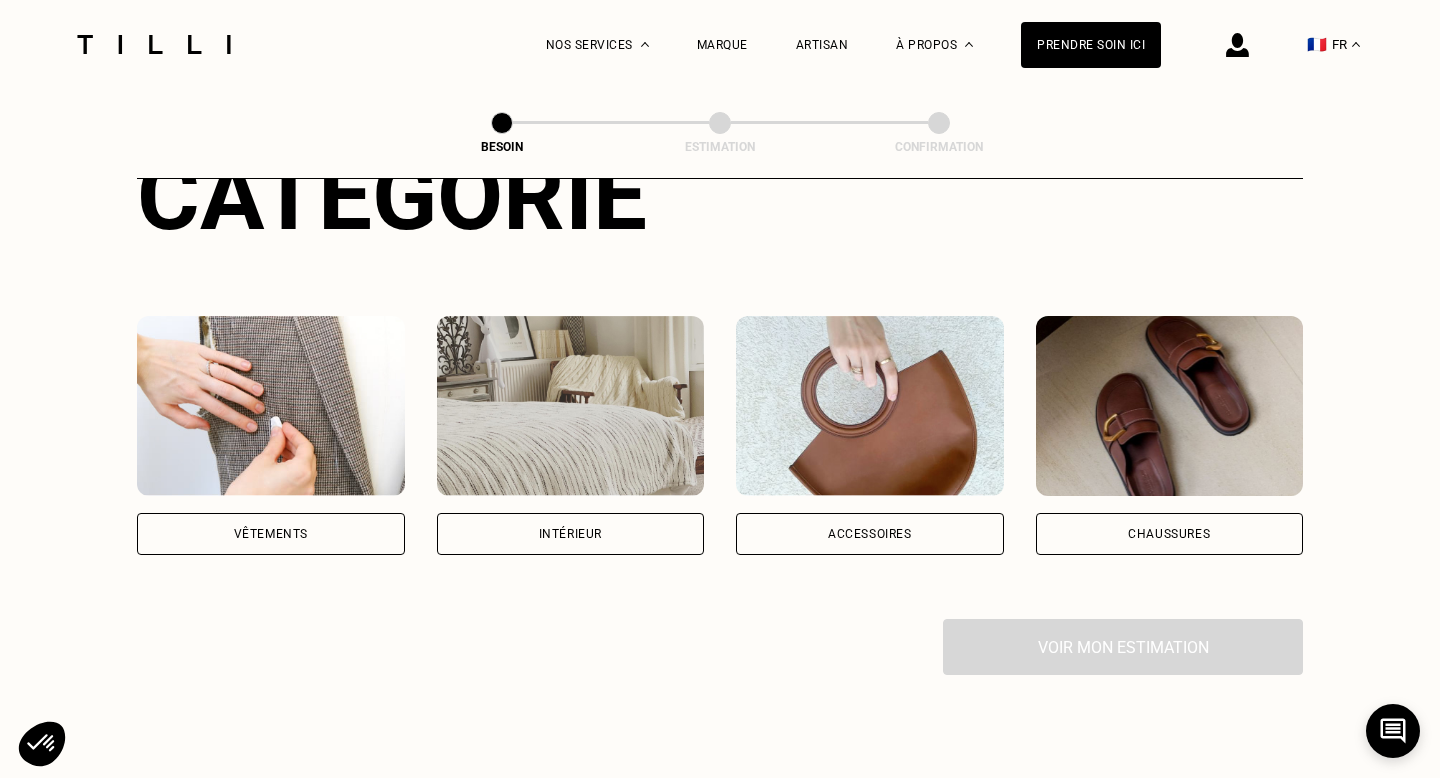 scroll, scrollTop: 289, scrollLeft: 0, axis: vertical 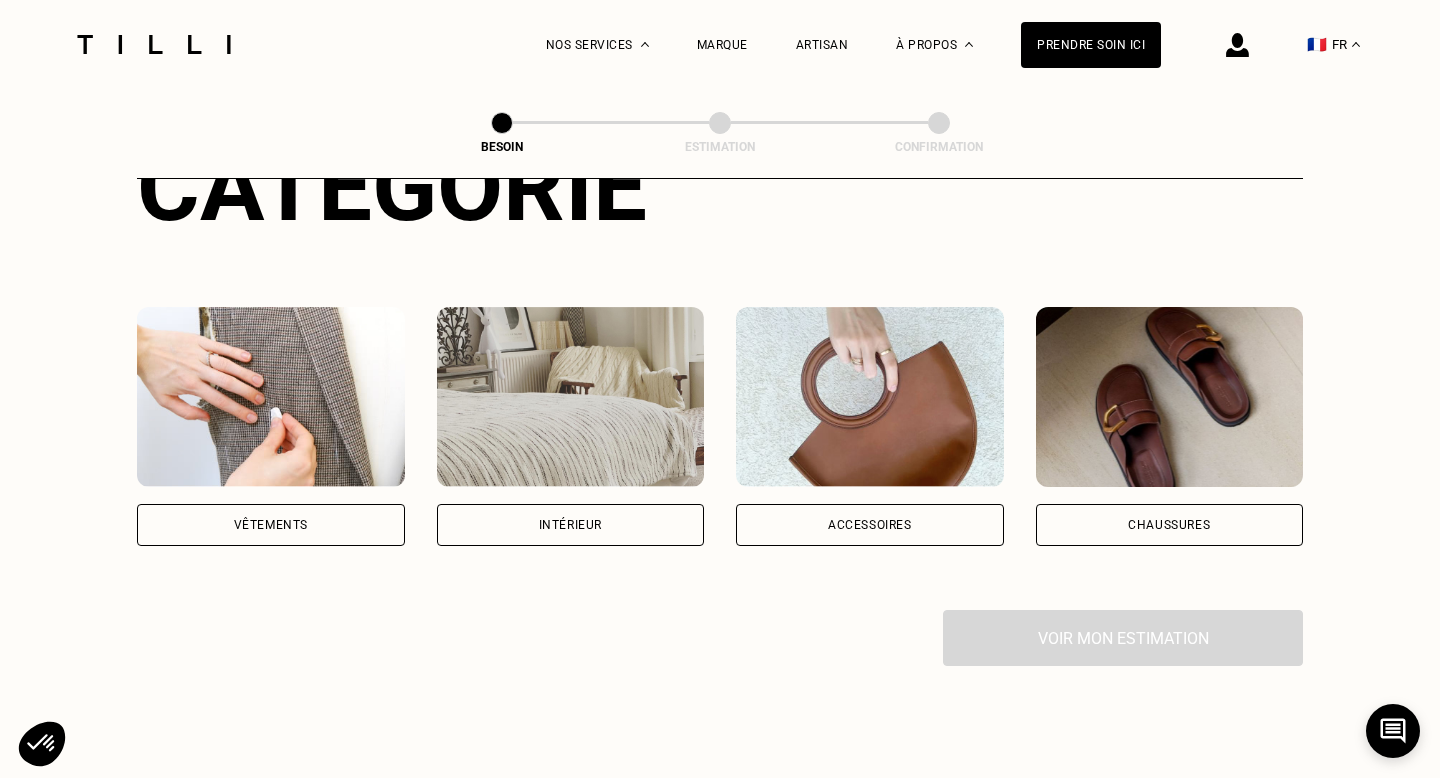 click on "Vêtements" at bounding box center (271, 525) 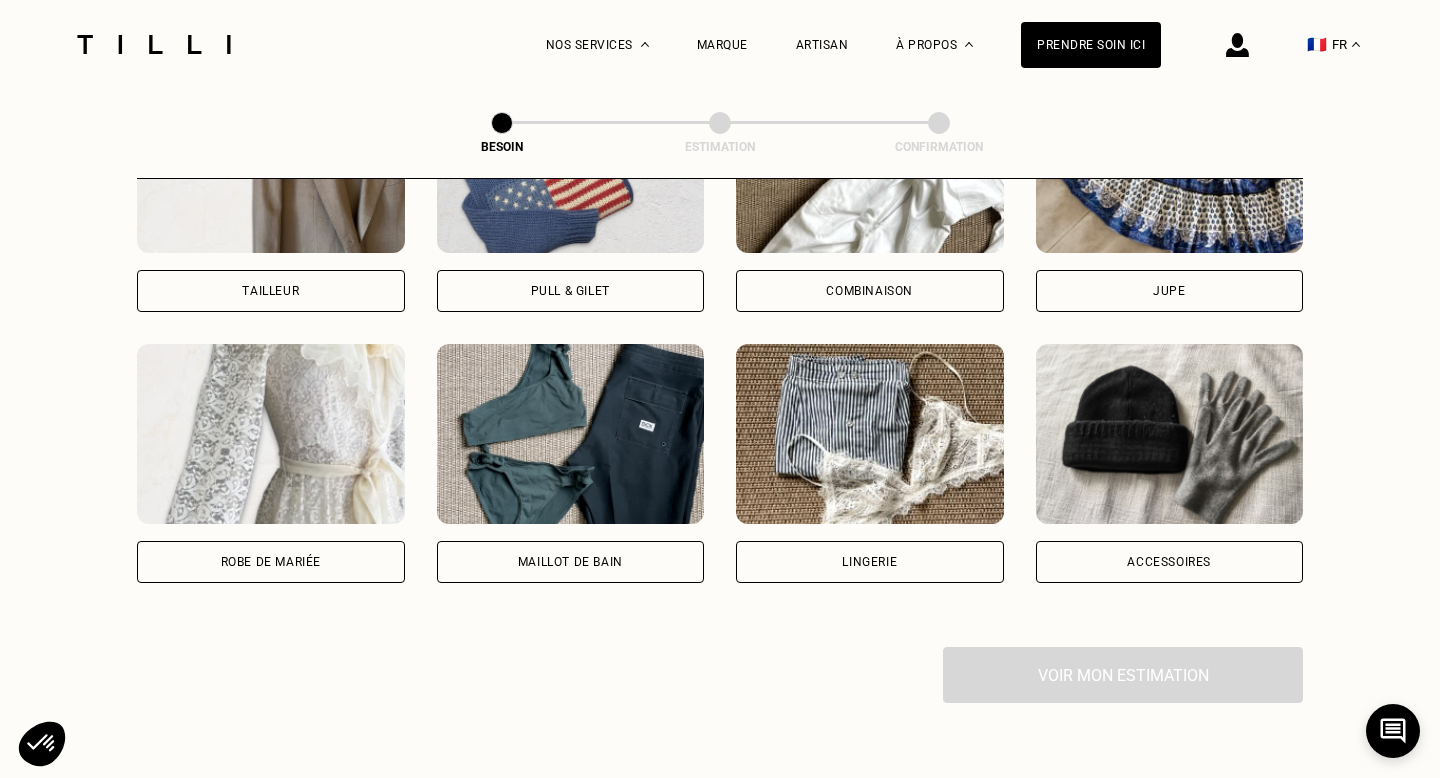 scroll, scrollTop: 1343, scrollLeft: 0, axis: vertical 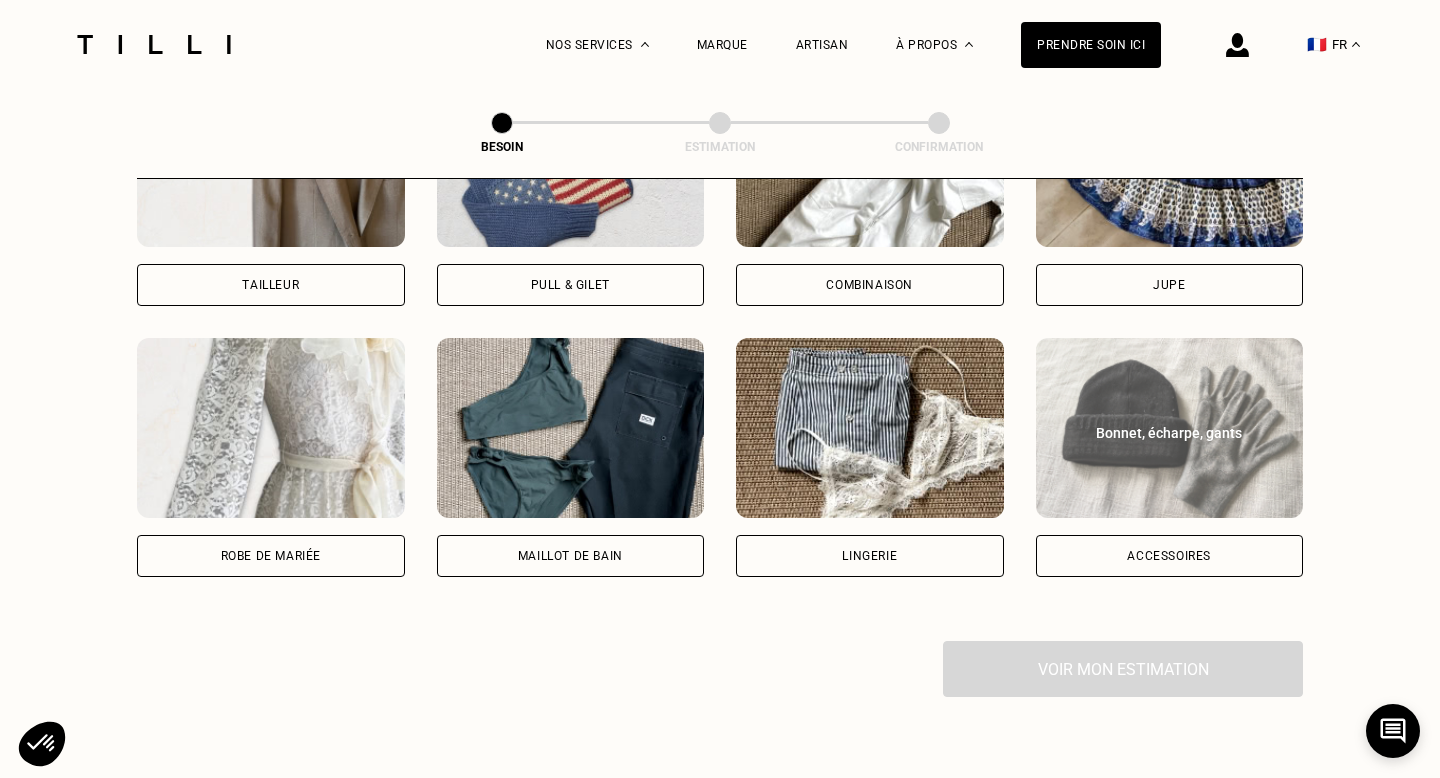 click on "Accessoires" at bounding box center [1170, 556] 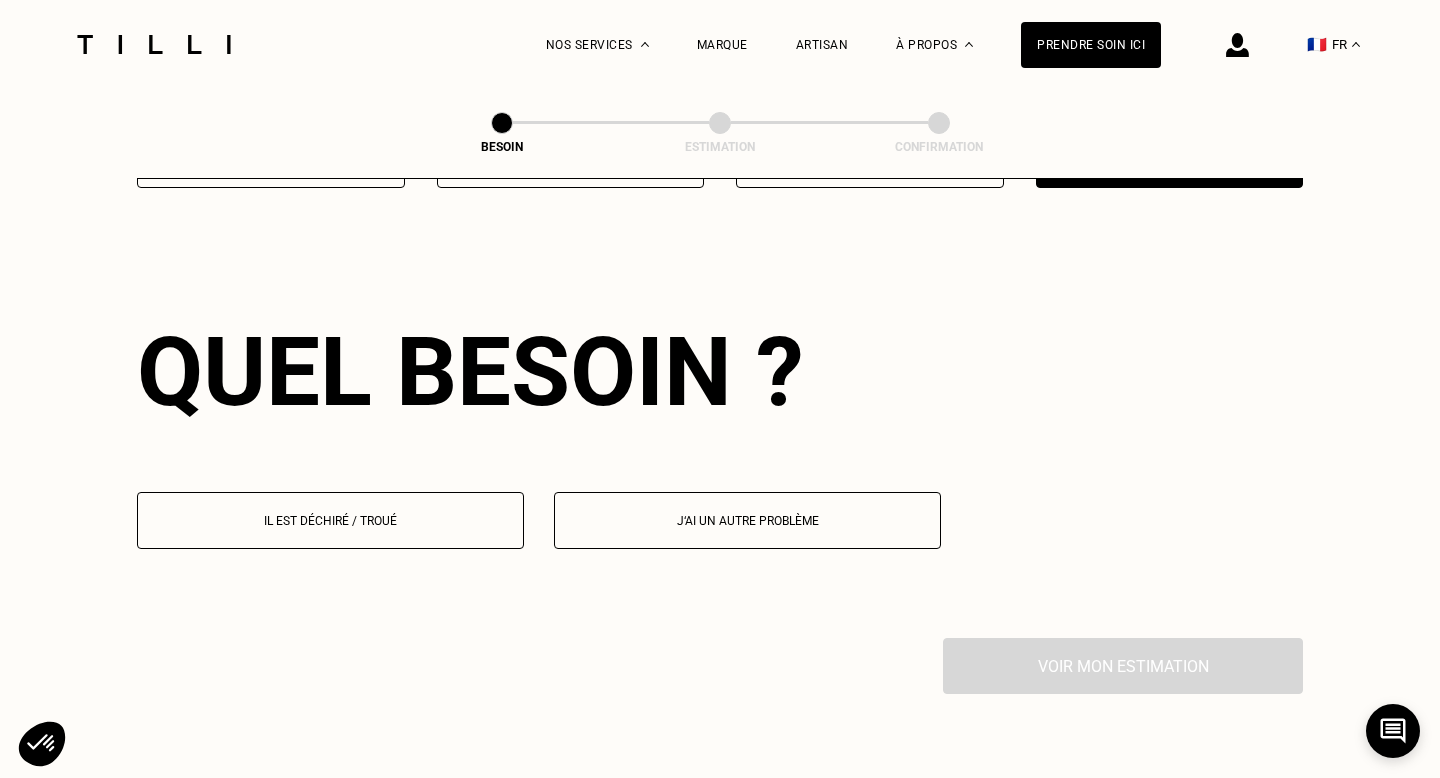 scroll, scrollTop: 1736, scrollLeft: 0, axis: vertical 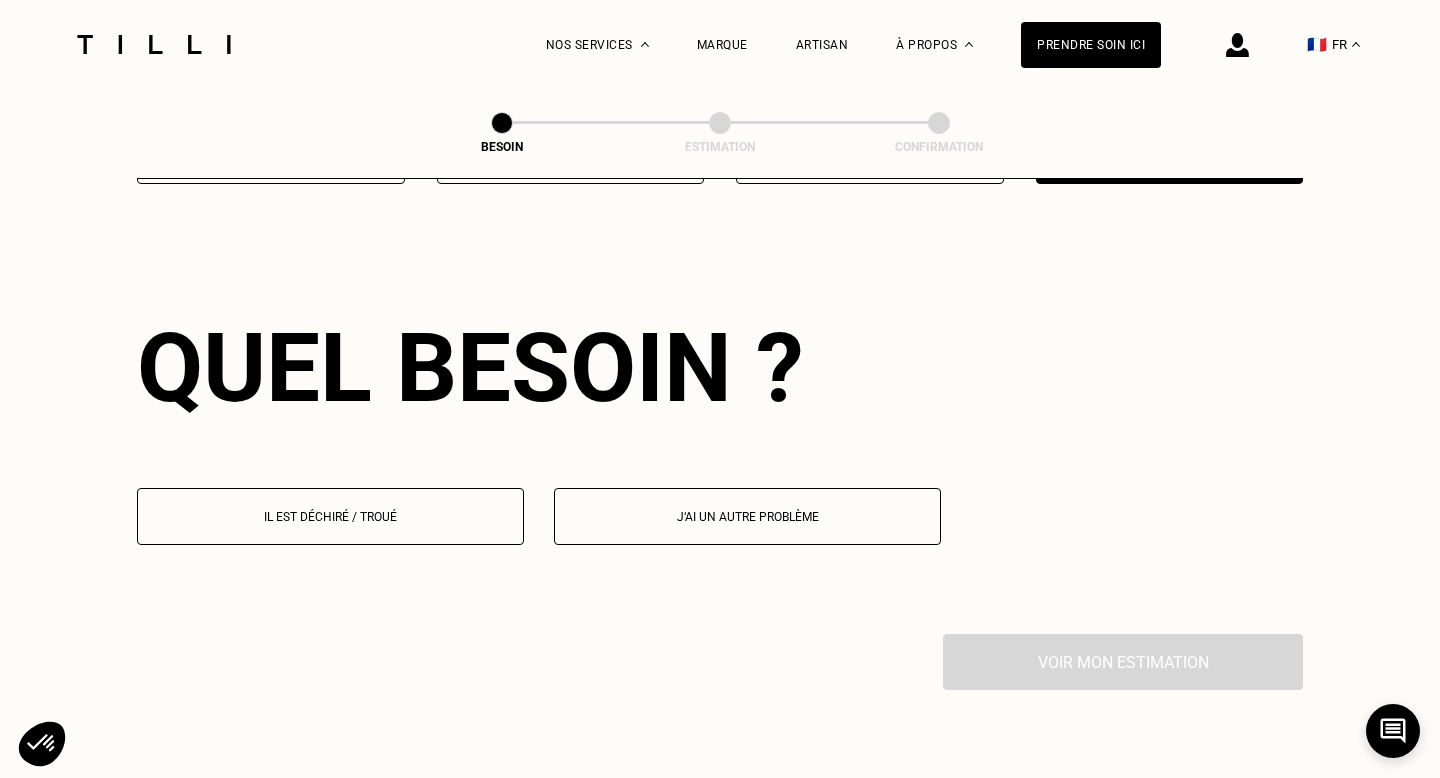 click on "Il est déchiré / troué" at bounding box center [330, 517] 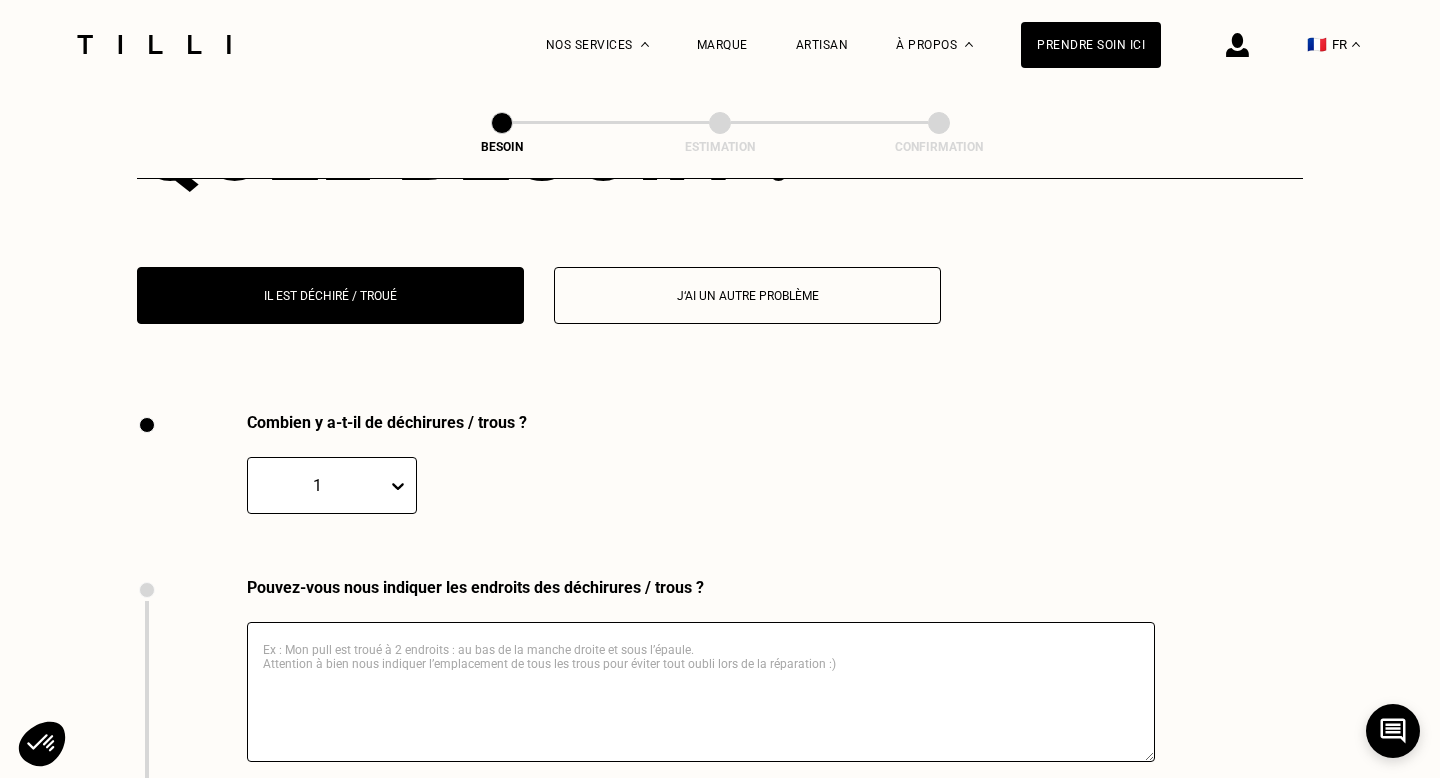 scroll, scrollTop: 1955, scrollLeft: 0, axis: vertical 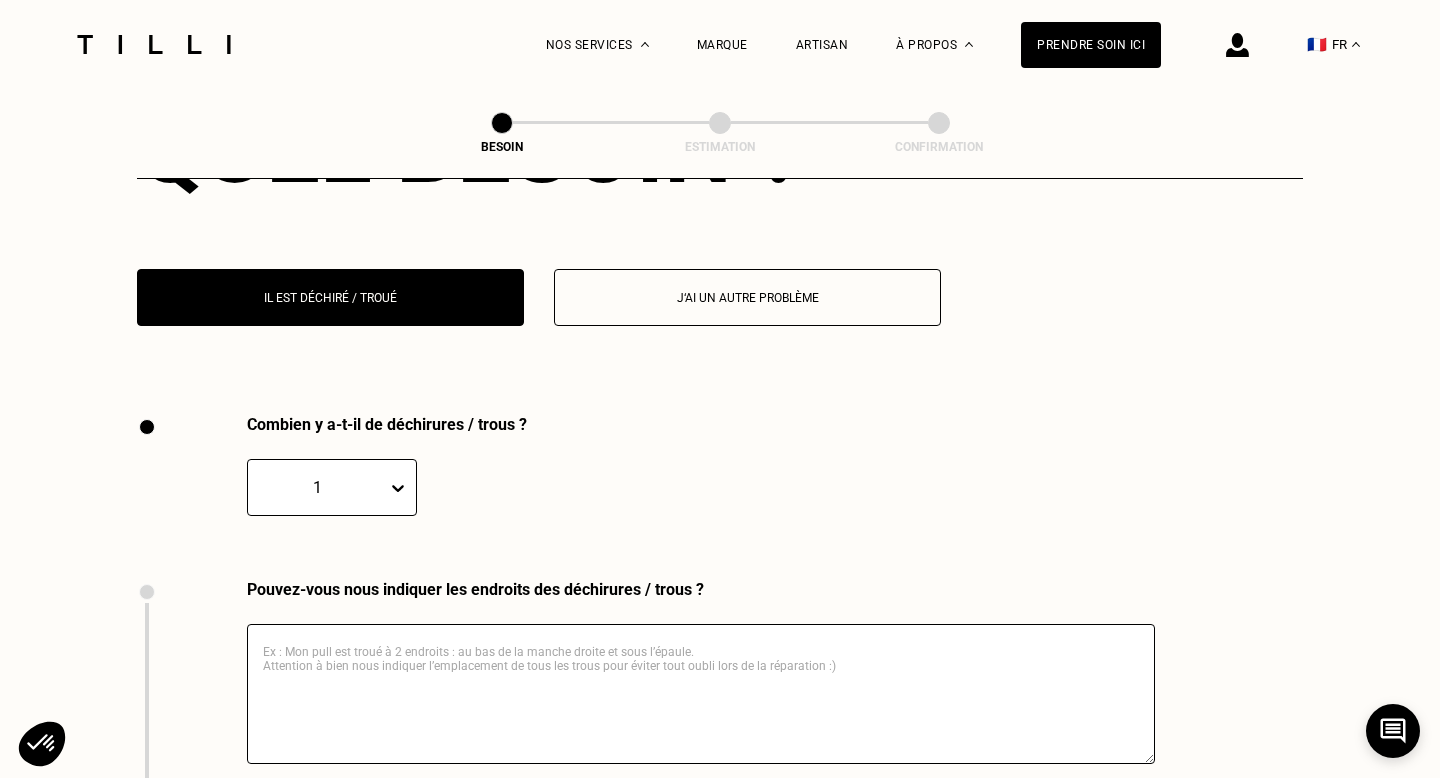 click at bounding box center (701, 694) 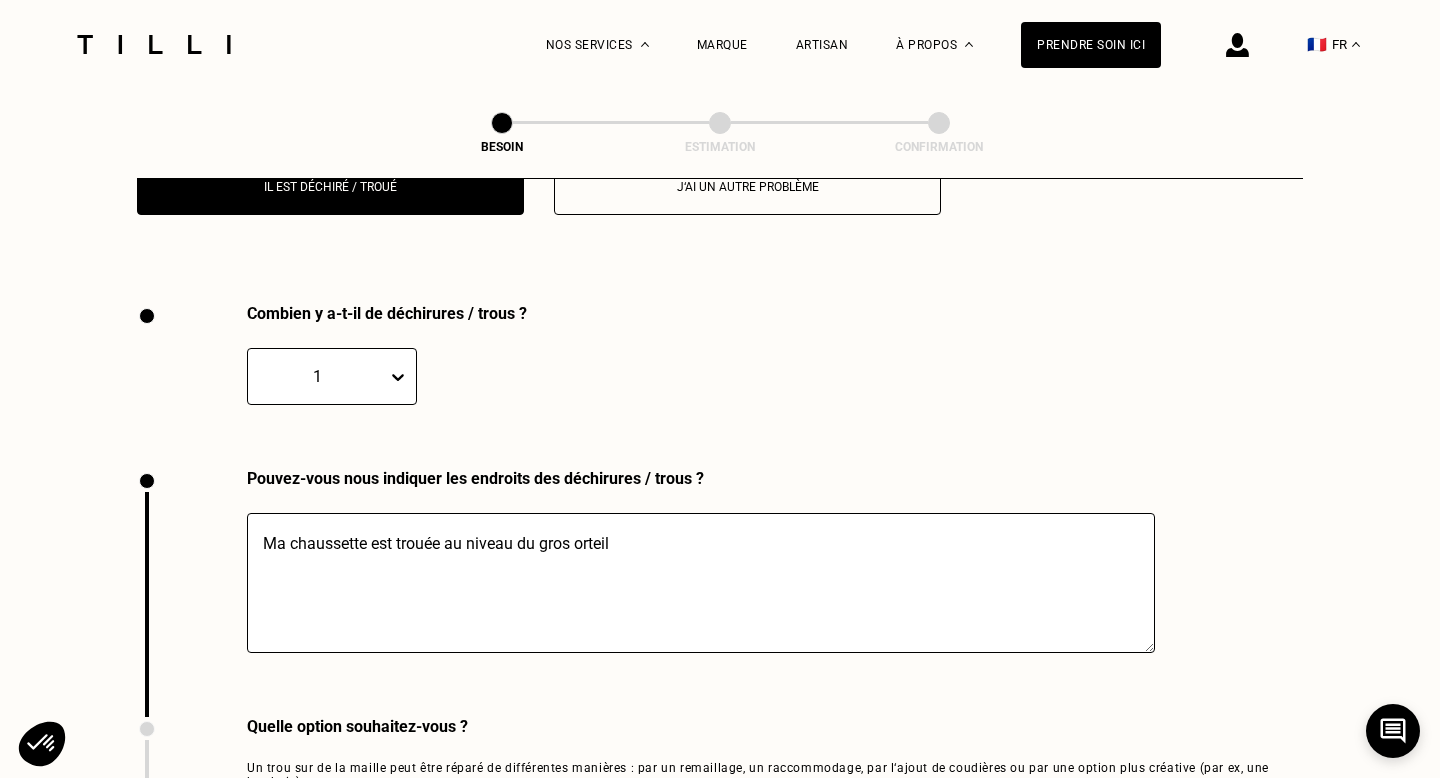 scroll, scrollTop: 2080, scrollLeft: 0, axis: vertical 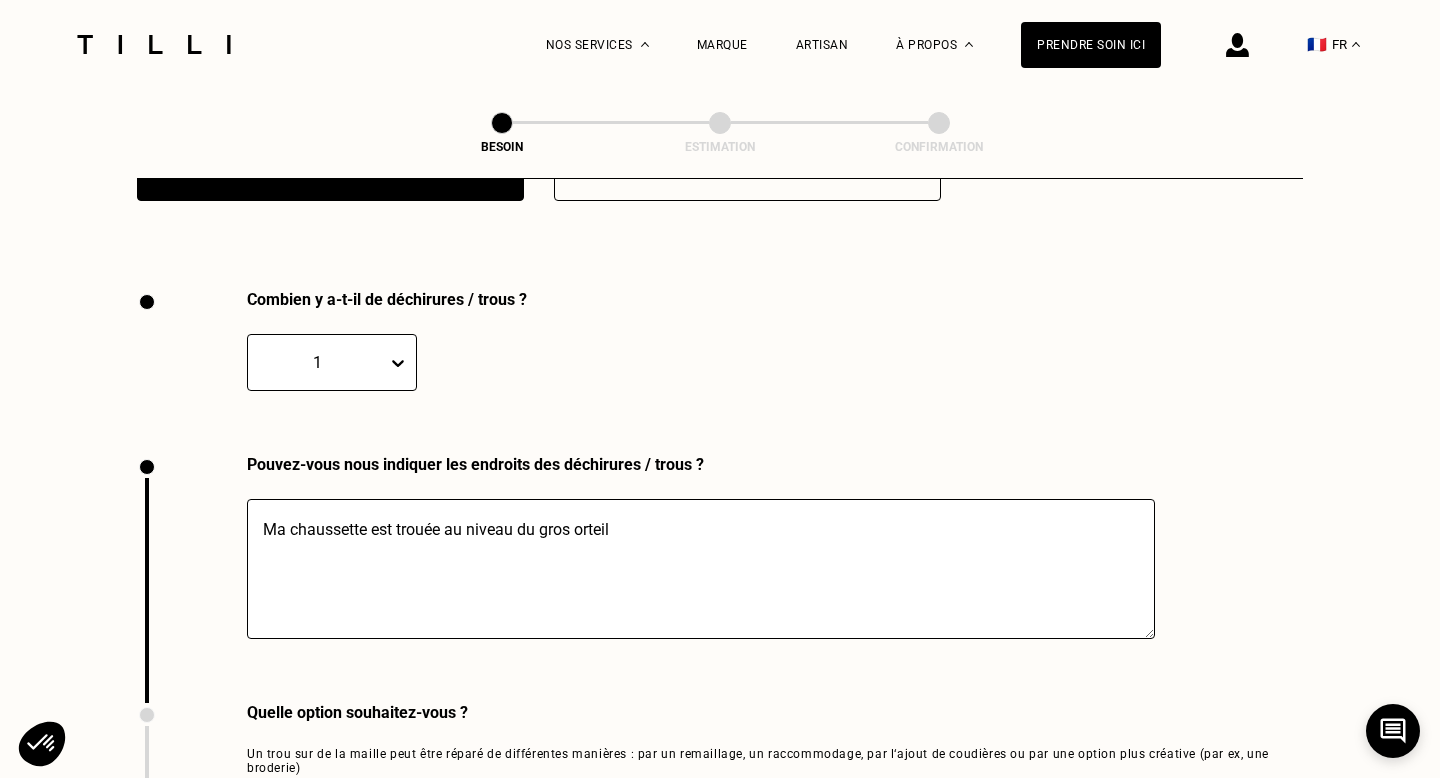 click on "Ma chaussette est trouée au niveau du gros orteil" at bounding box center (701, 569) 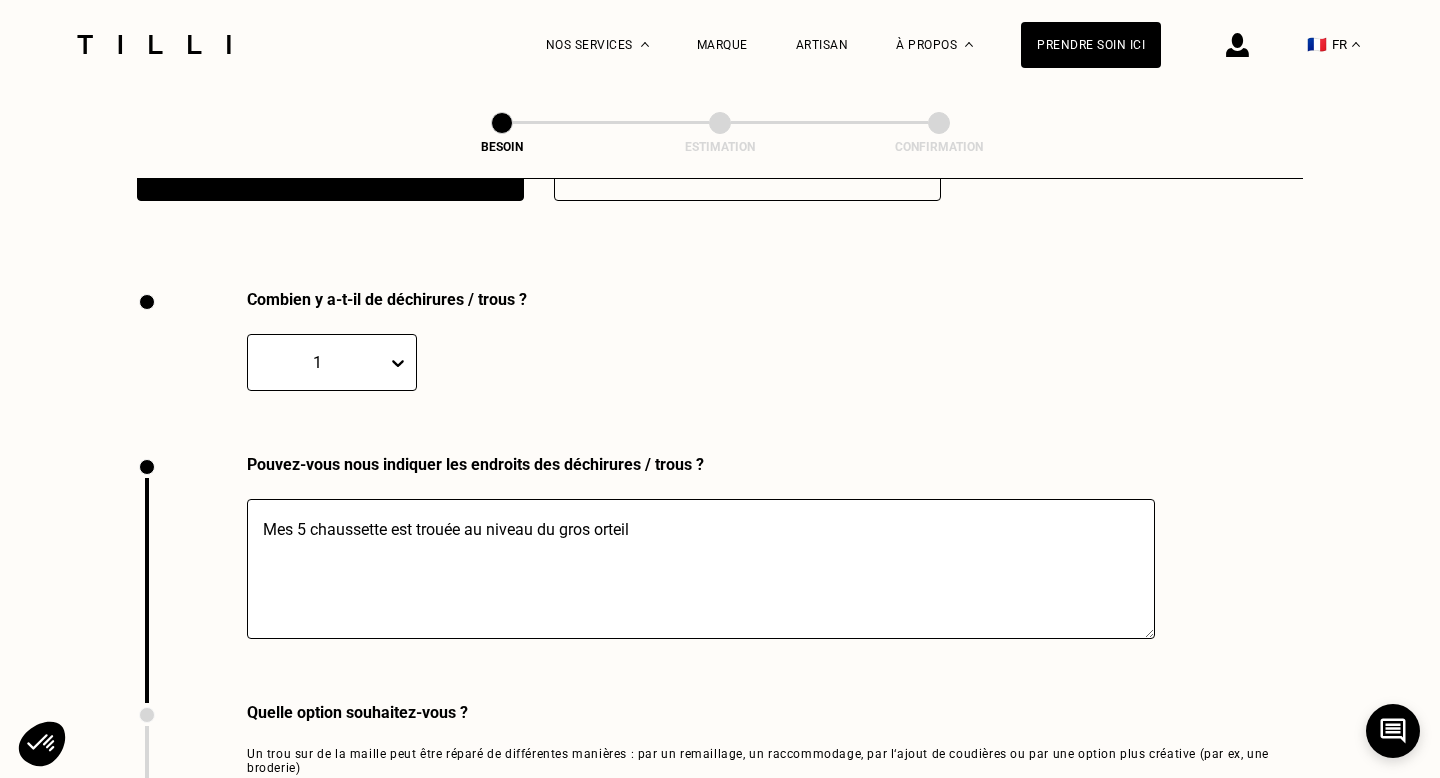 click on "Mes 5 chaussette est trouée au niveau du gros orteil" at bounding box center (701, 569) 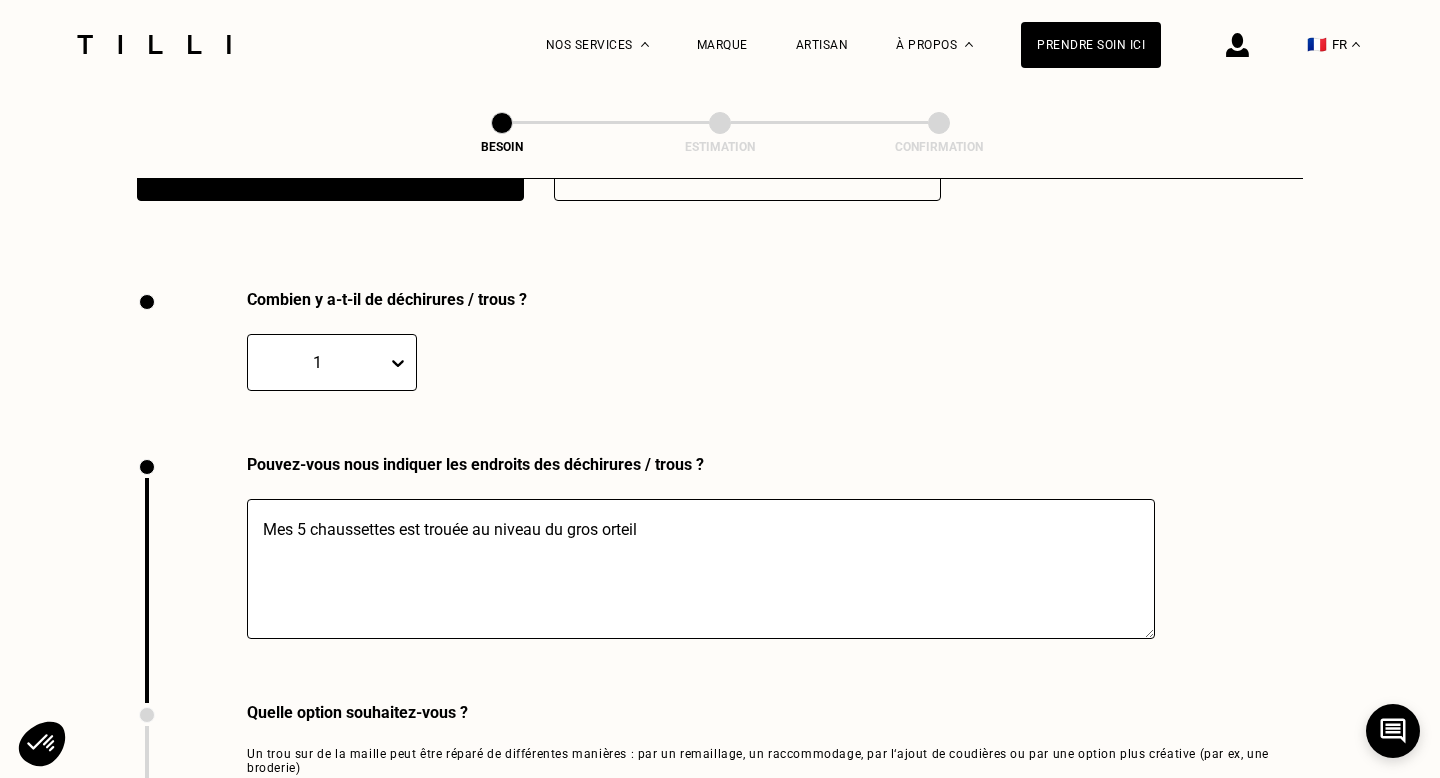 click on "Mes 5 chaussettes est trouée au niveau du gros orteil" at bounding box center (701, 569) 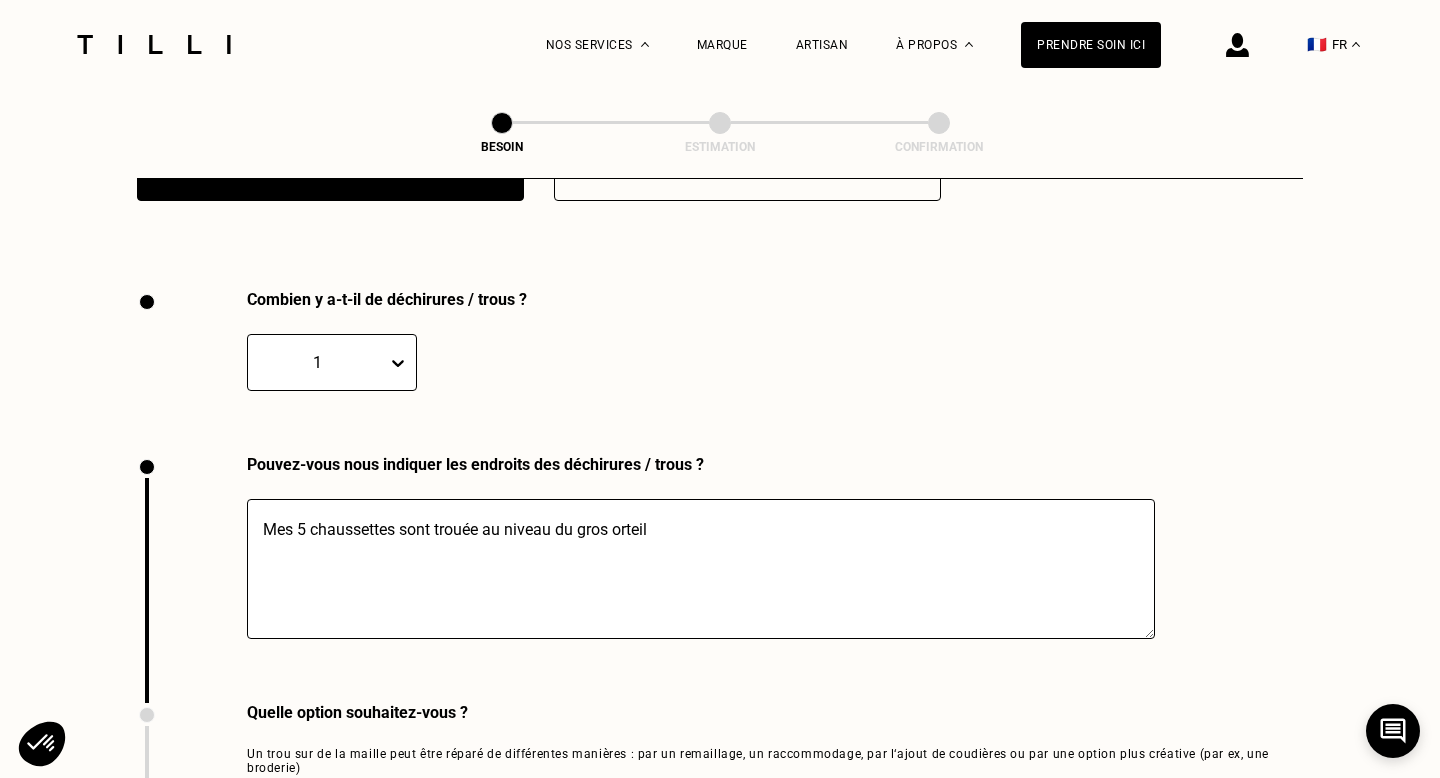 click on "Mes 5 chaussettes sont trouée au niveau du gros orteil" at bounding box center [701, 569] 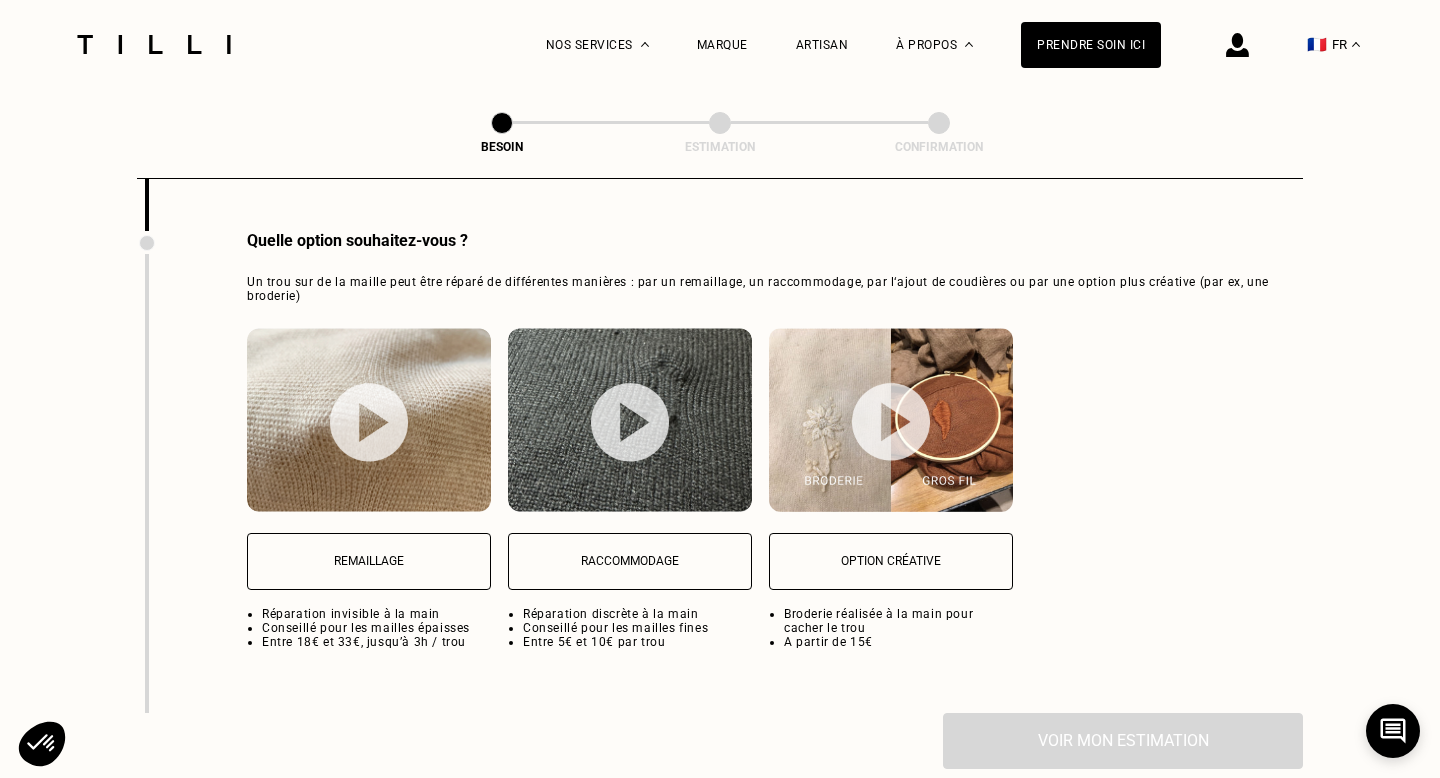 scroll, scrollTop: 2553, scrollLeft: 0, axis: vertical 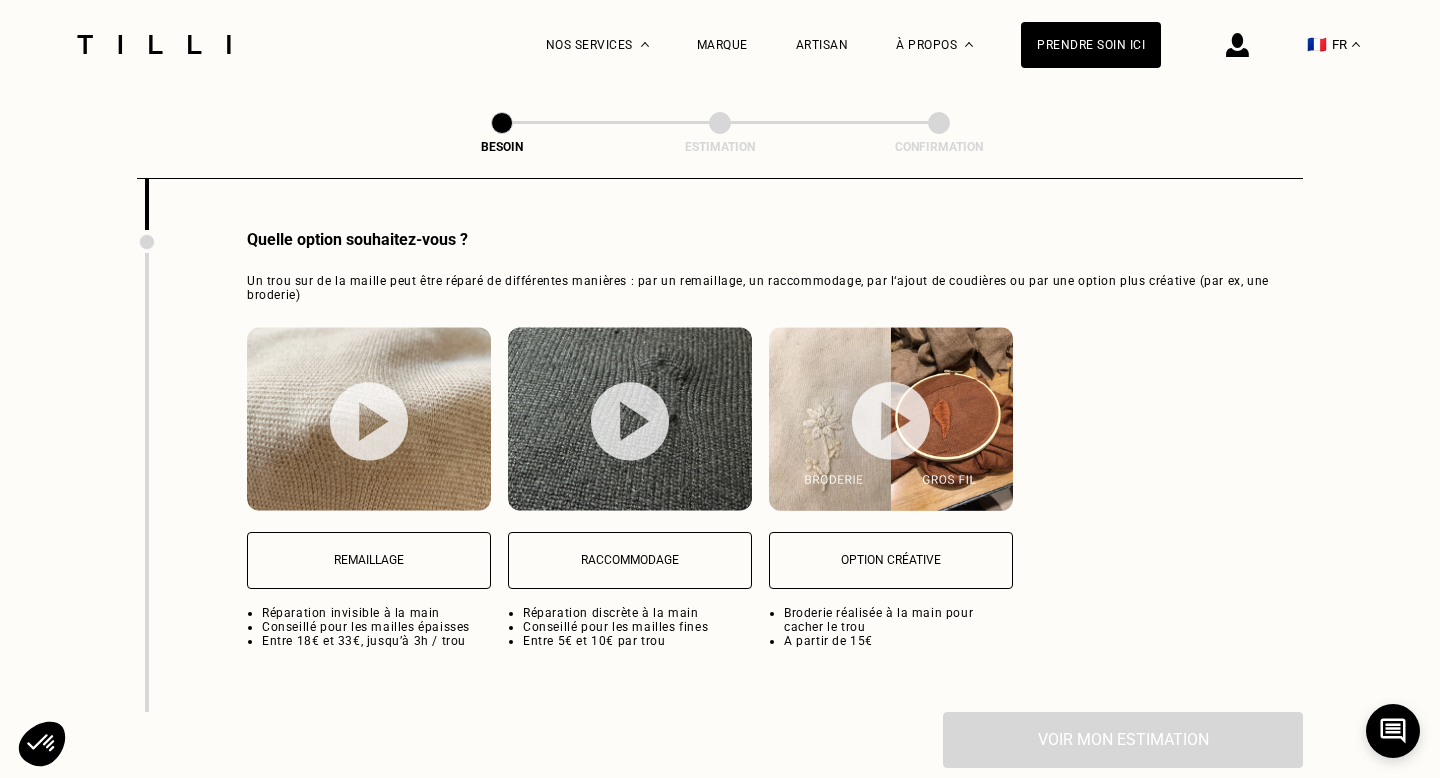 type on "Mes 5 chaussettes sont trouées au niveau du gros orteil" 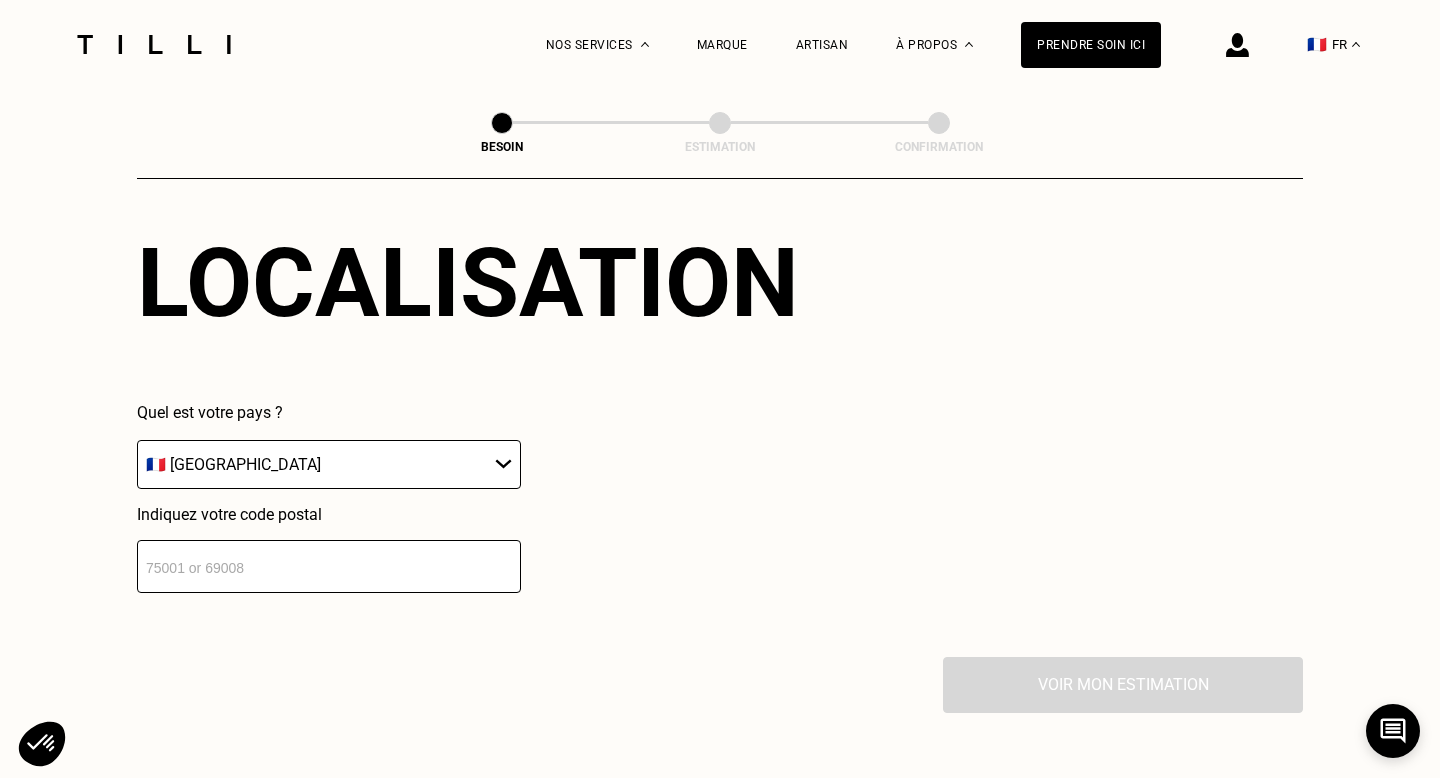 scroll, scrollTop: 3112, scrollLeft: 0, axis: vertical 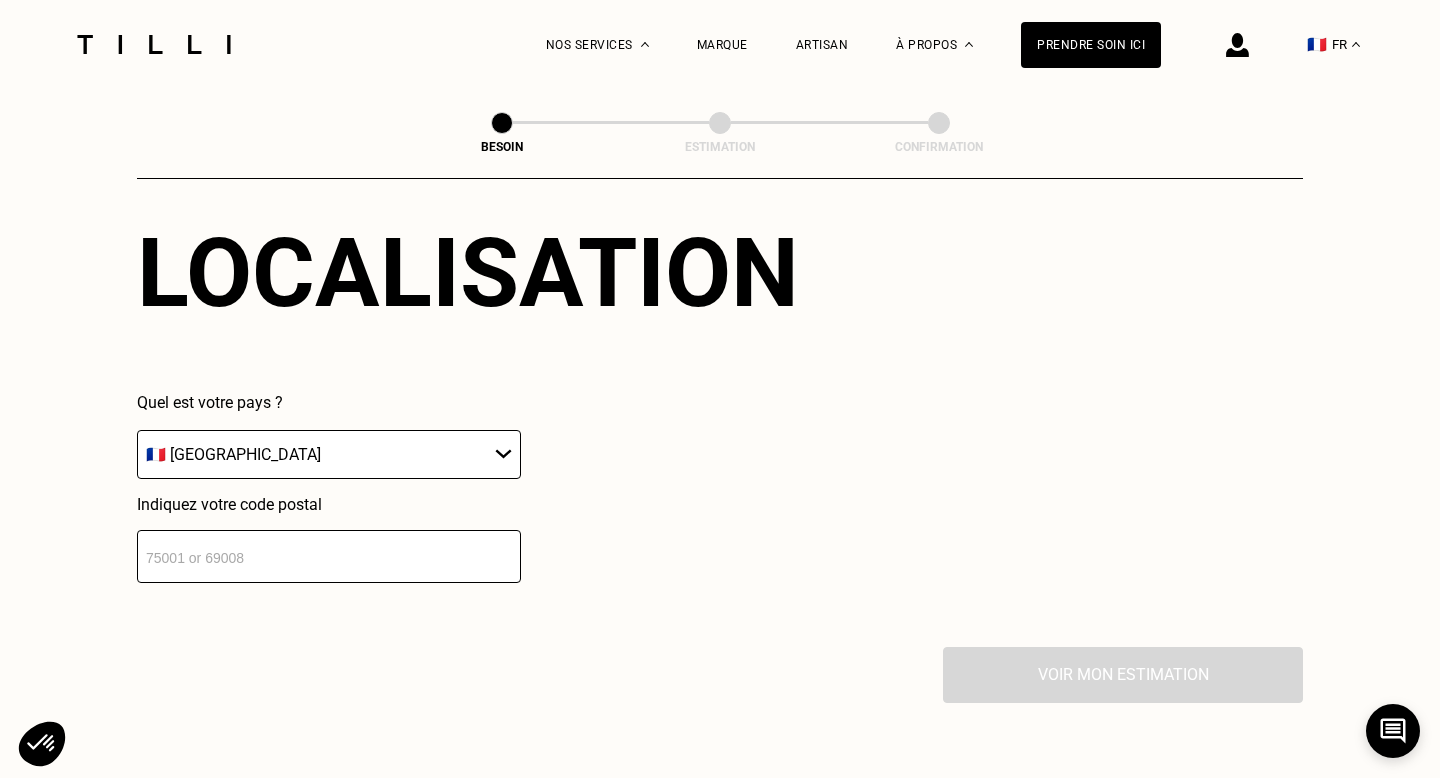 click at bounding box center [329, 556] 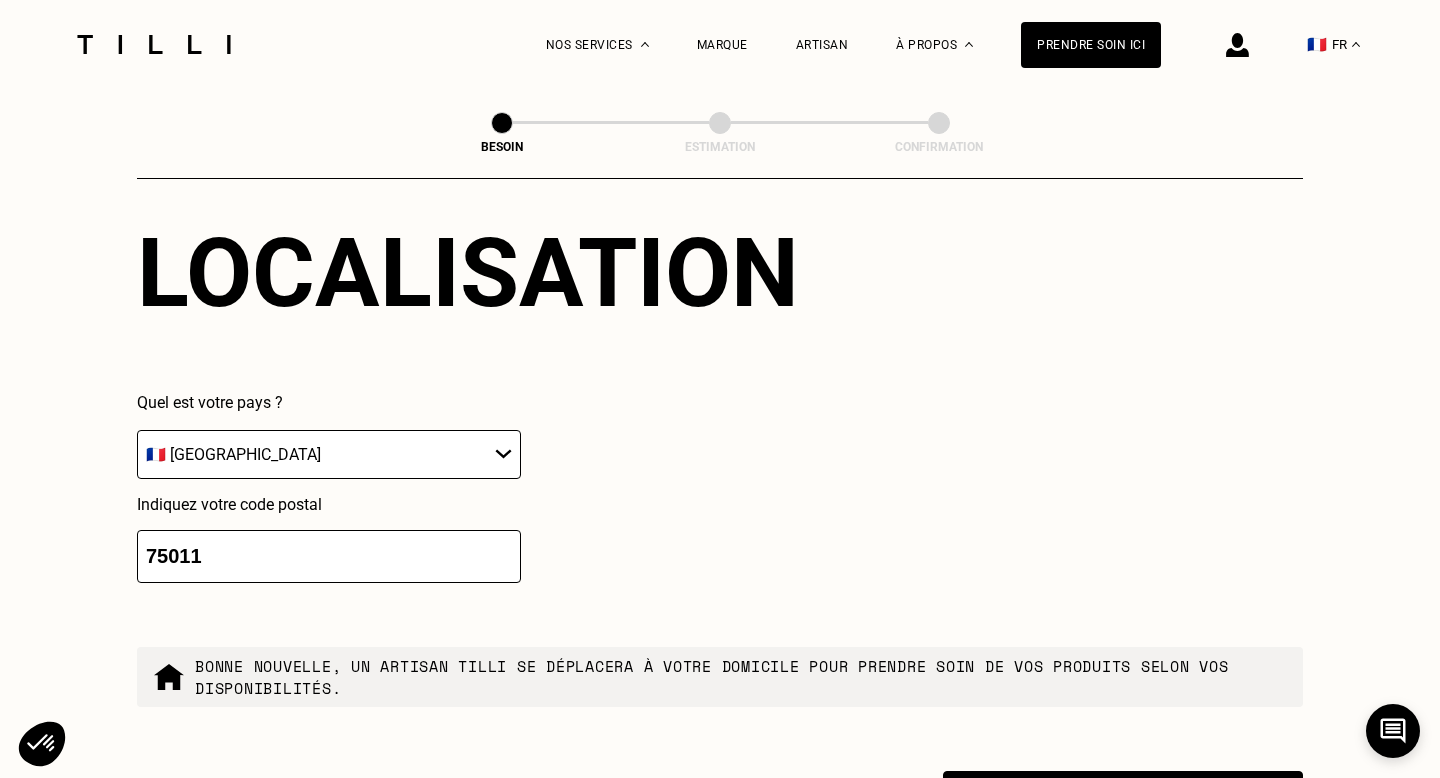 type on "75011" 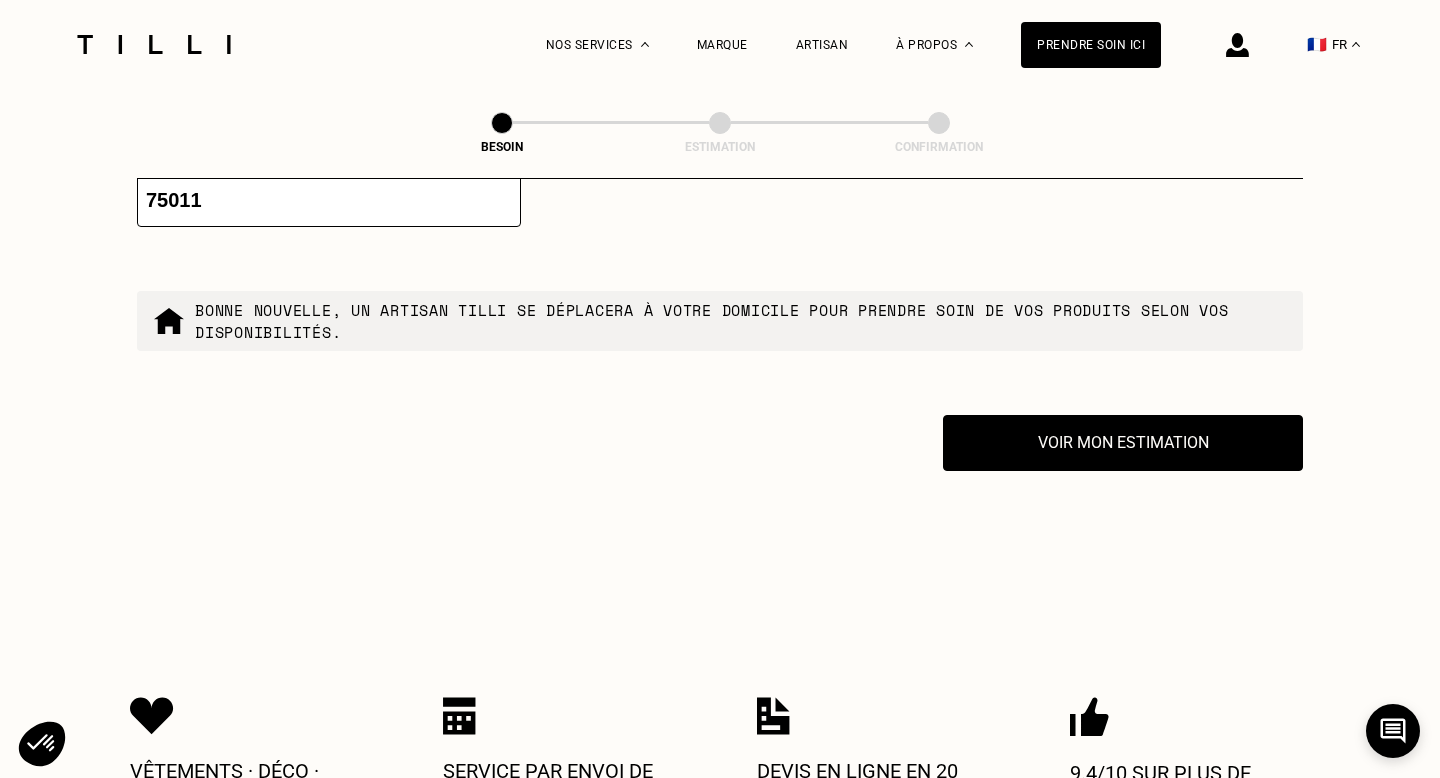 scroll, scrollTop: 3471, scrollLeft: 0, axis: vertical 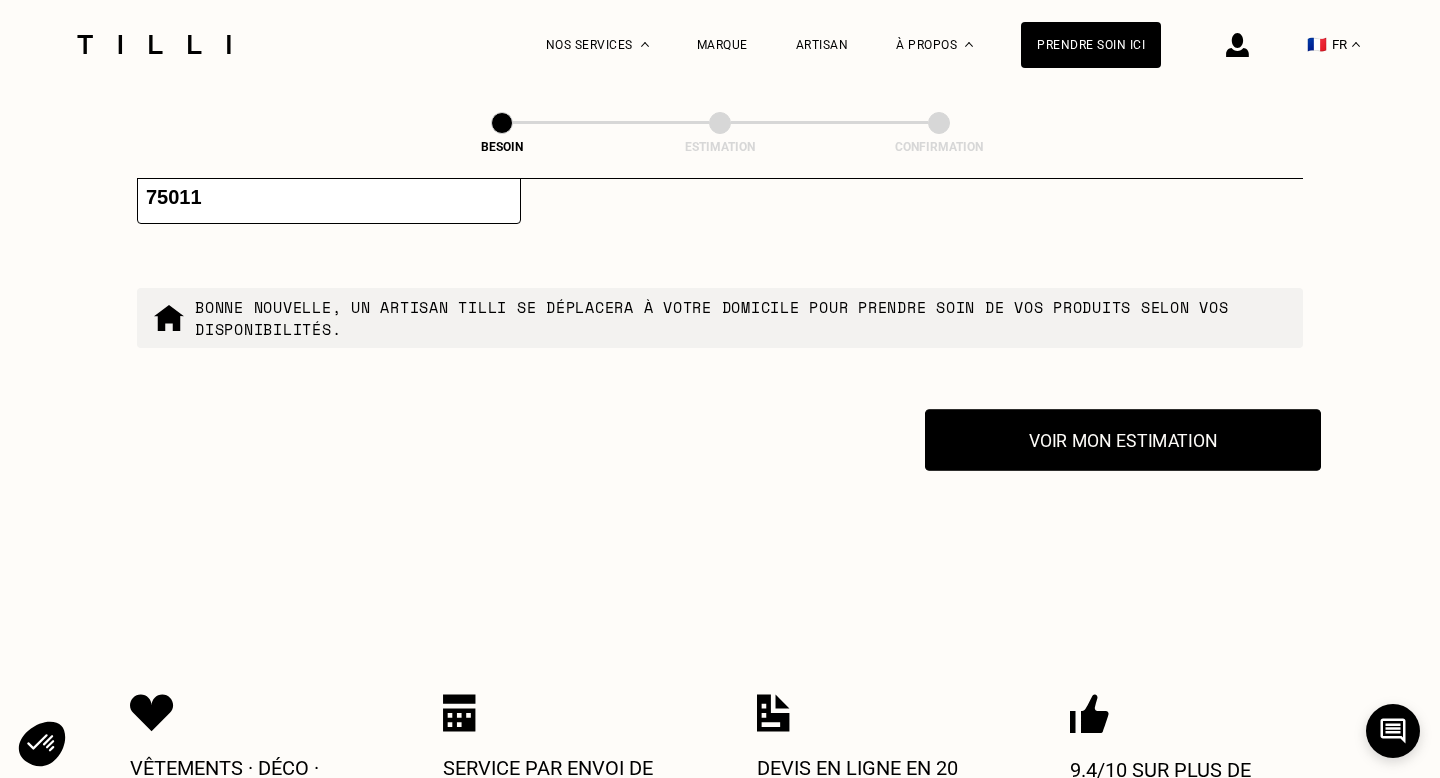 click on "Voir mon estimation" at bounding box center (1123, 440) 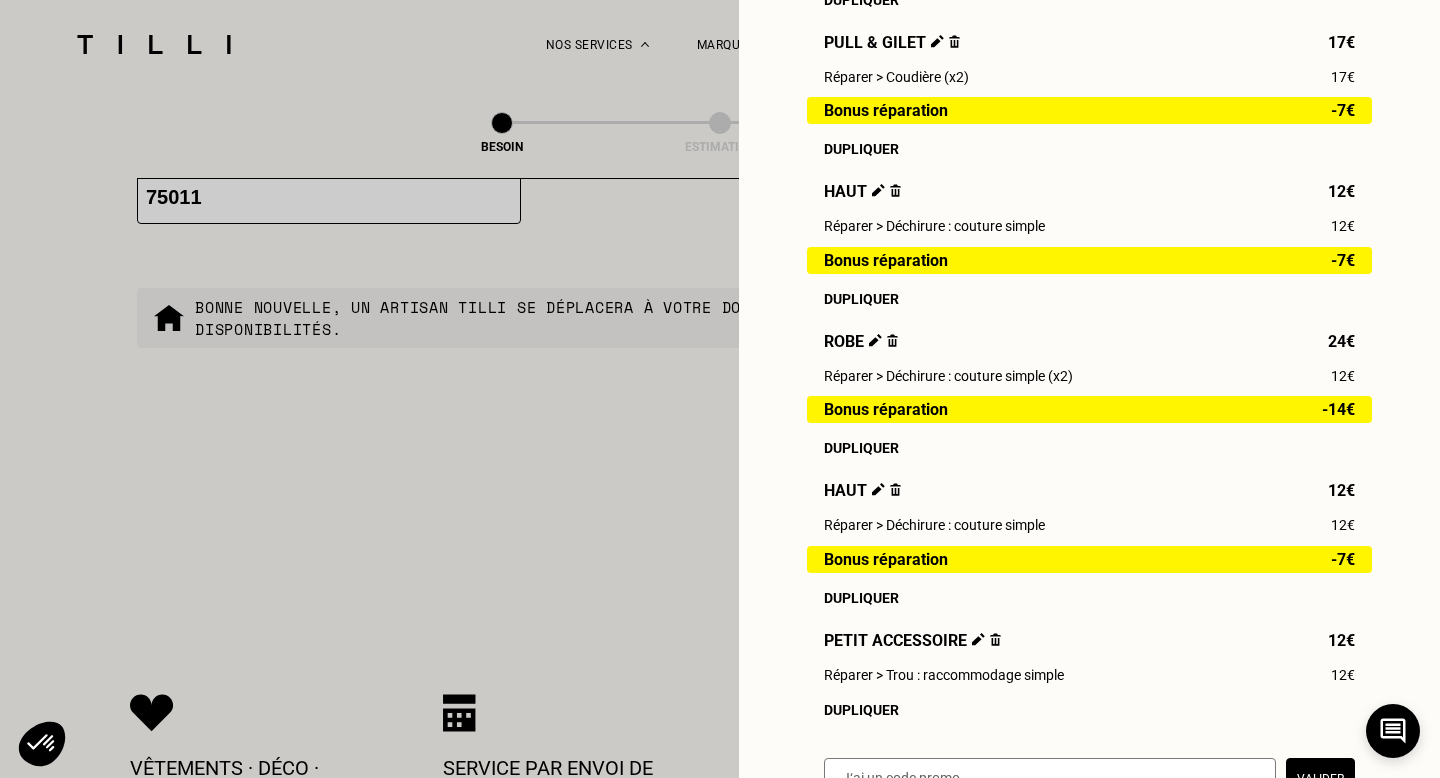 scroll, scrollTop: 689, scrollLeft: 0, axis: vertical 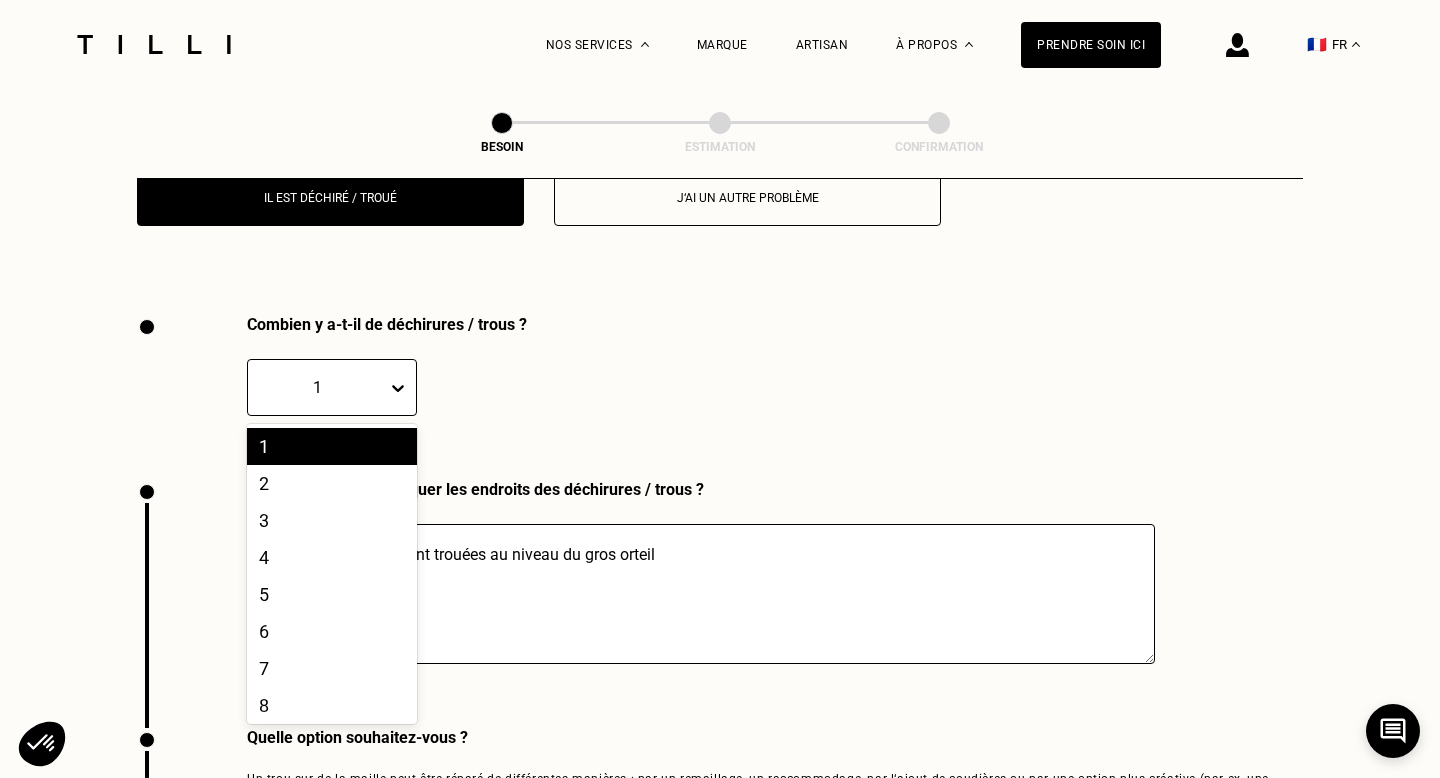 click at bounding box center (402, 388) 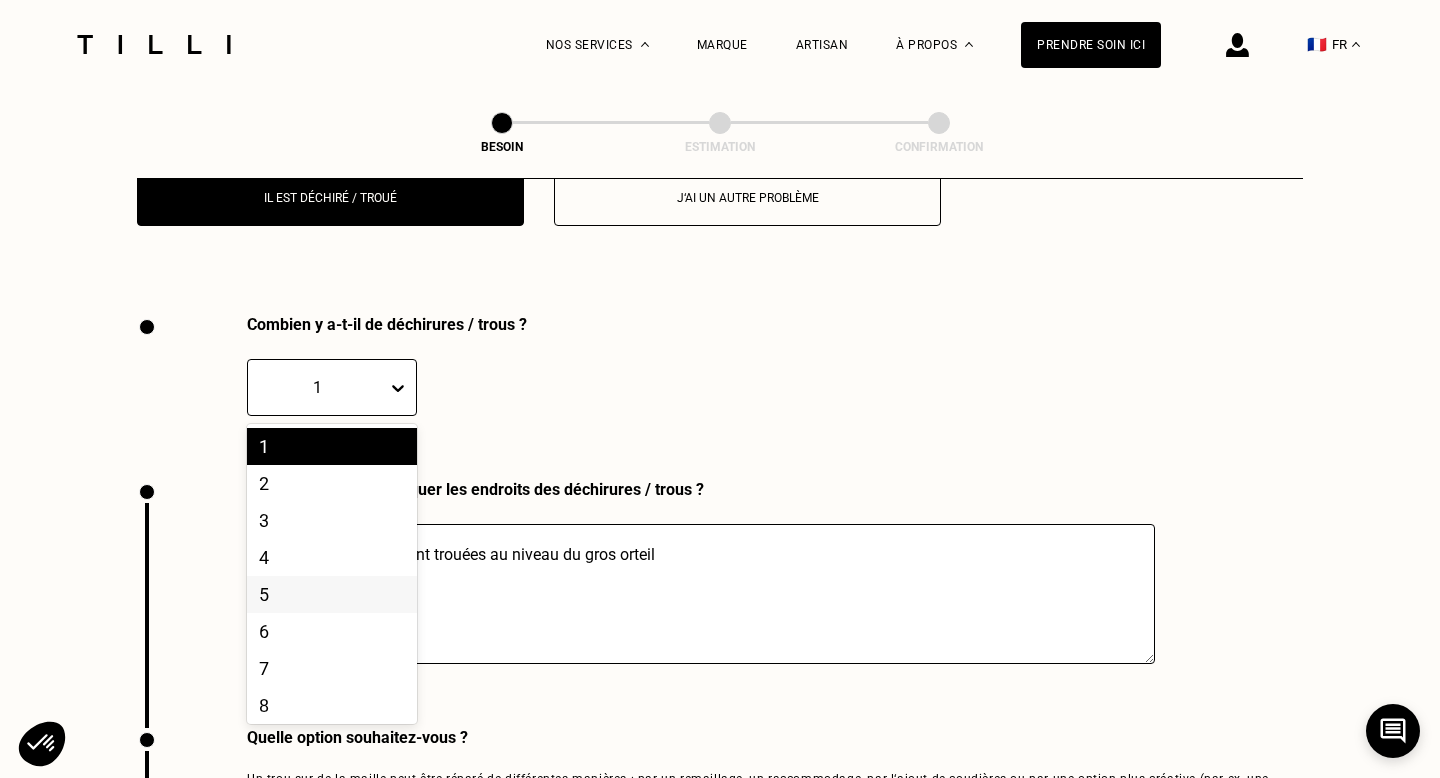 click on "5" at bounding box center (332, 594) 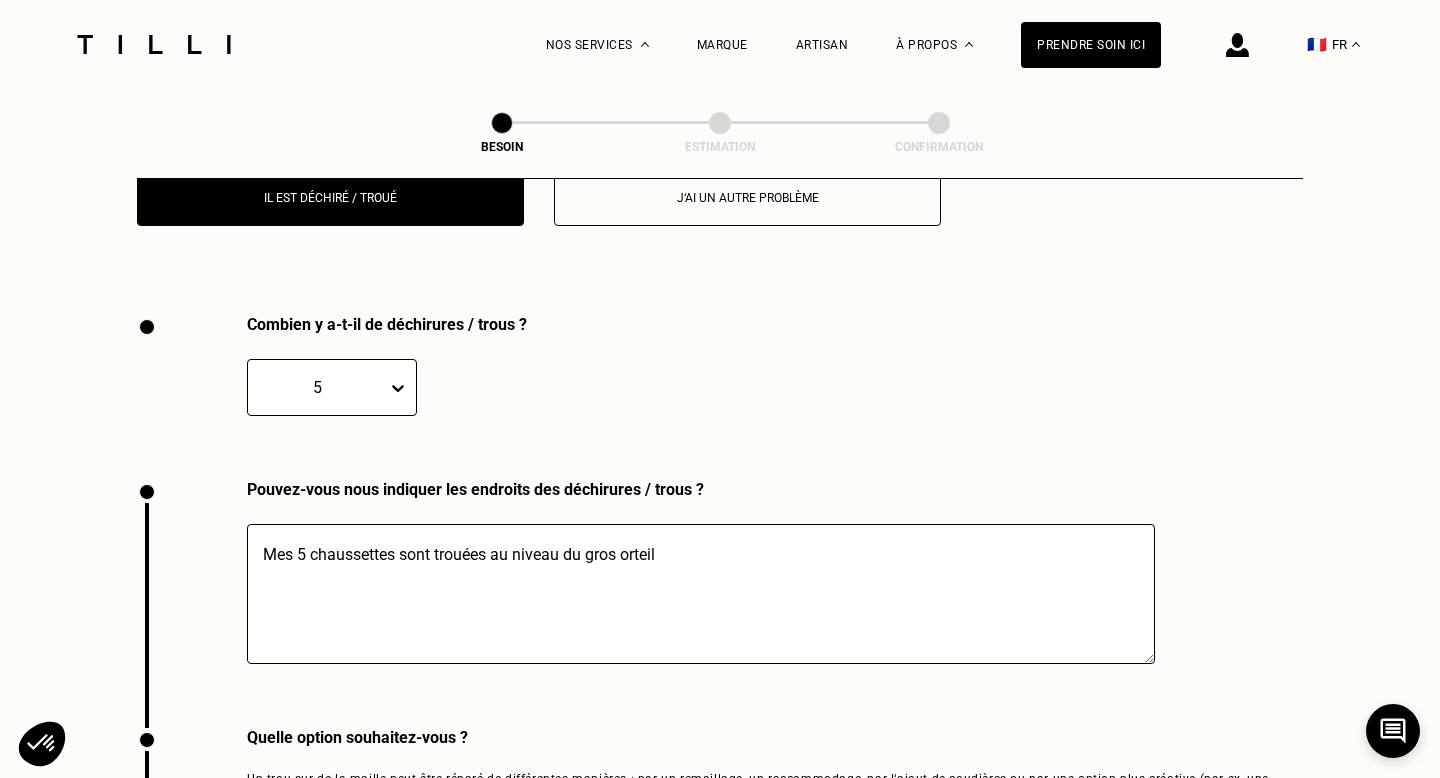 click on "Combien y a-t-il de déchirures / trous ?" at bounding box center [636, 324] 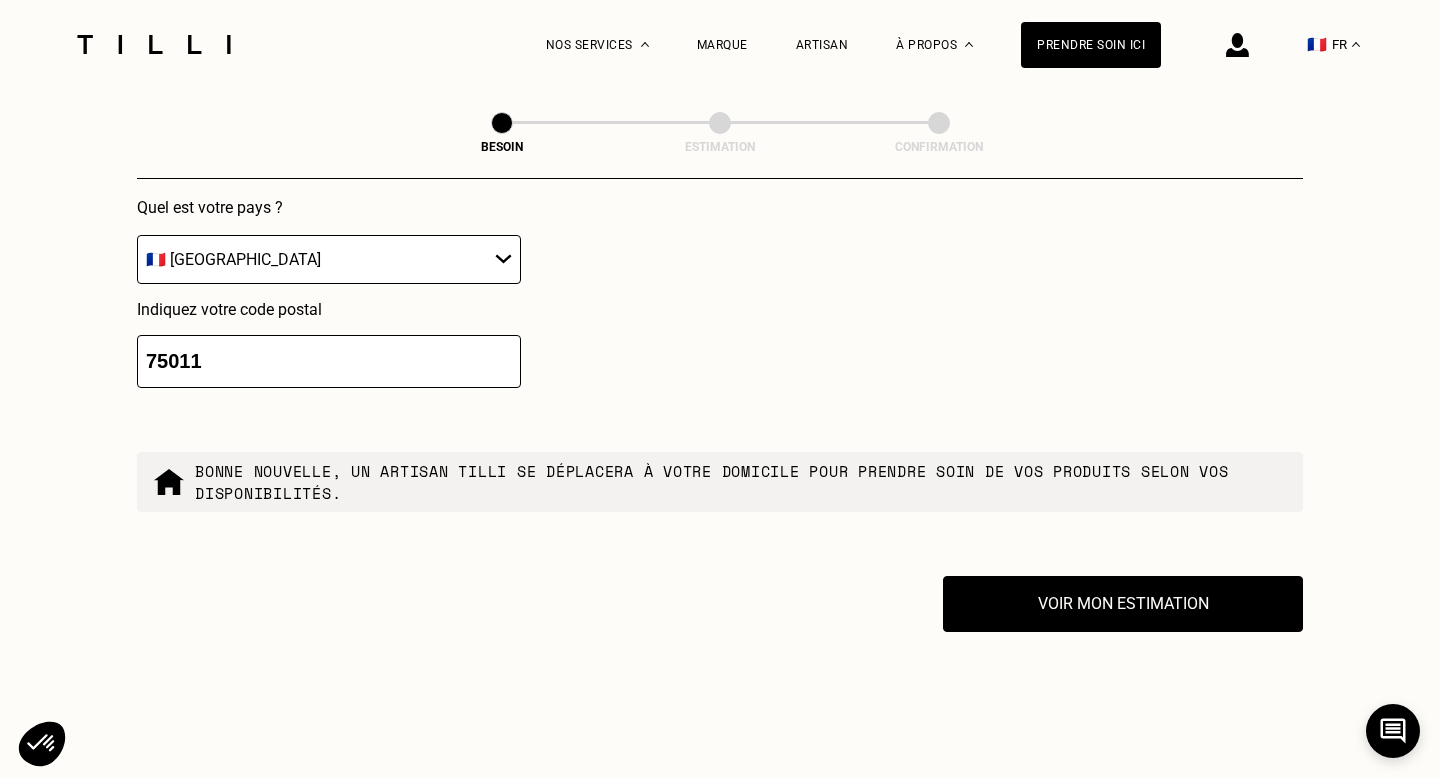scroll, scrollTop: 3328, scrollLeft: 0, axis: vertical 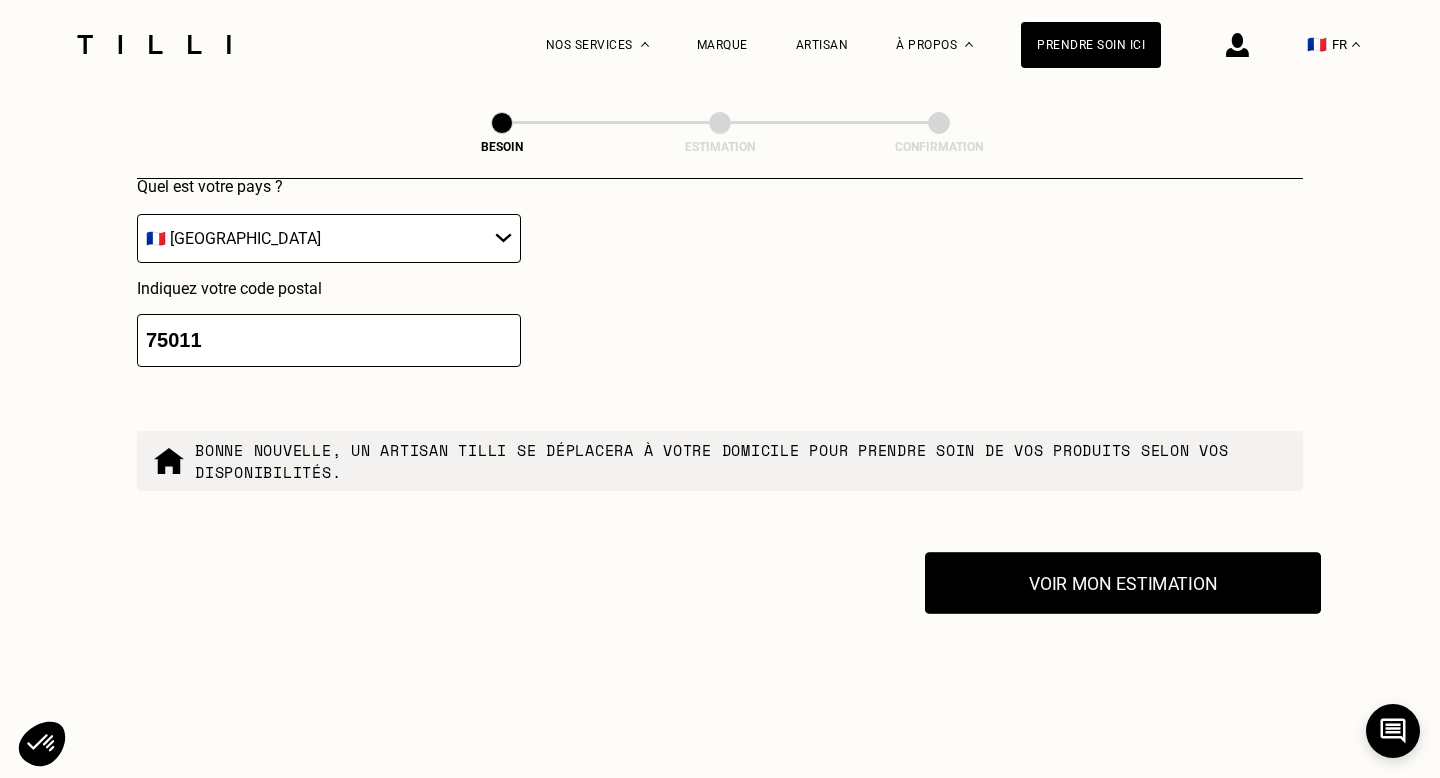 click on "Voir mon estimation" at bounding box center (1123, 583) 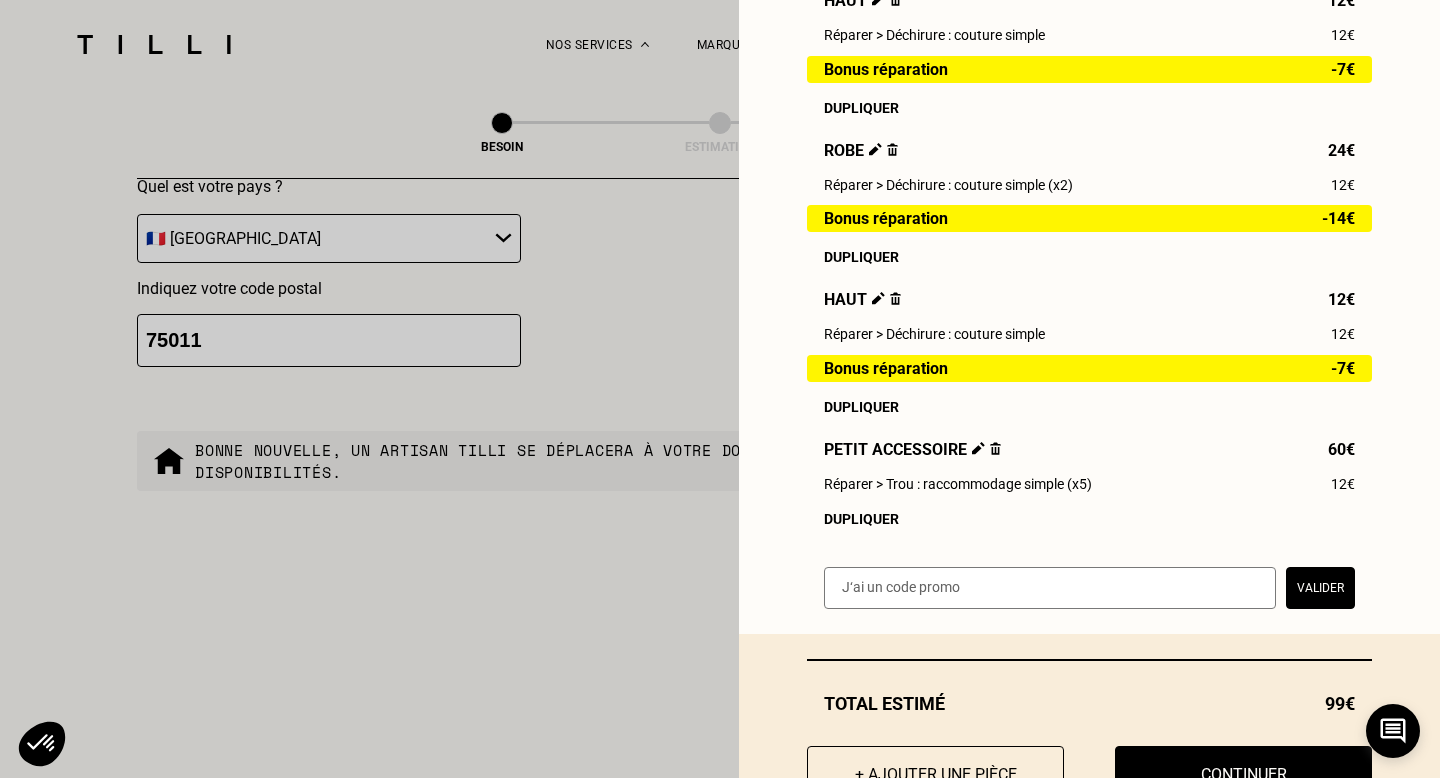 scroll, scrollTop: 591, scrollLeft: 0, axis: vertical 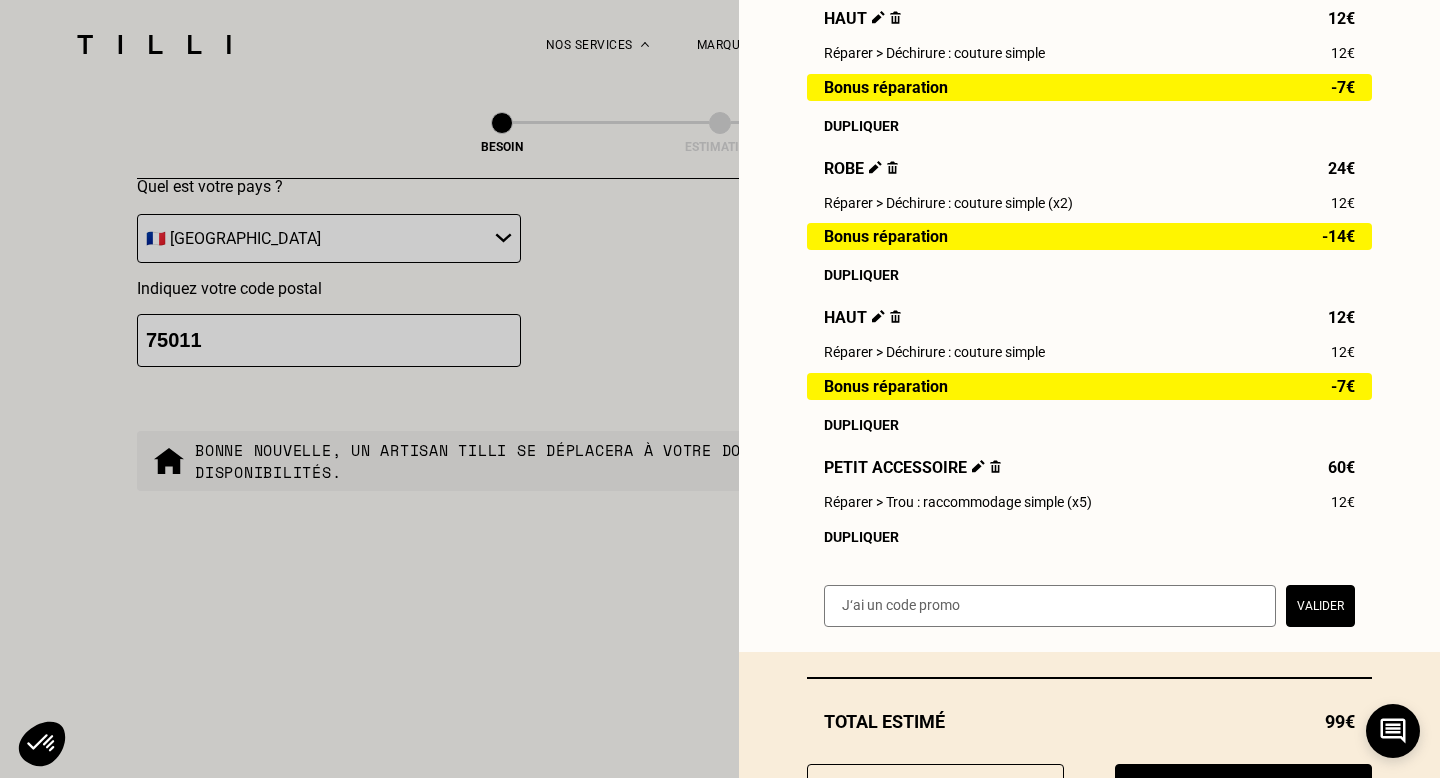 click at bounding box center (995, 466) 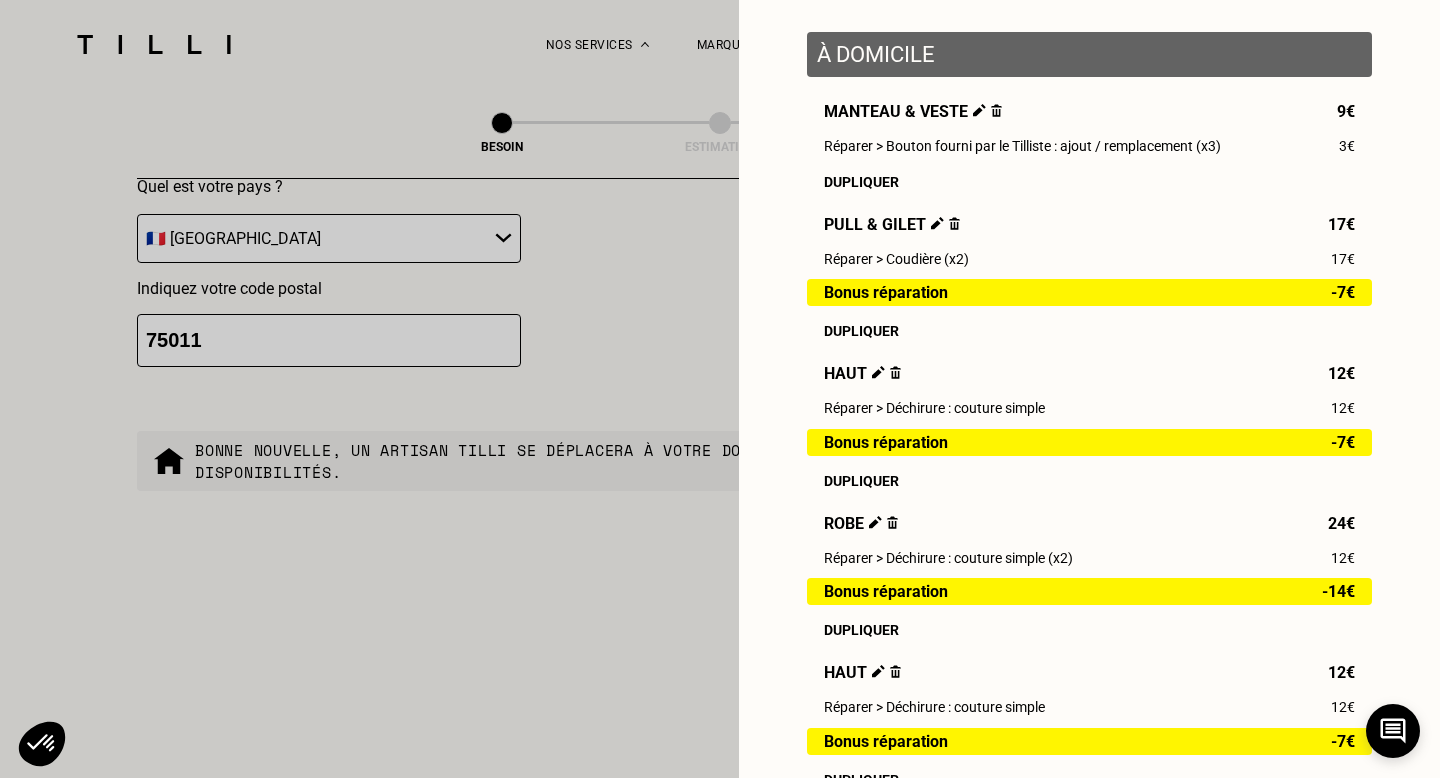 scroll, scrollTop: 0, scrollLeft: 0, axis: both 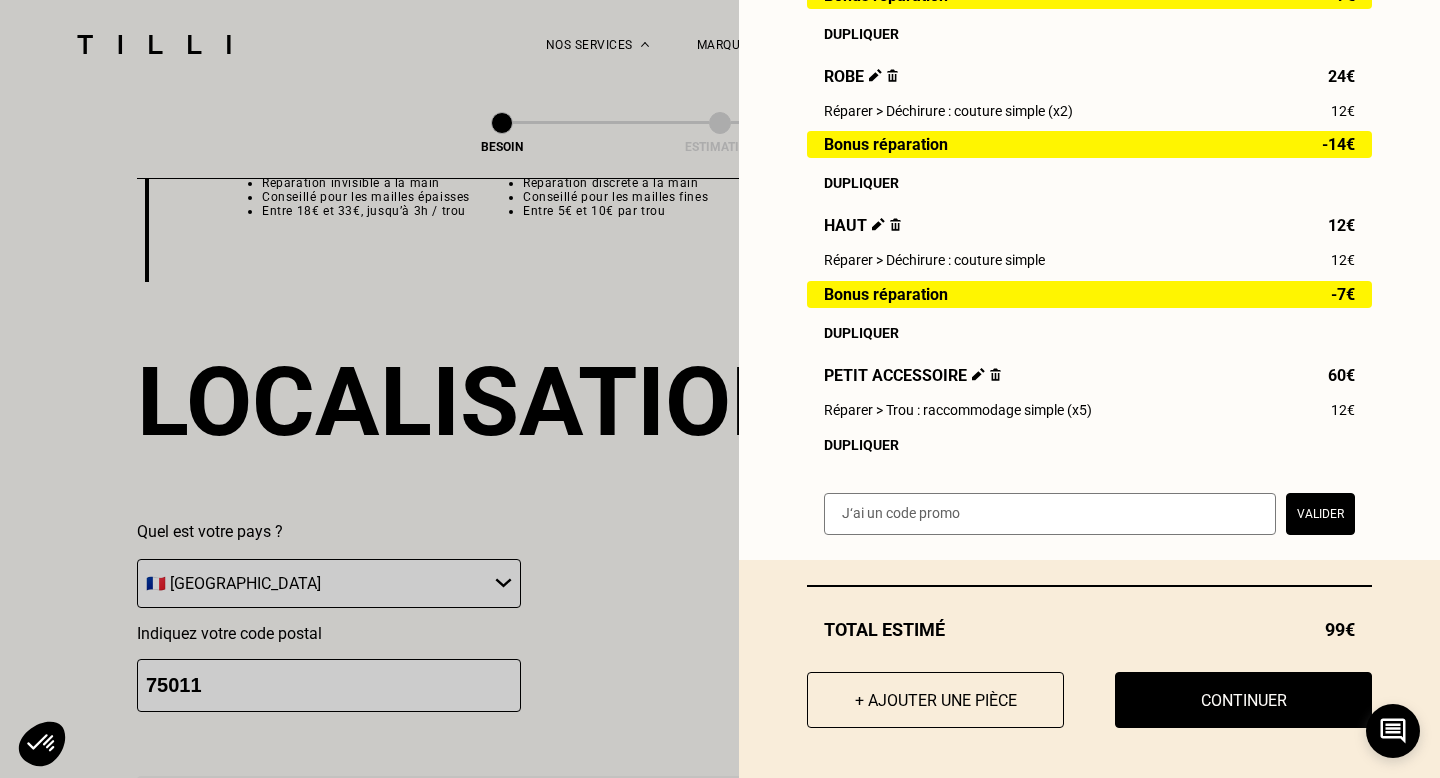 click at bounding box center [995, 374] 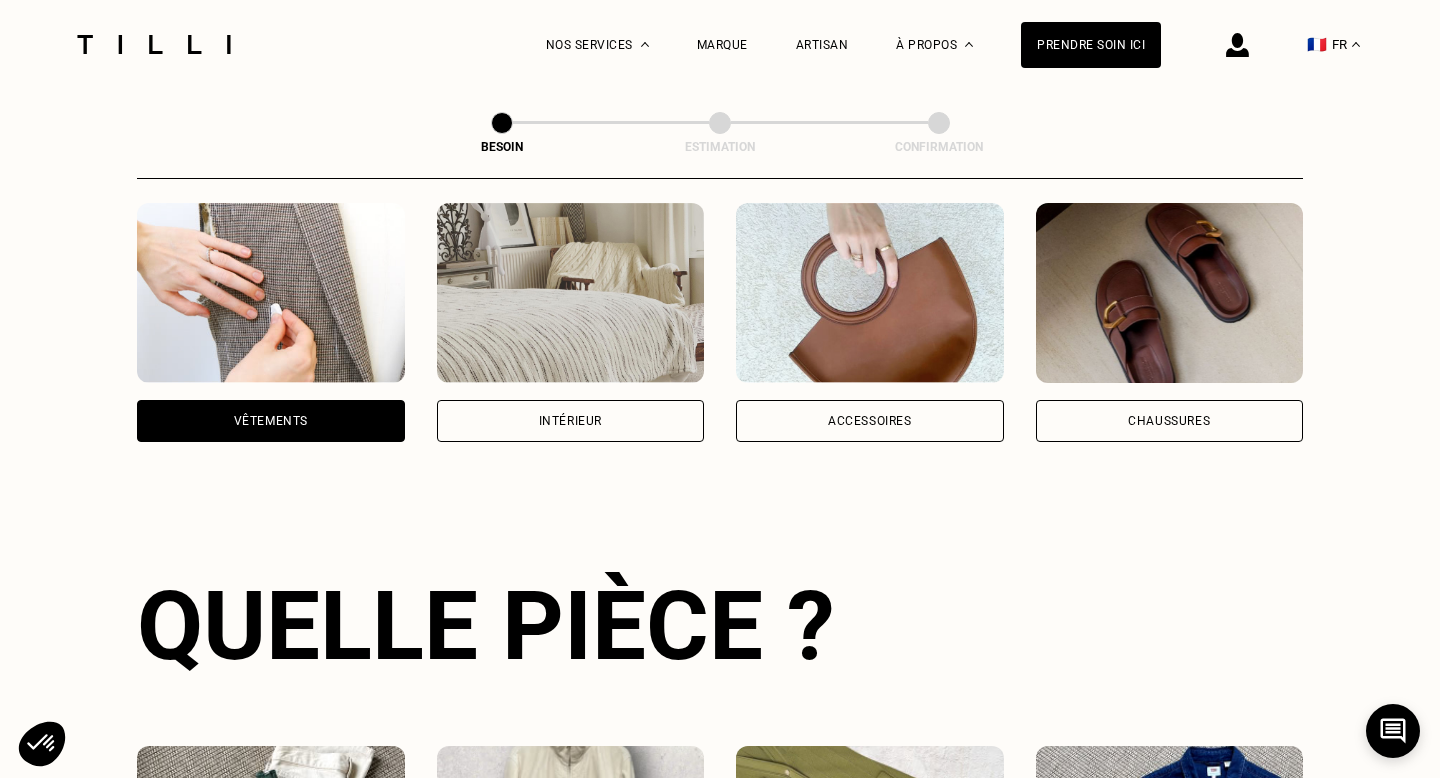 scroll, scrollTop: 369, scrollLeft: 0, axis: vertical 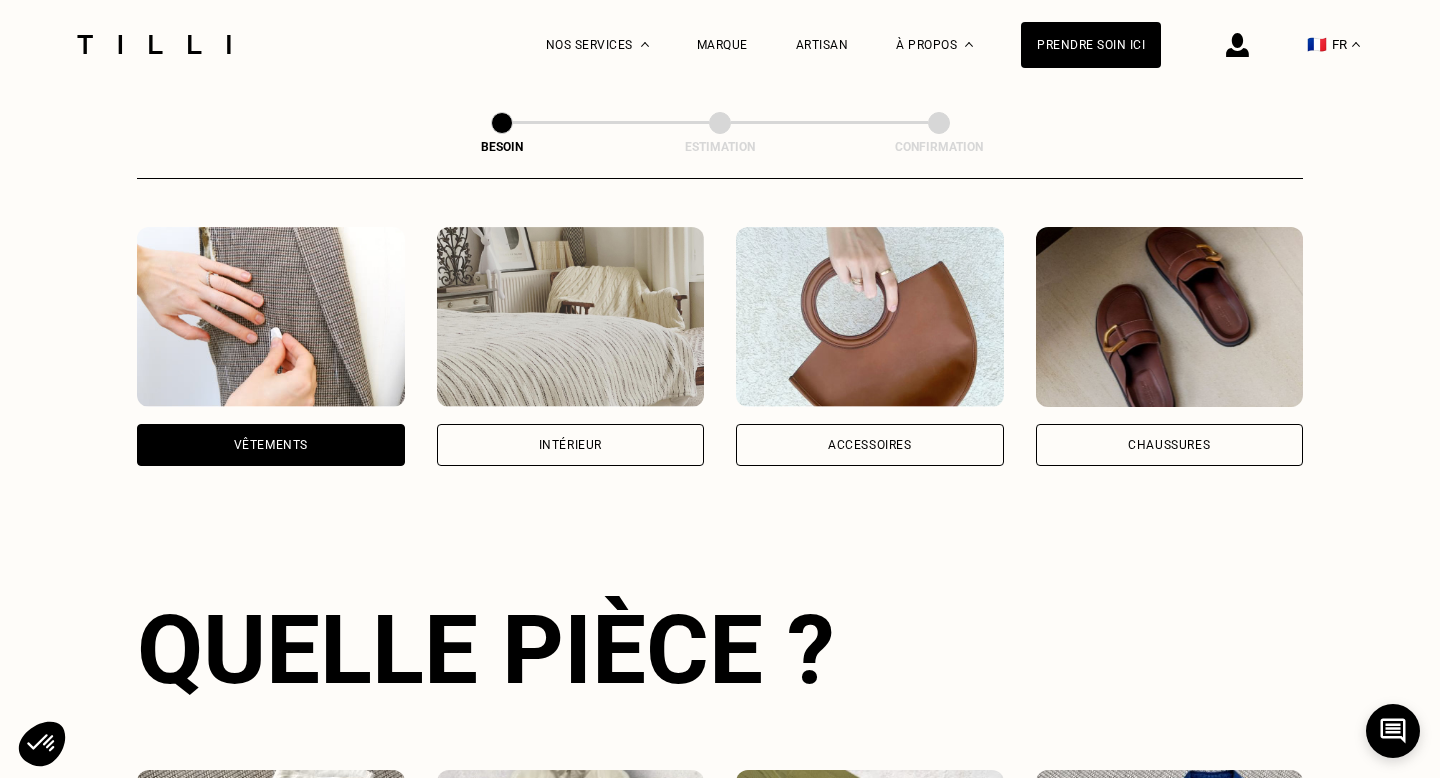click on "Accessoires" at bounding box center (870, 445) 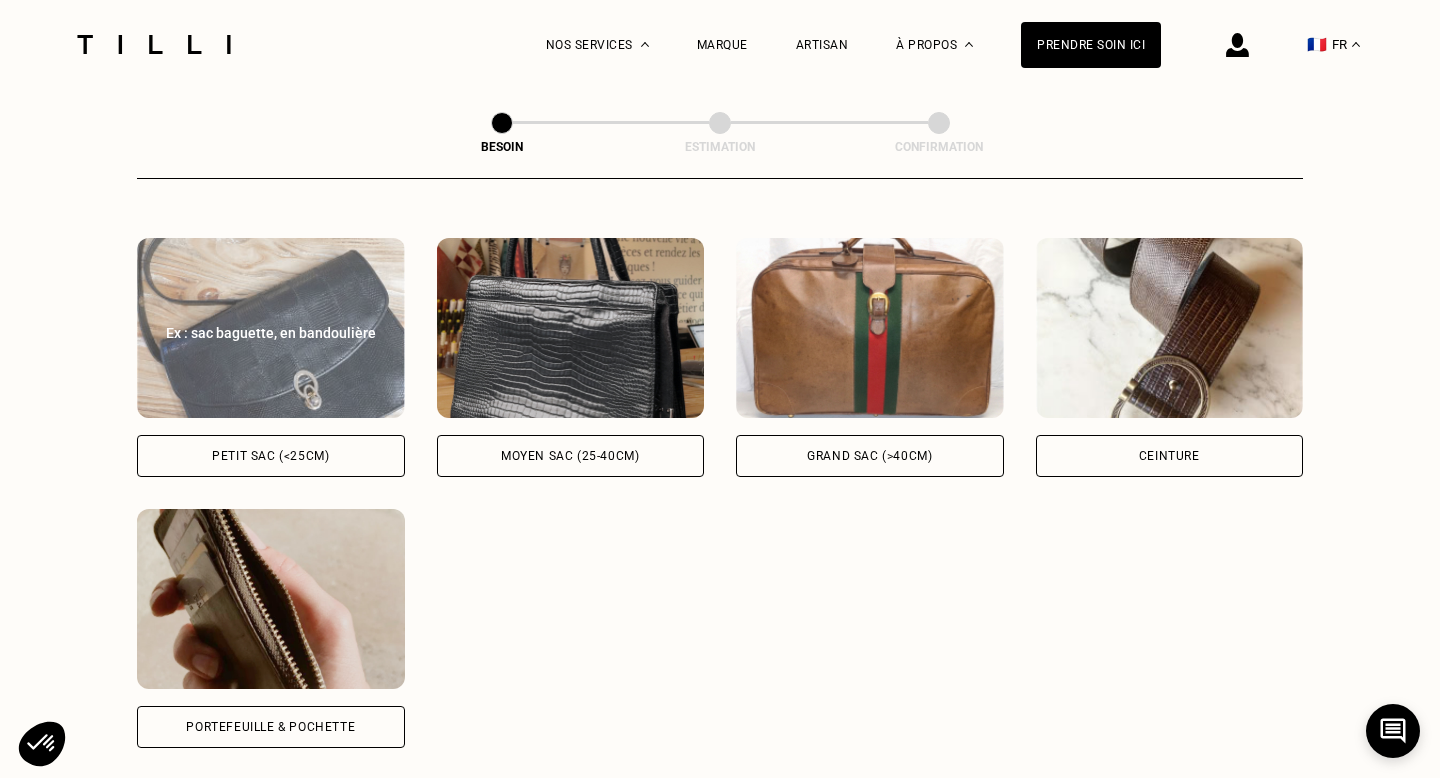 scroll, scrollTop: 902, scrollLeft: 0, axis: vertical 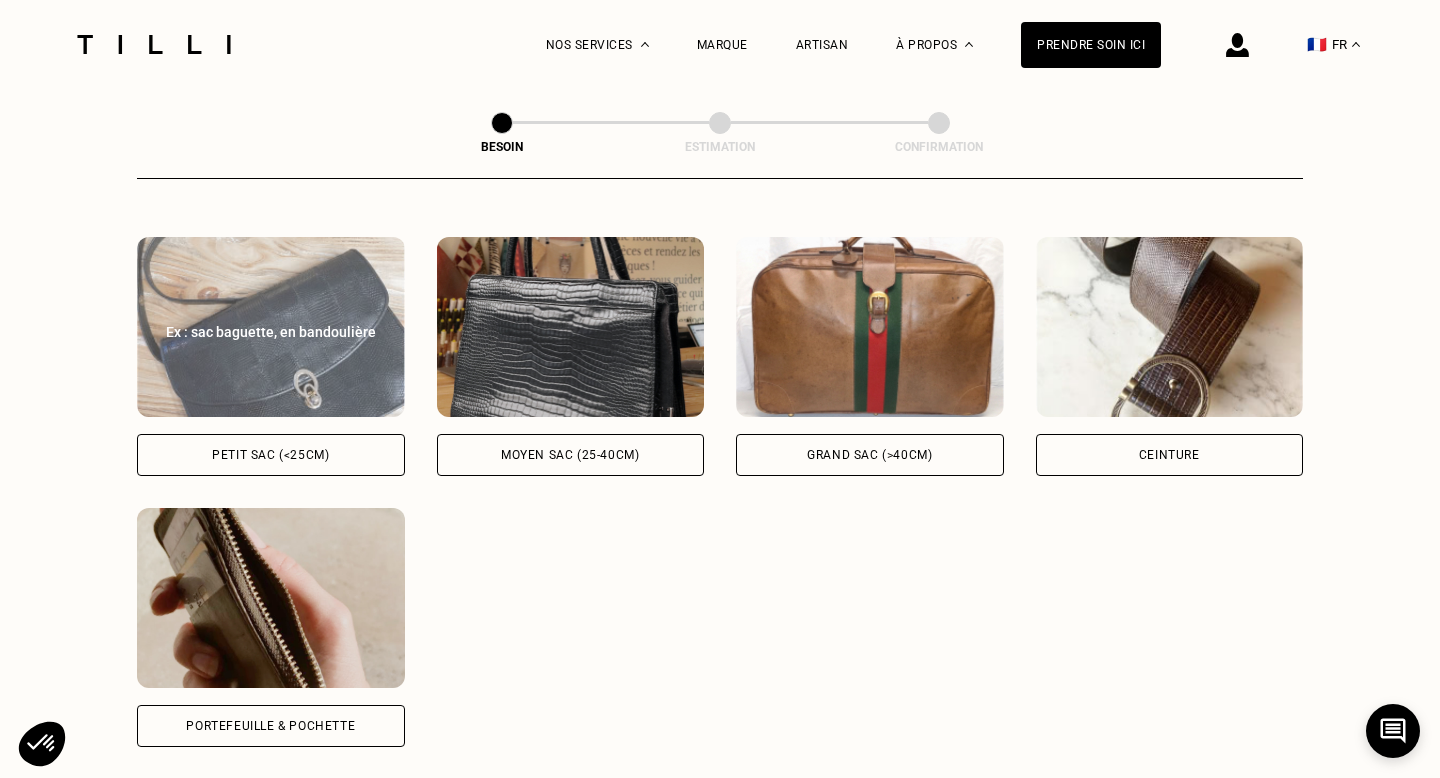 click on "Petit sac (<25cm)" at bounding box center [270, 455] 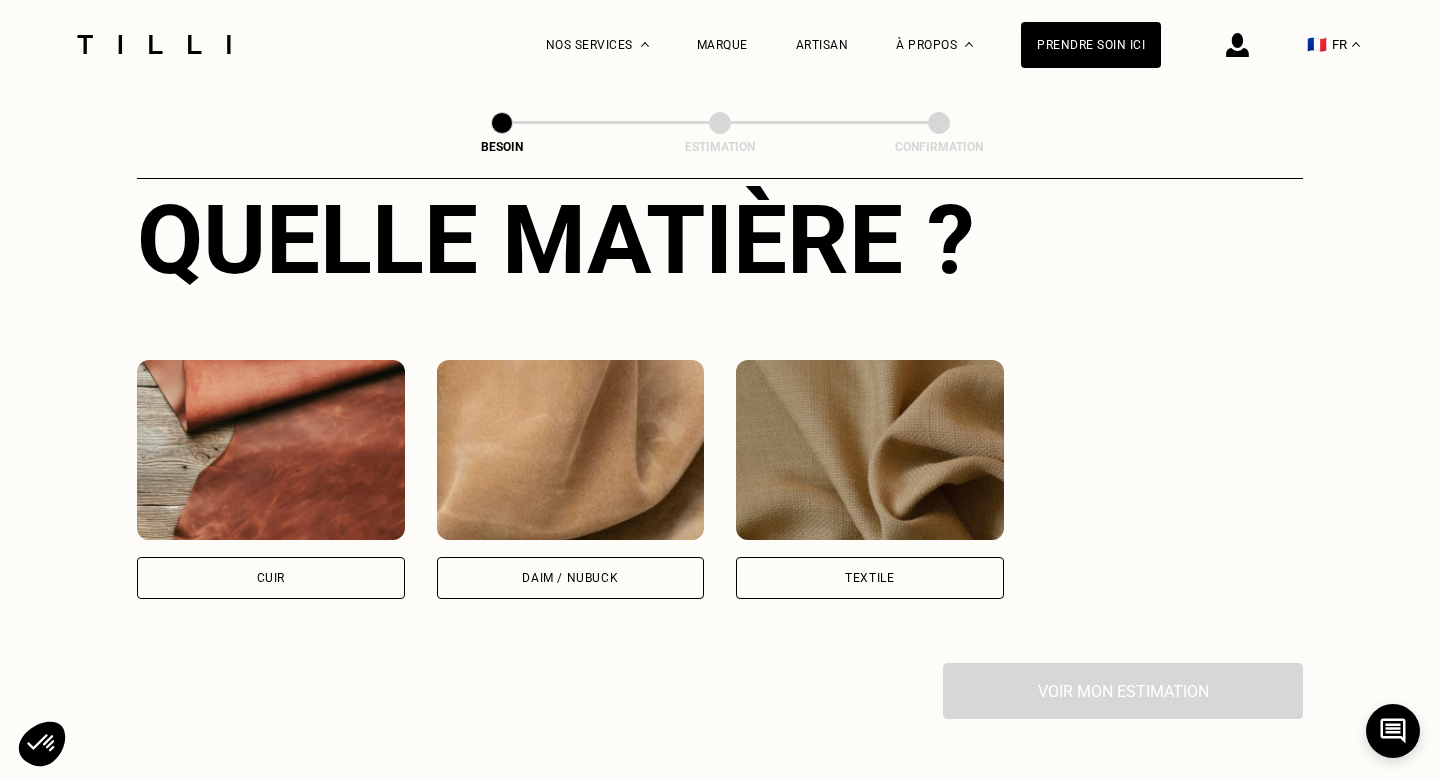 scroll, scrollTop: 1616, scrollLeft: 0, axis: vertical 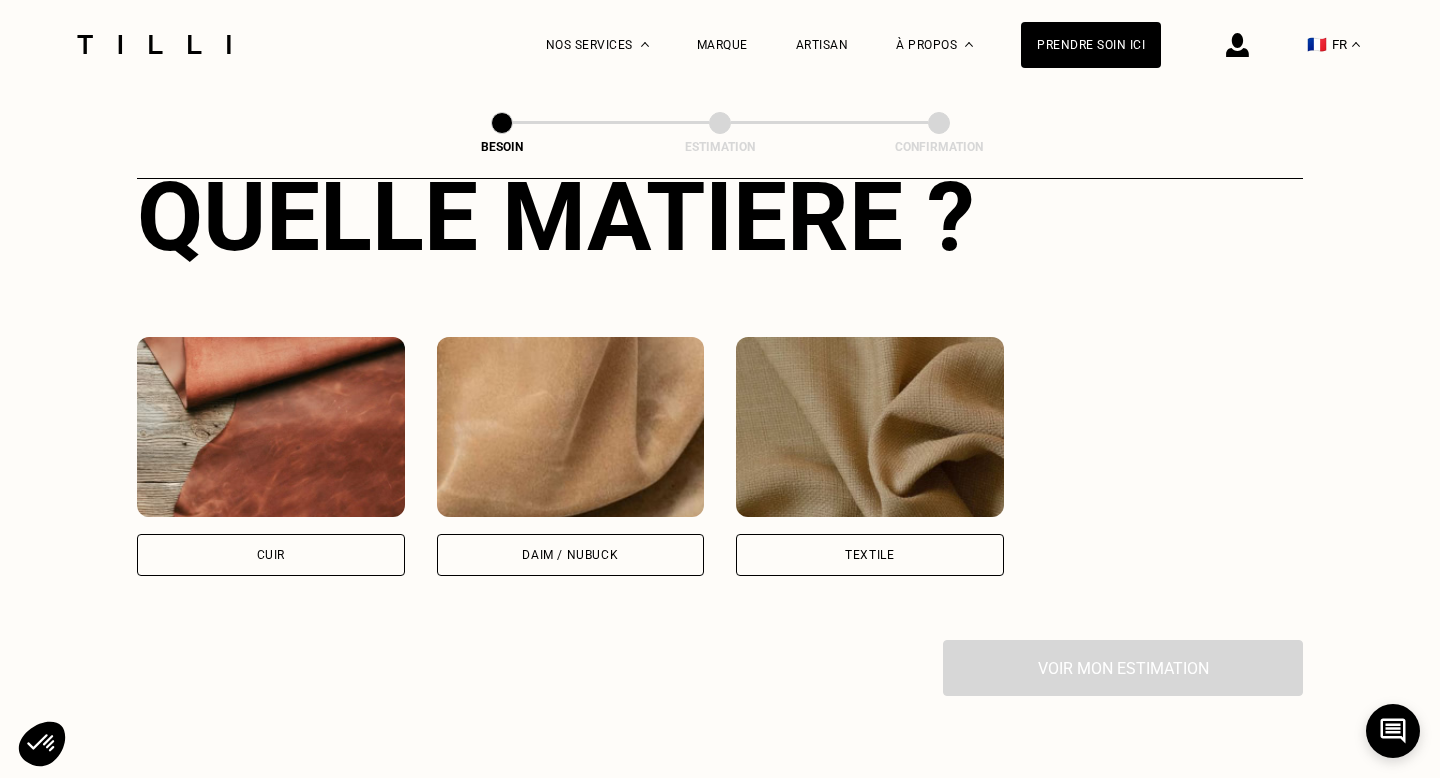 click on "Cuir" at bounding box center [271, 555] 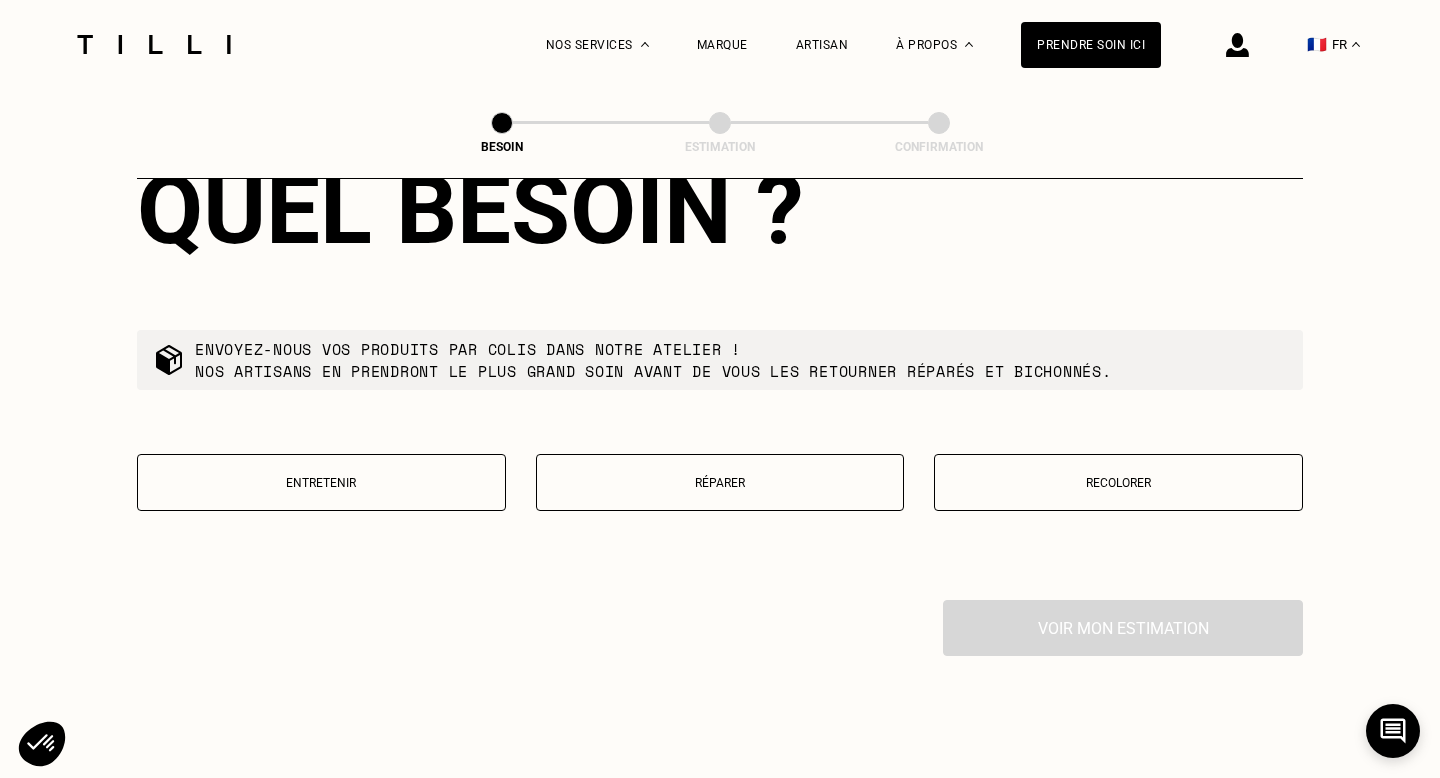 scroll, scrollTop: 2168, scrollLeft: 0, axis: vertical 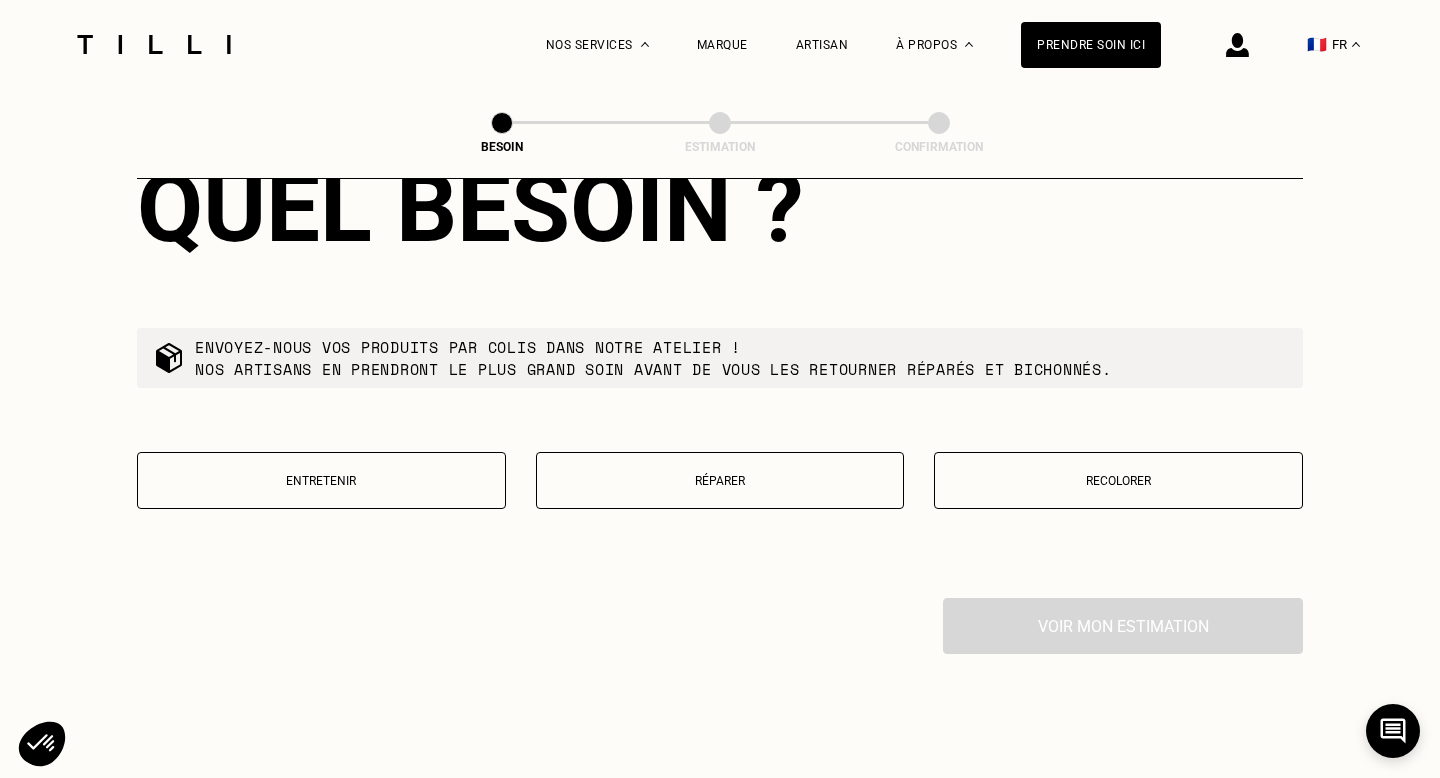 click on "Réparer" at bounding box center [720, 481] 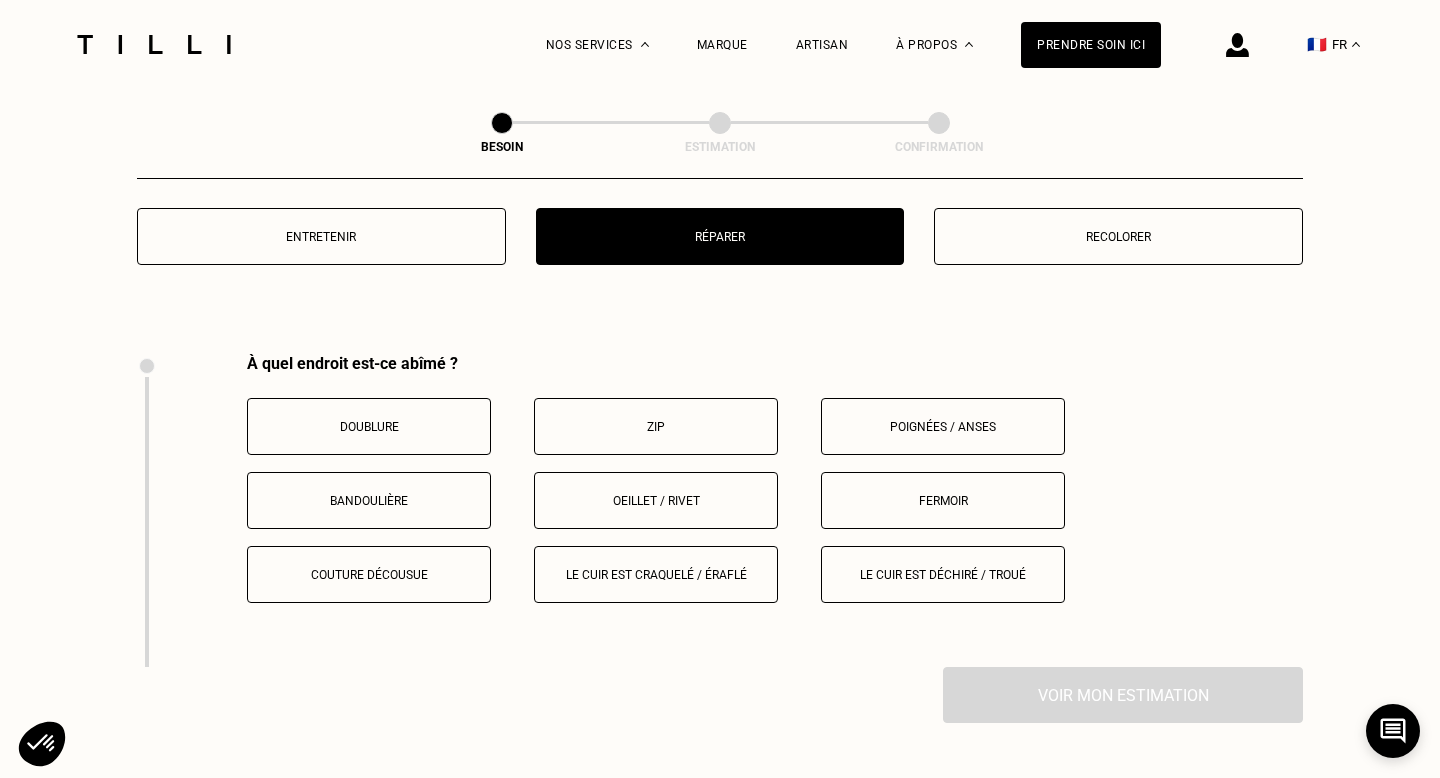 scroll, scrollTop: 2419, scrollLeft: 0, axis: vertical 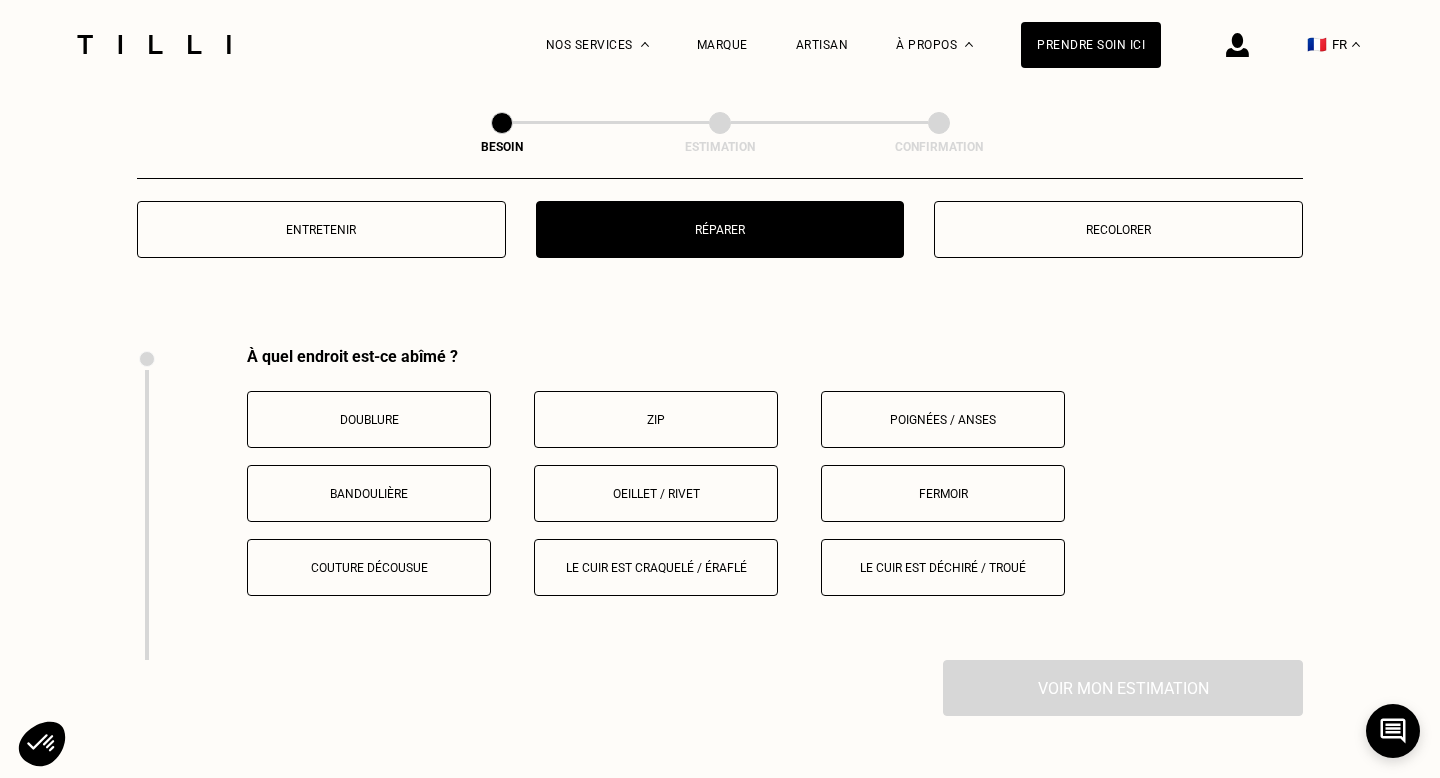 click on "Zip" at bounding box center [656, 420] 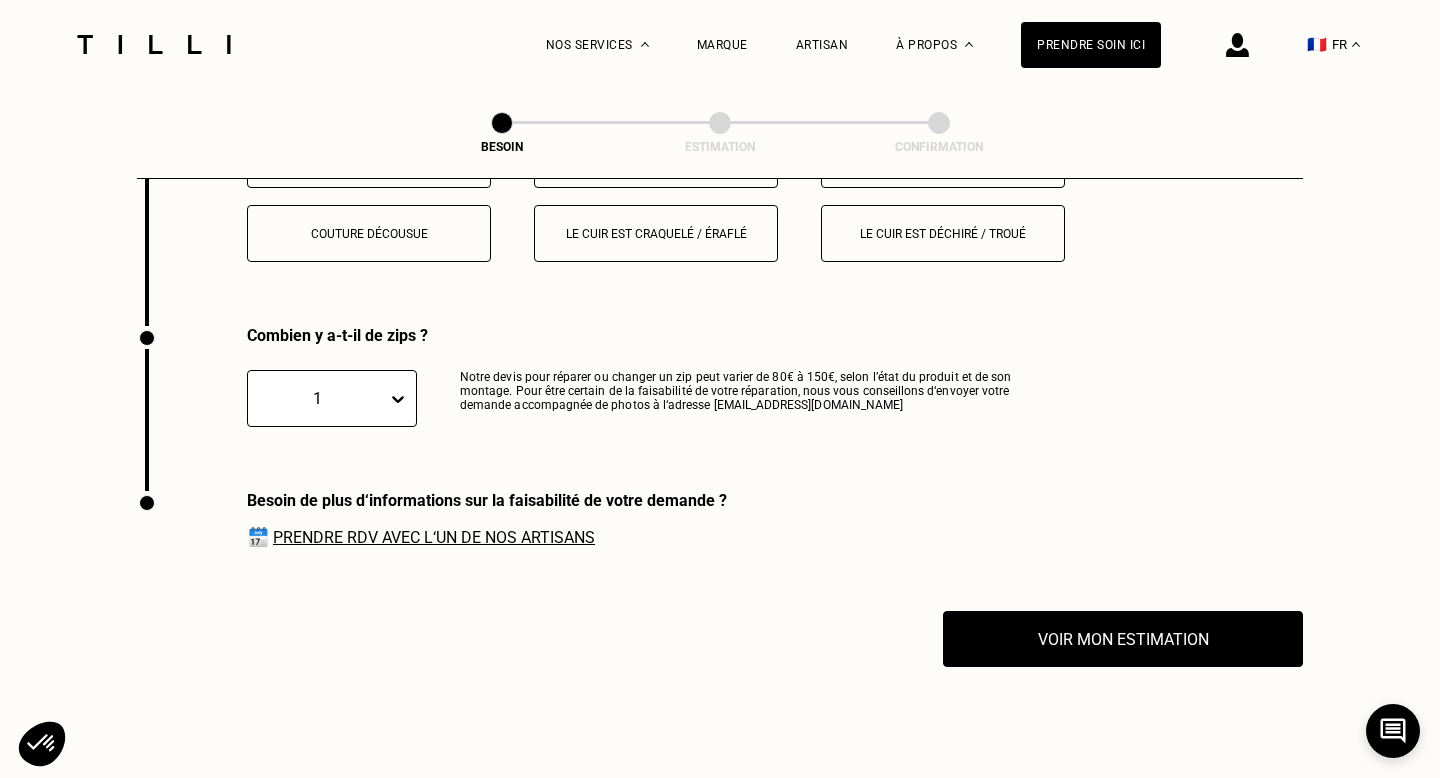 scroll, scrollTop: 2833, scrollLeft: 0, axis: vertical 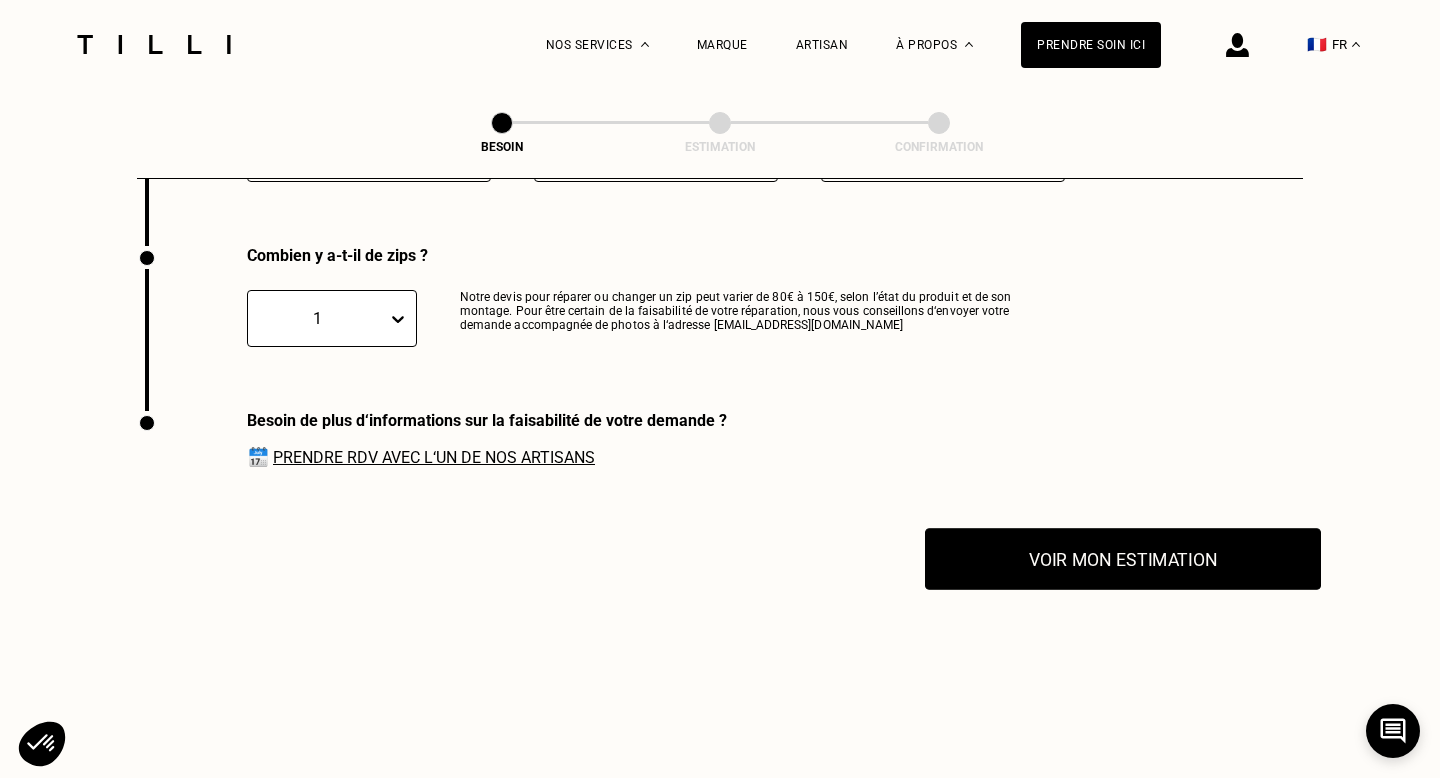 click on "Voir mon estimation" at bounding box center (1123, 559) 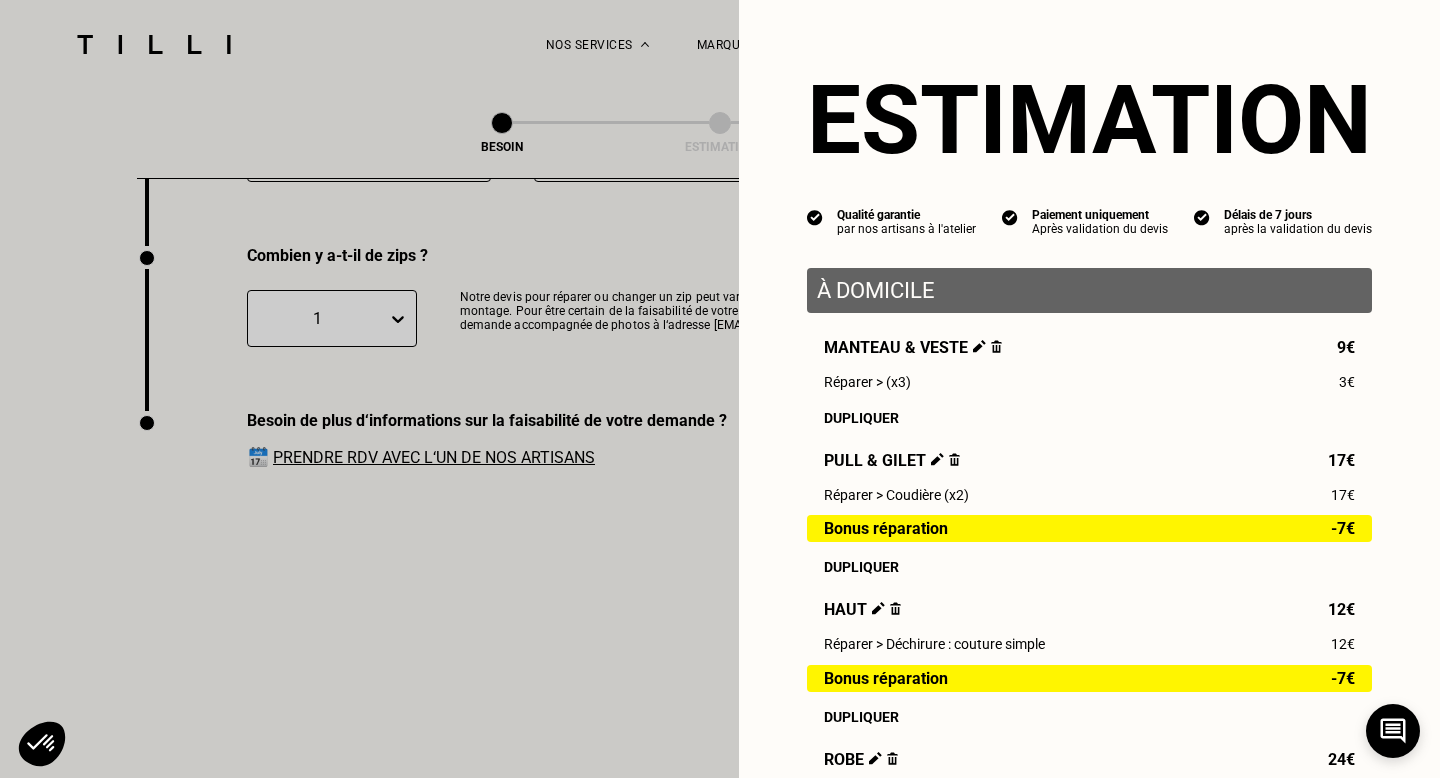 scroll, scrollTop: 777, scrollLeft: 0, axis: vertical 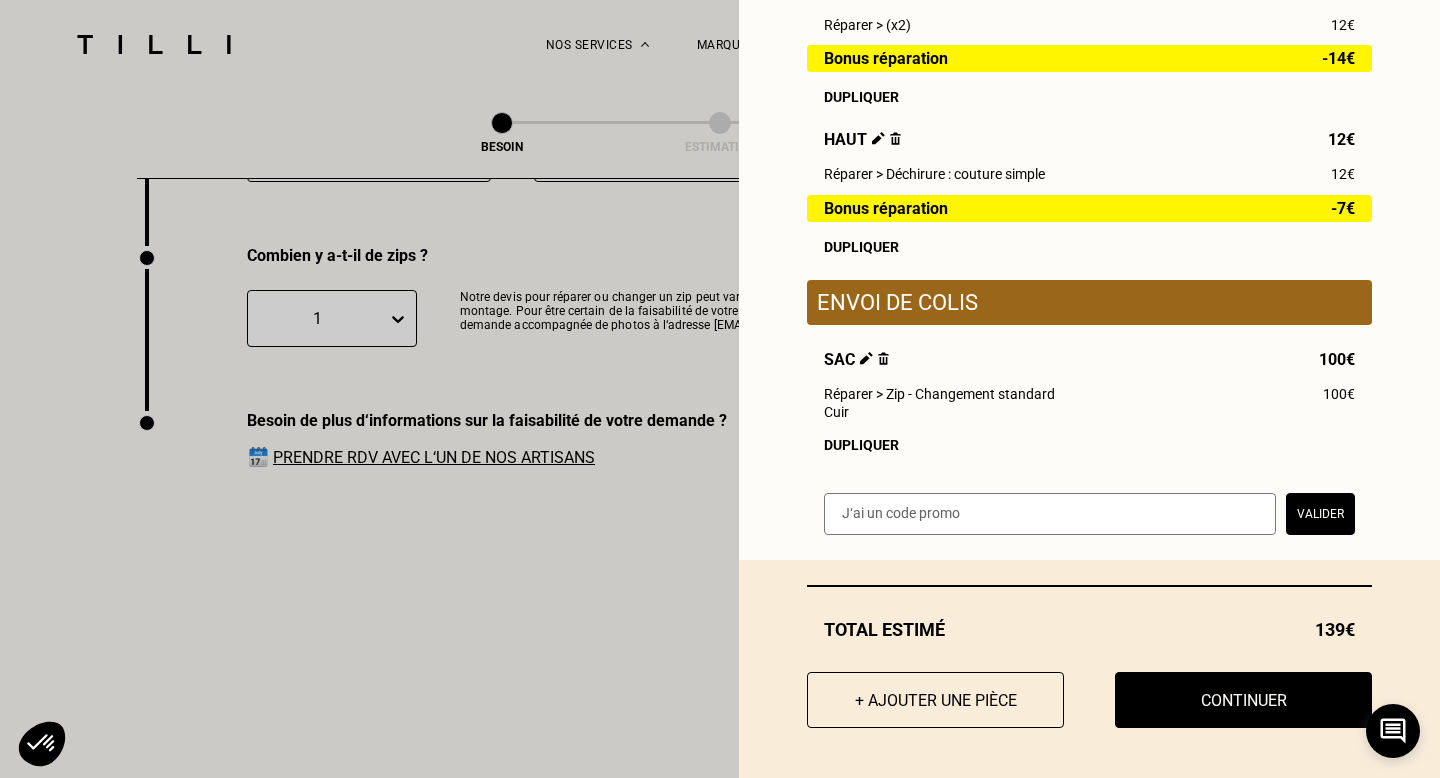 click at bounding box center (883, 358) 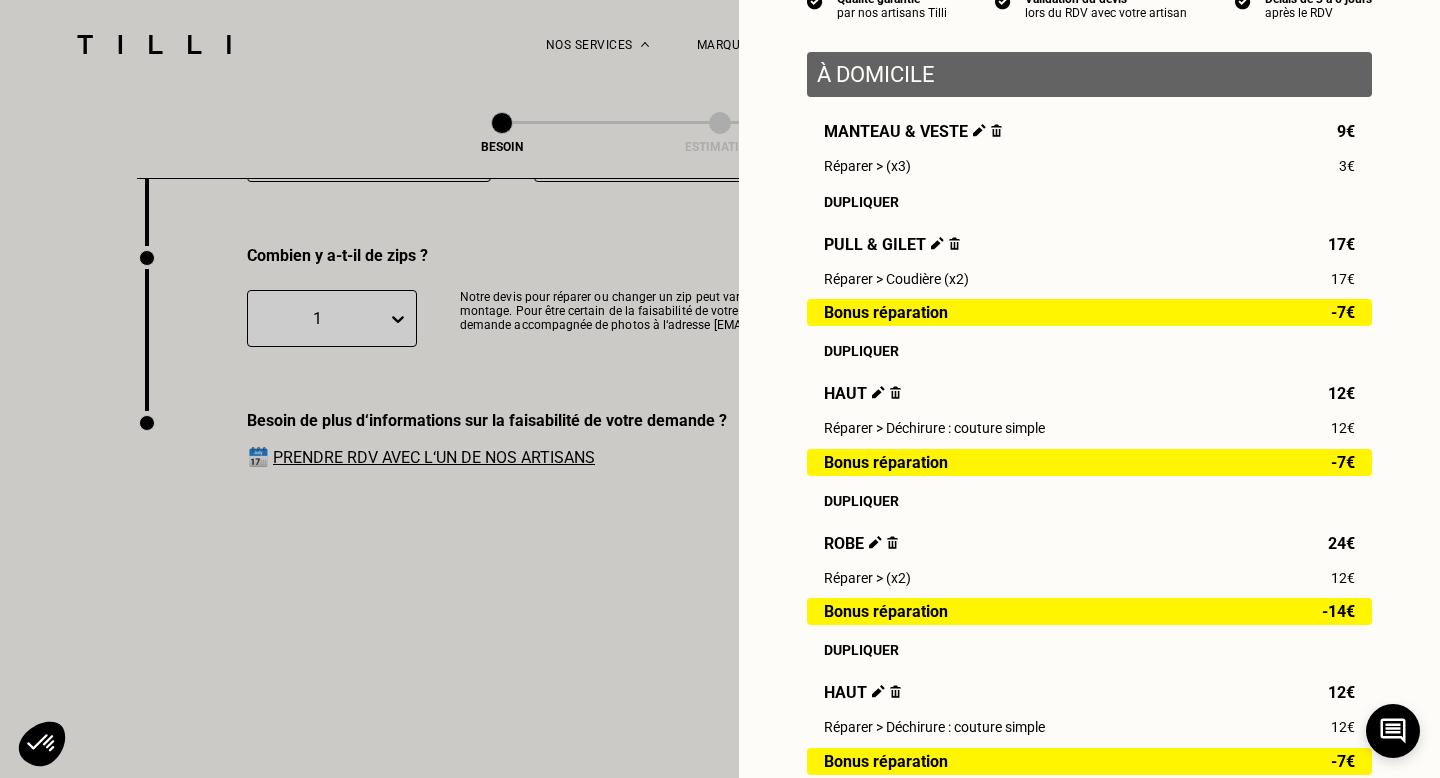 scroll, scrollTop: 122, scrollLeft: 0, axis: vertical 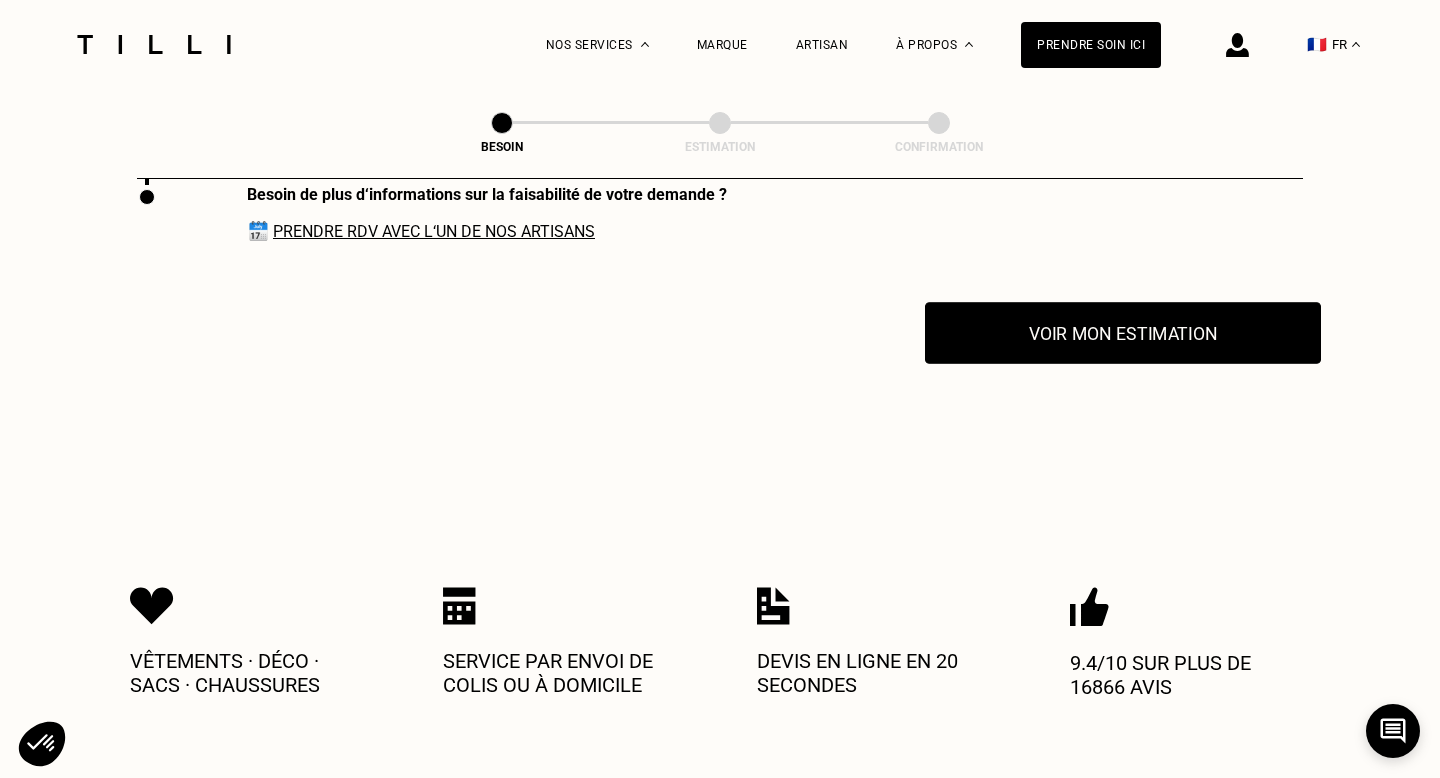 click on "Voir mon estimation" at bounding box center (1123, 333) 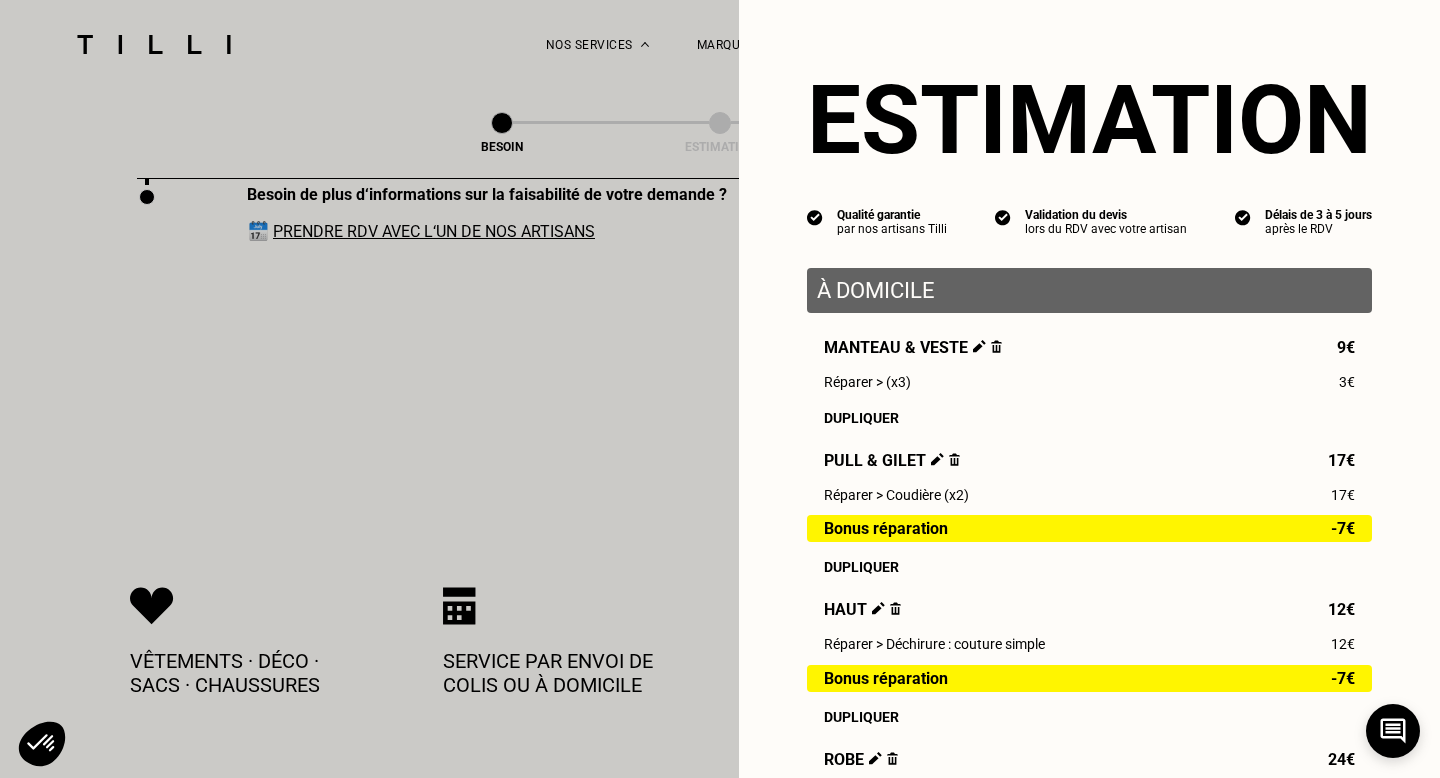 scroll, scrollTop: 576, scrollLeft: 0, axis: vertical 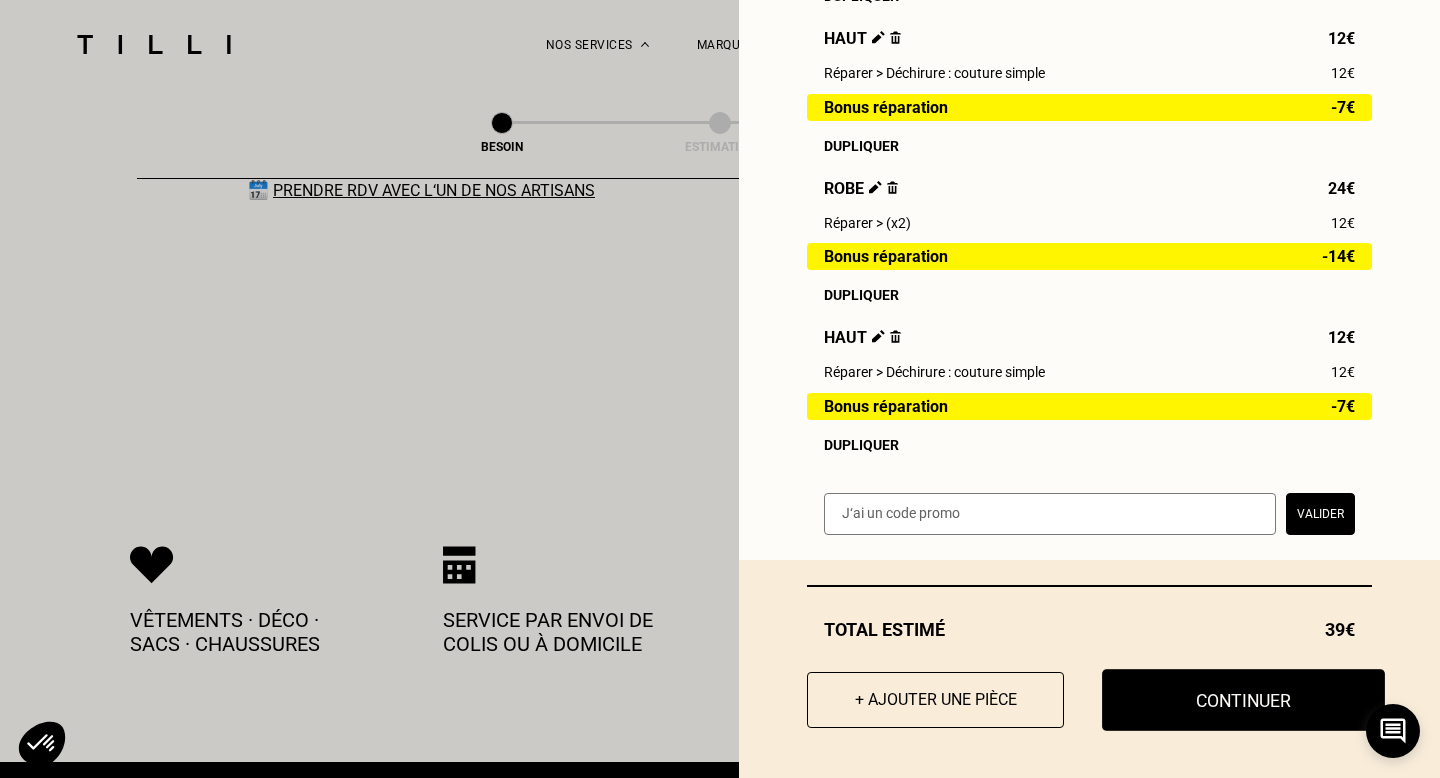 click on "Continuer" at bounding box center (1243, 700) 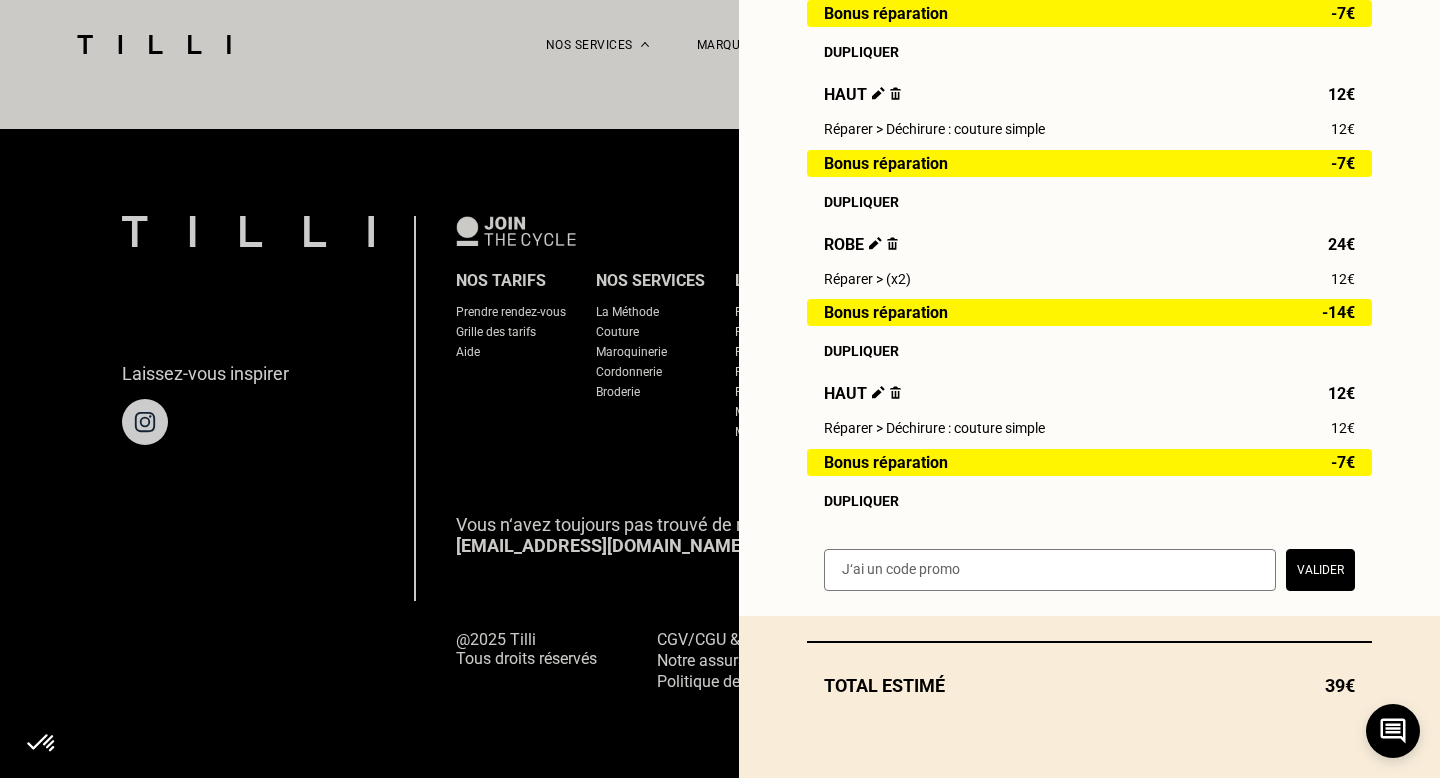 scroll, scrollTop: 1243, scrollLeft: 0, axis: vertical 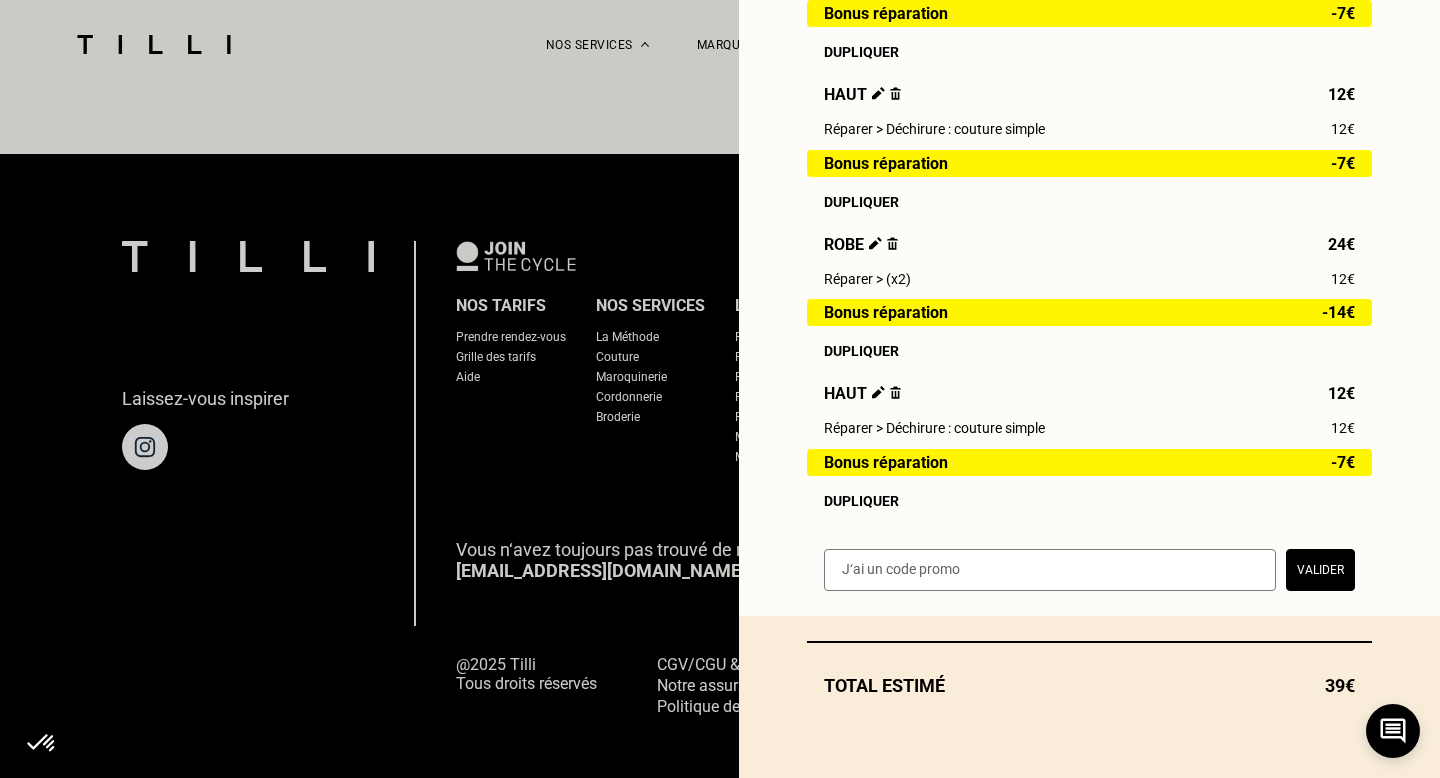 select on "FR" 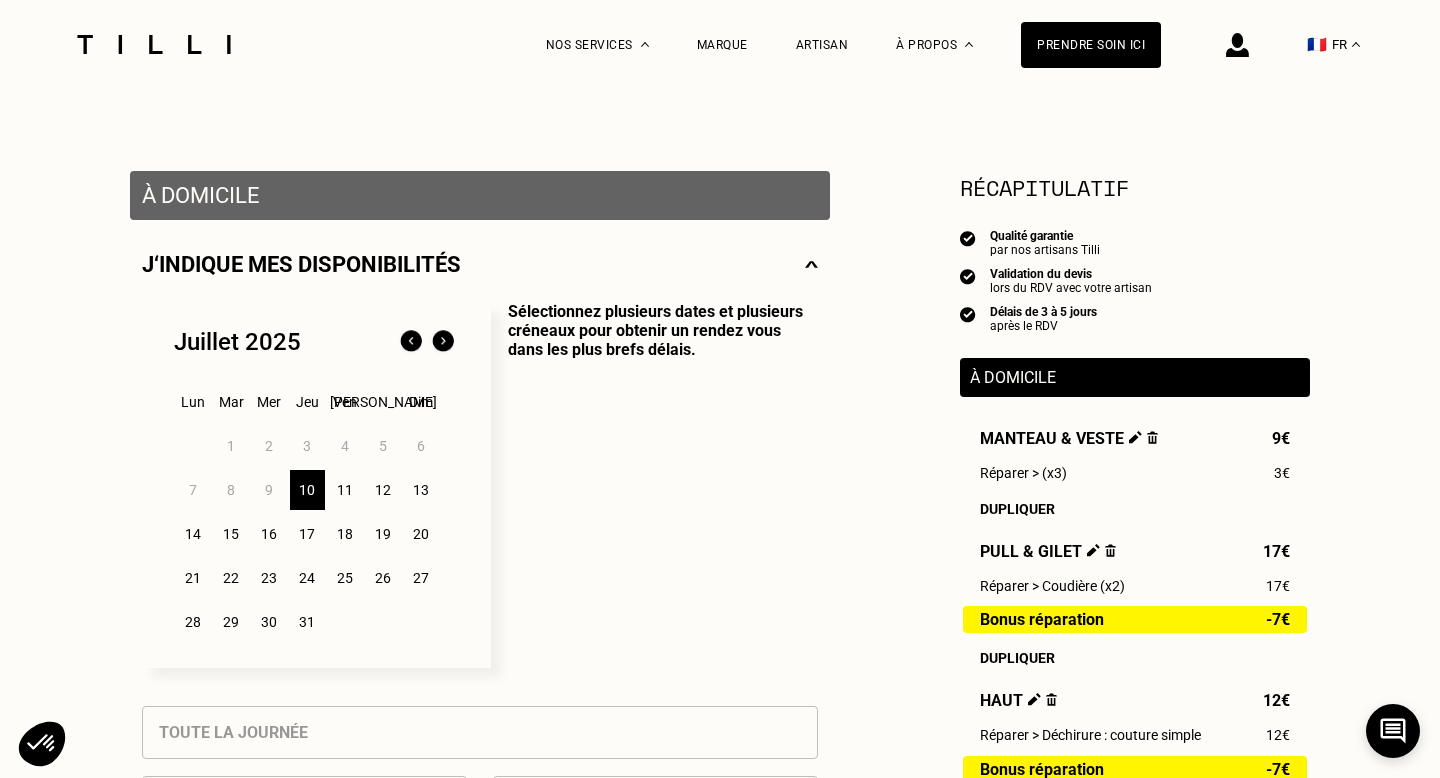 scroll, scrollTop: 316, scrollLeft: 0, axis: vertical 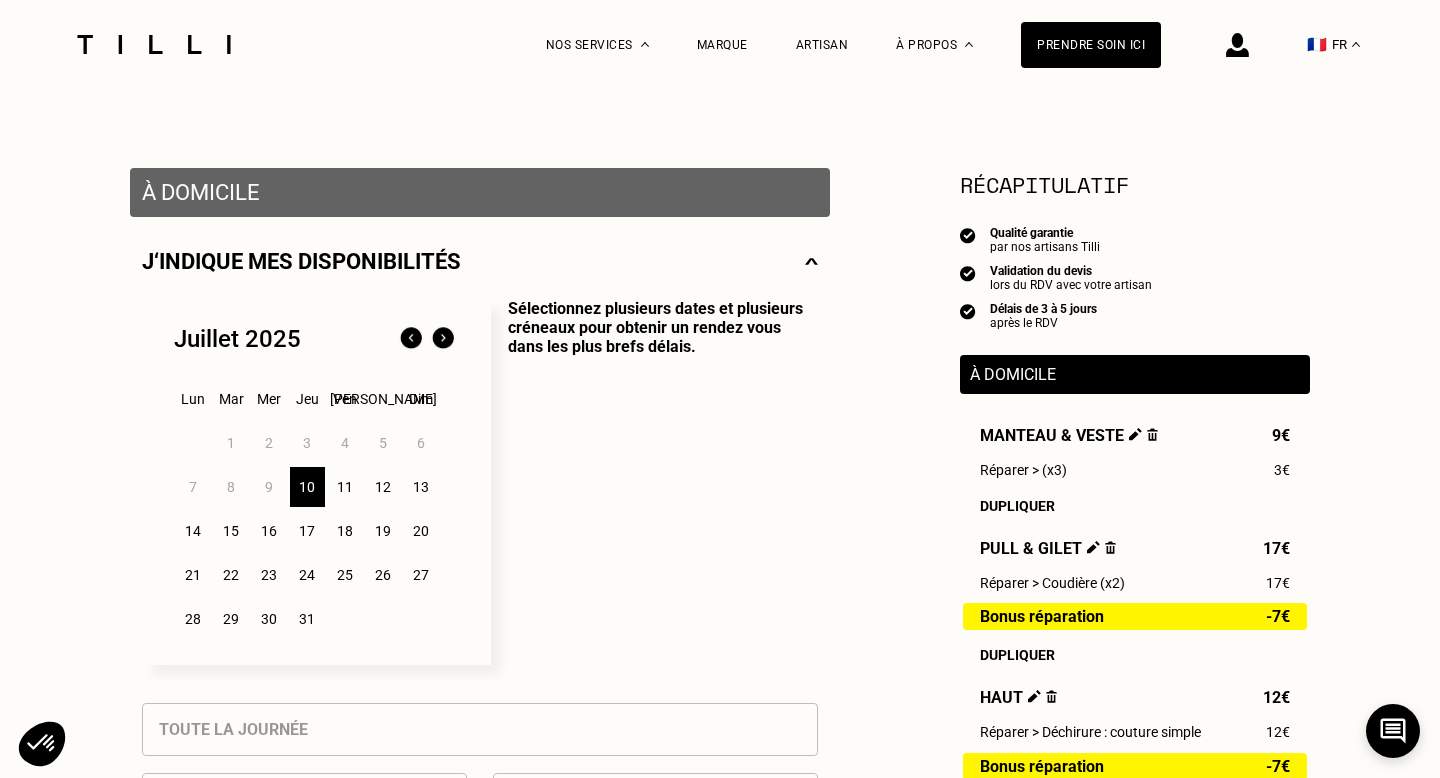 click on "11" at bounding box center [345, 487] 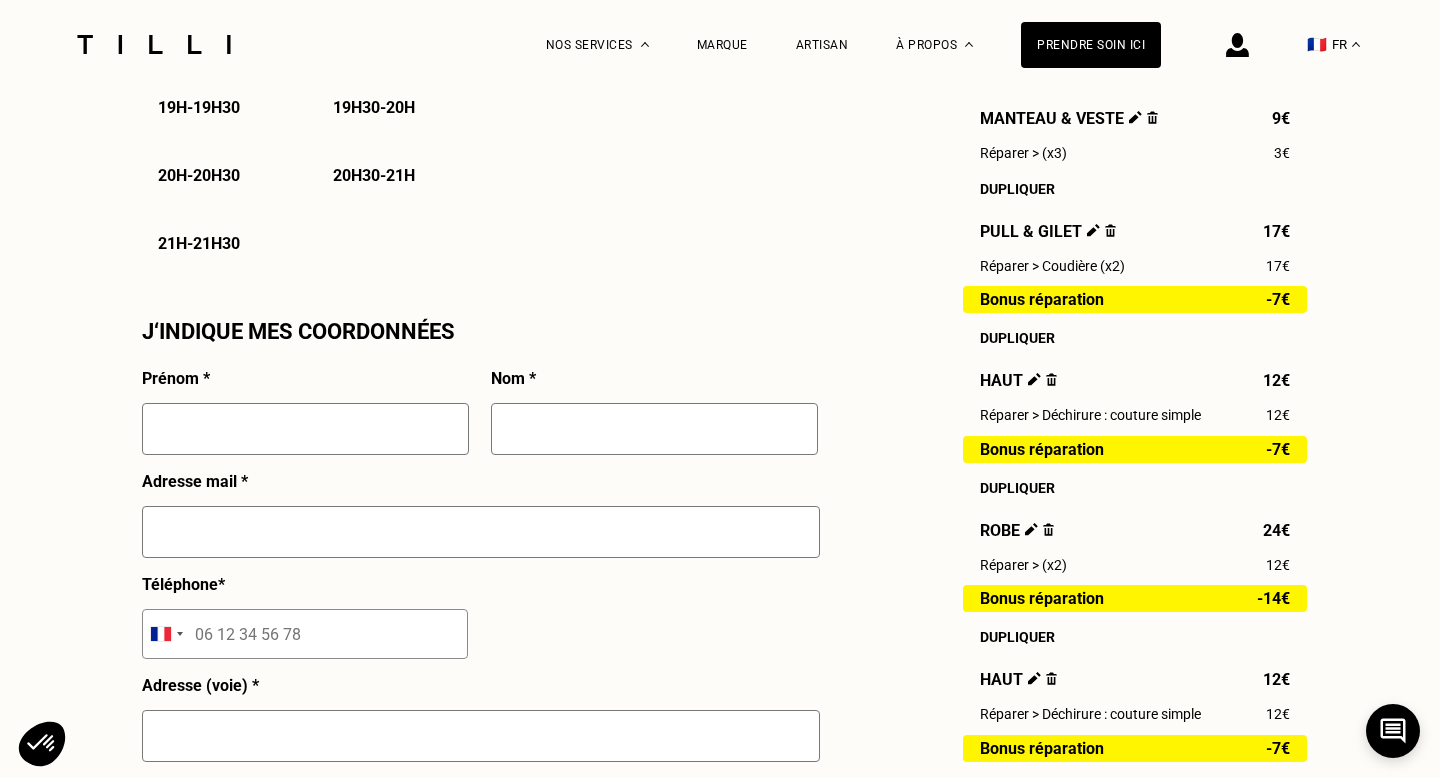 scroll, scrollTop: 1637, scrollLeft: 0, axis: vertical 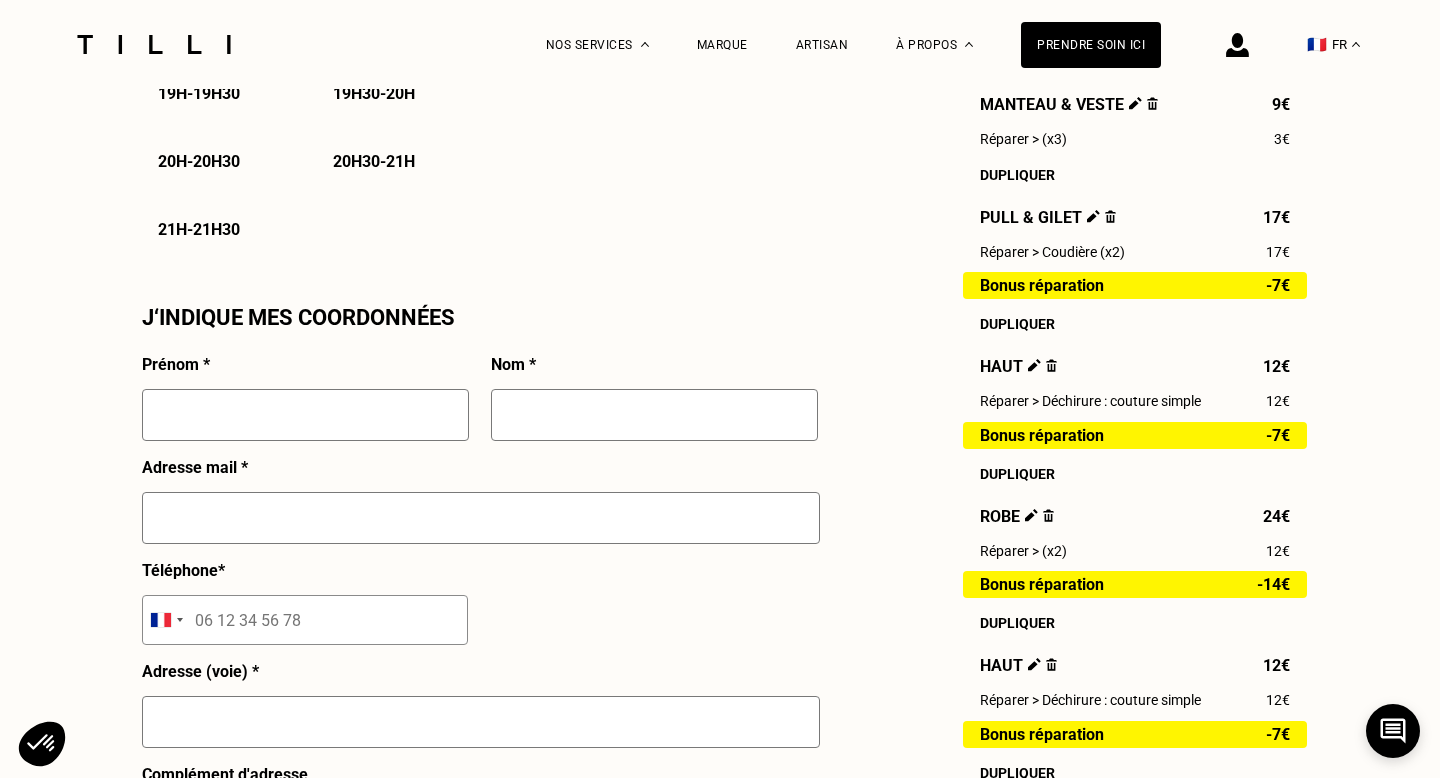 click at bounding box center (154, 44) 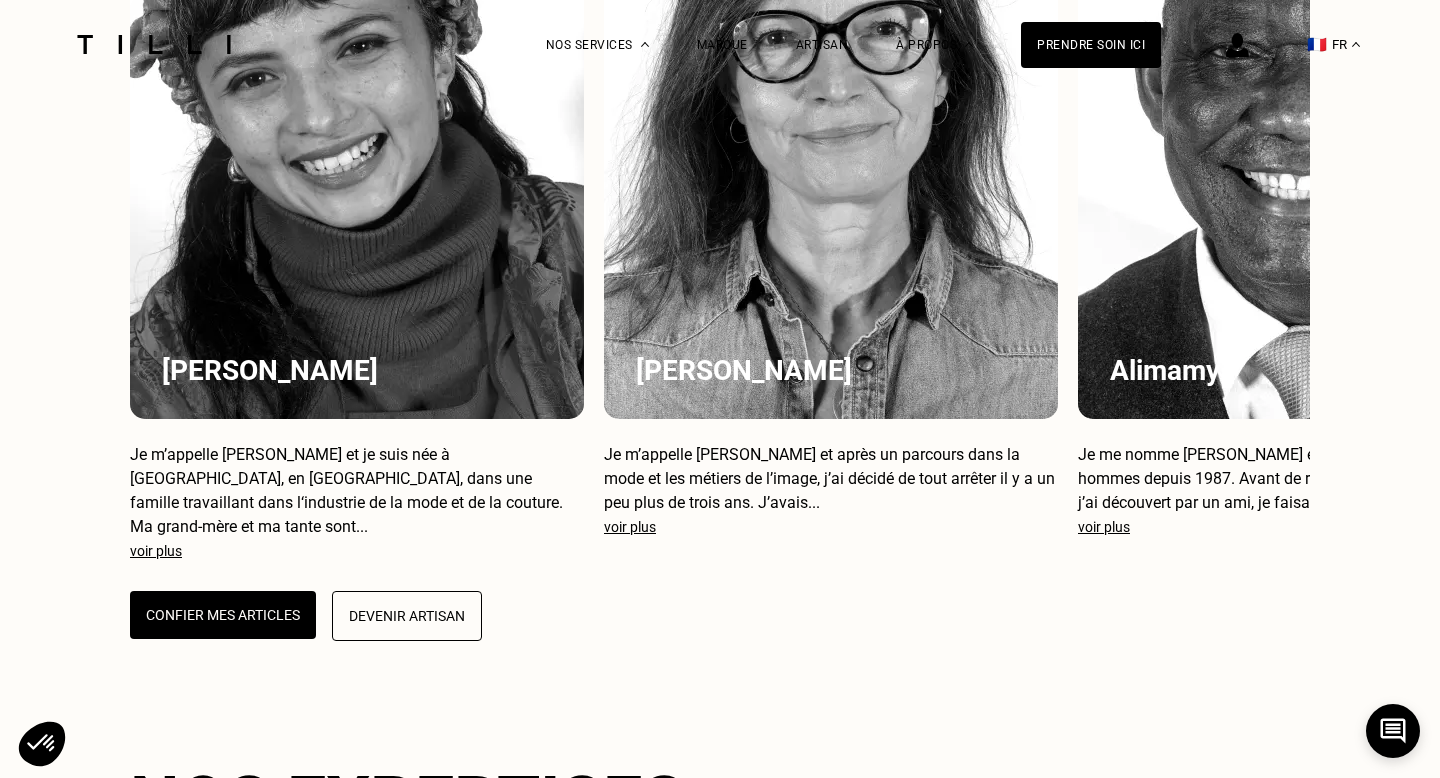 scroll, scrollTop: 0, scrollLeft: 0, axis: both 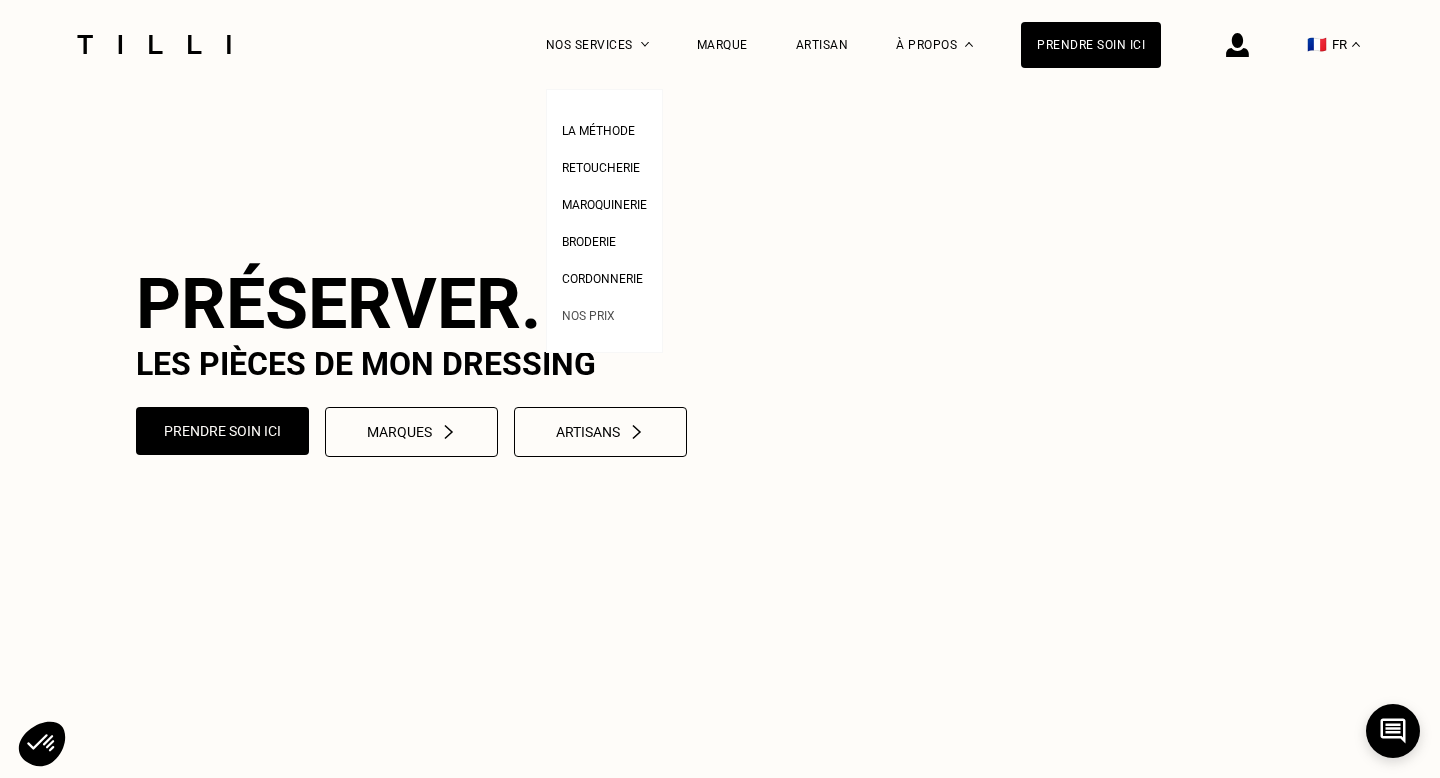 click on "Nos prix" at bounding box center (588, 316) 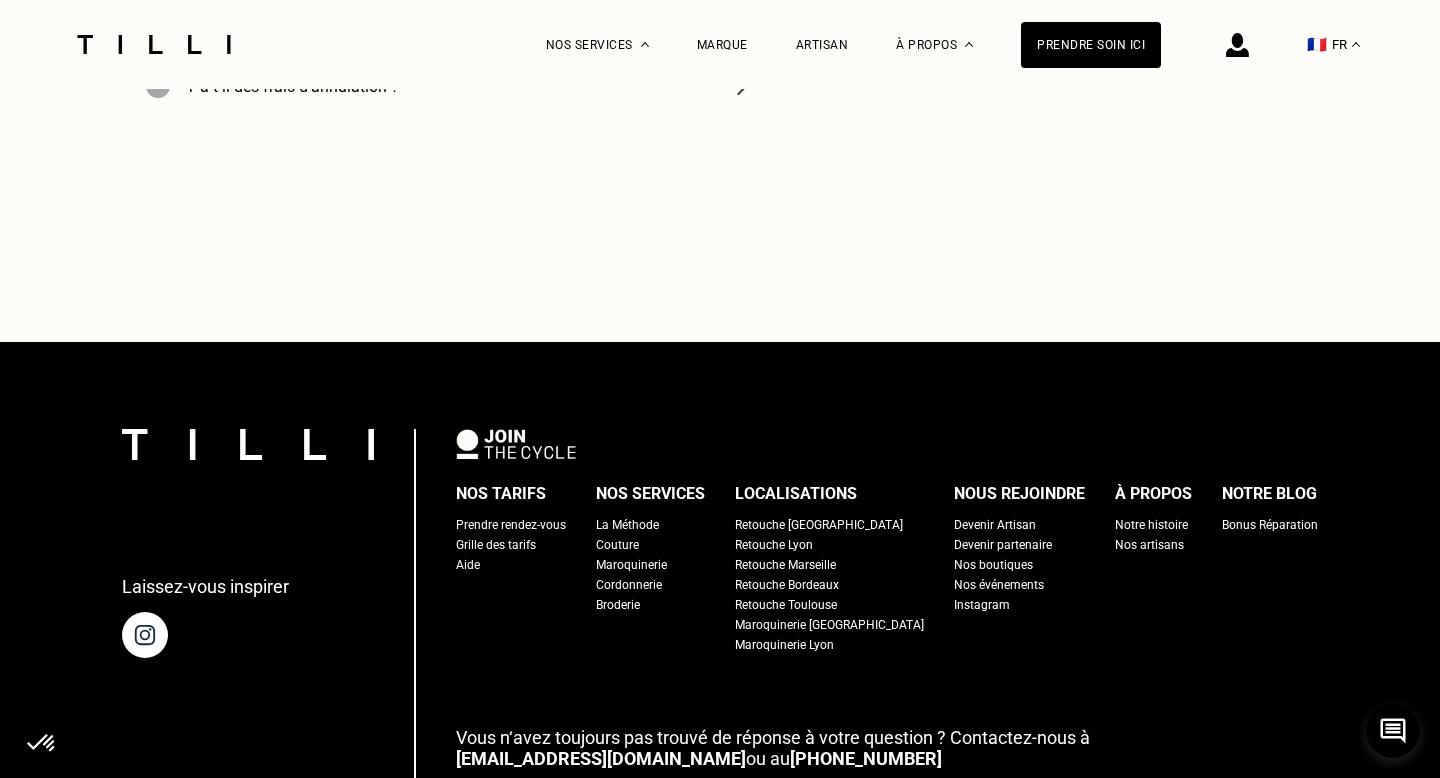 scroll, scrollTop: 3478, scrollLeft: 0, axis: vertical 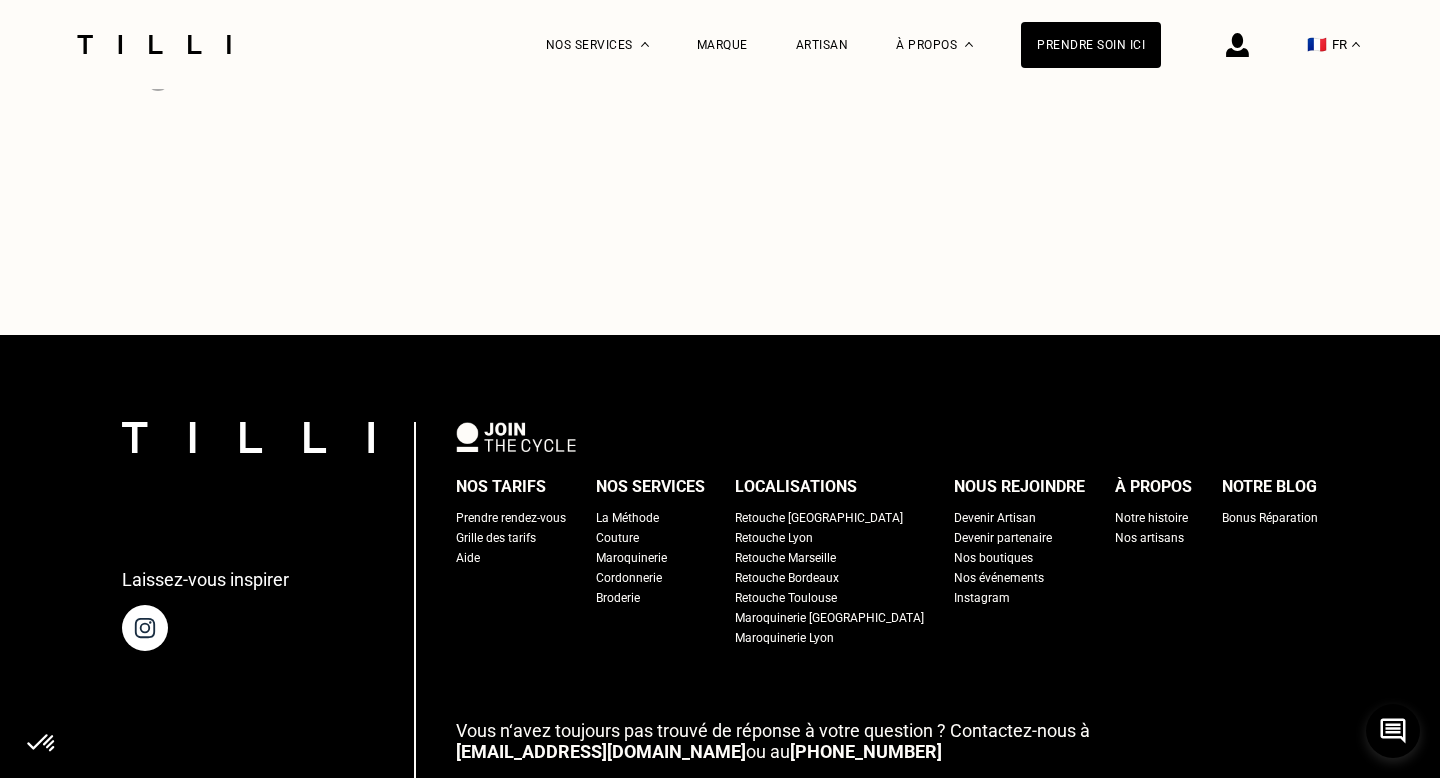 click on "Retouche [GEOGRAPHIC_DATA]" at bounding box center [819, 518] 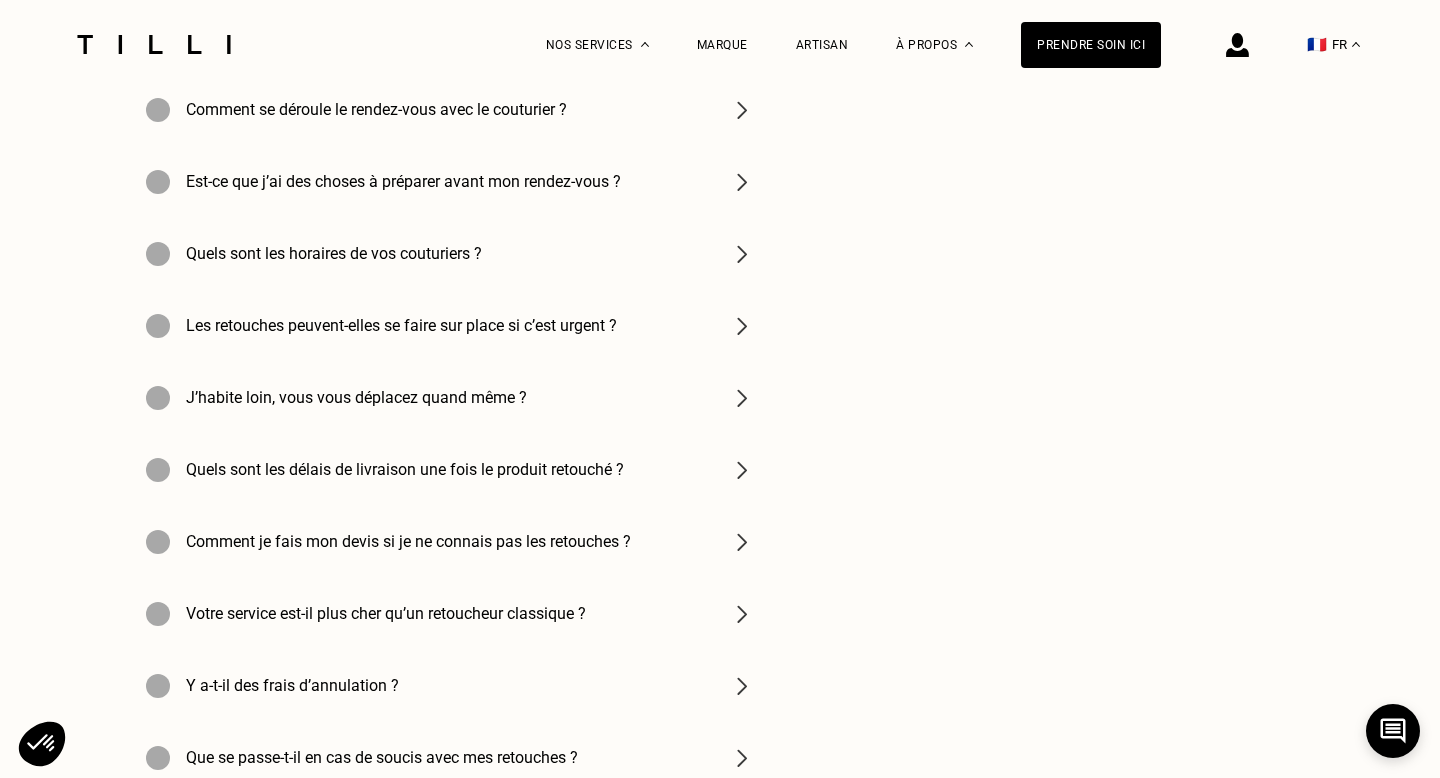 scroll, scrollTop: 6594, scrollLeft: 0, axis: vertical 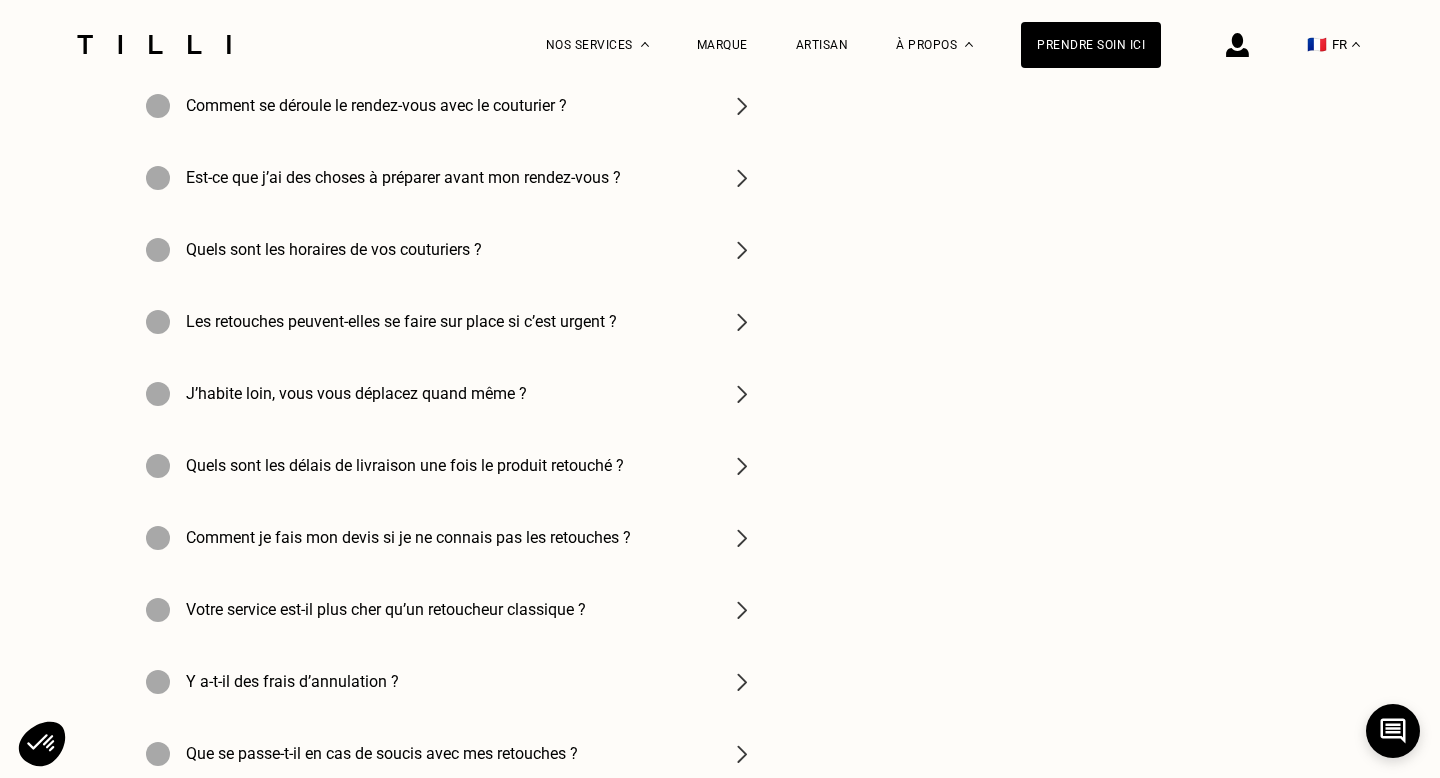 click at bounding box center [742, 106] 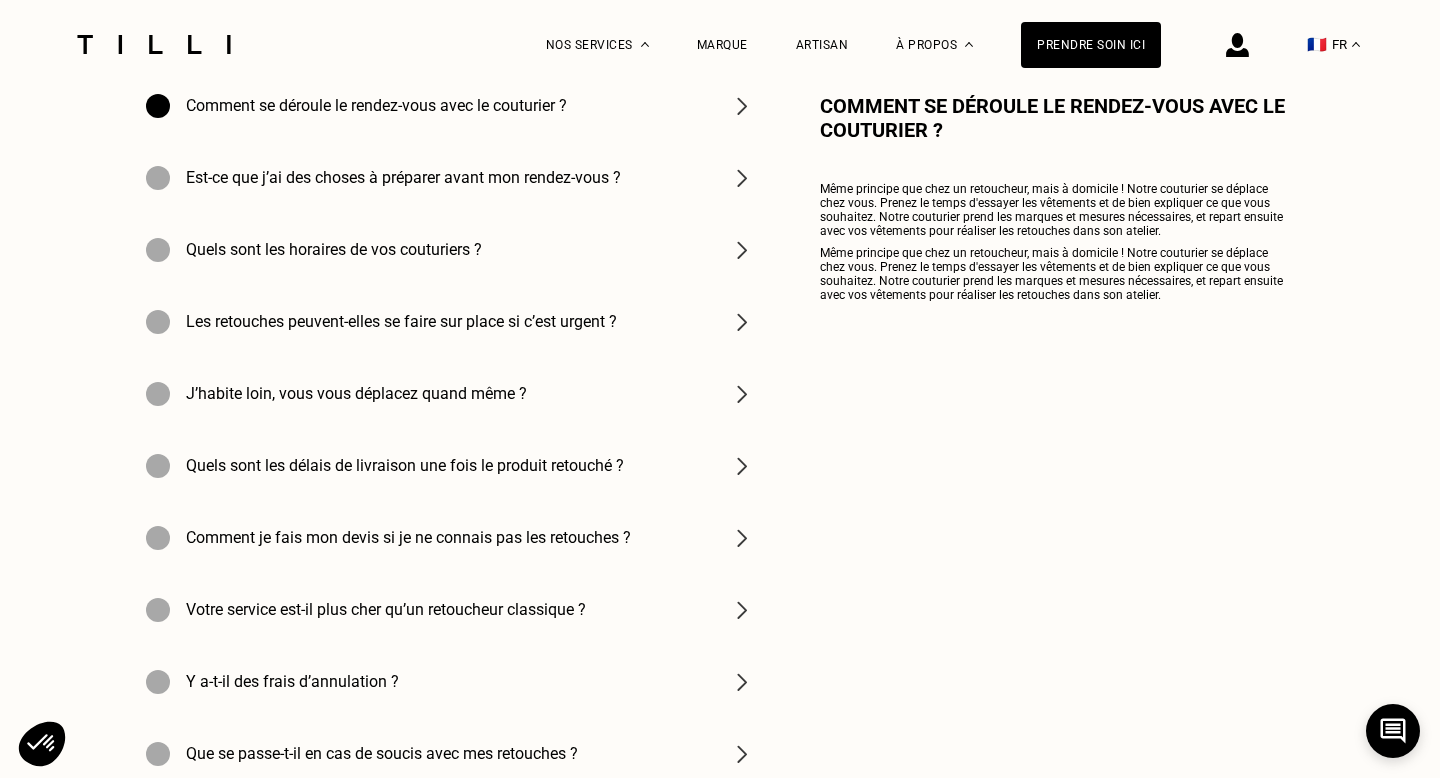 click on "Est-ce que j’ai des choses à préparer avant mon rendez-vous ?" at bounding box center (403, 177) 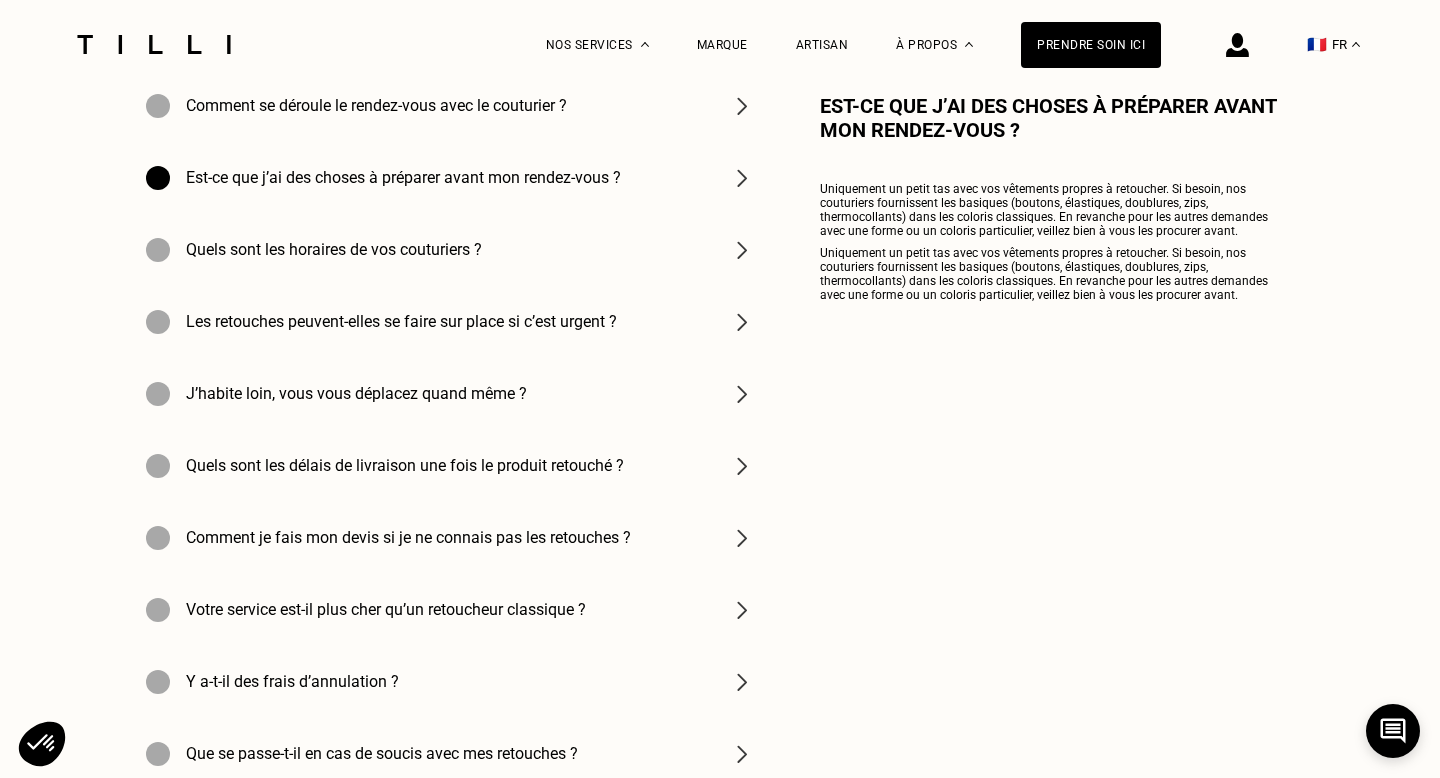 click on "Quels sont les horaires de vos couturiers ?" at bounding box center [450, 250] 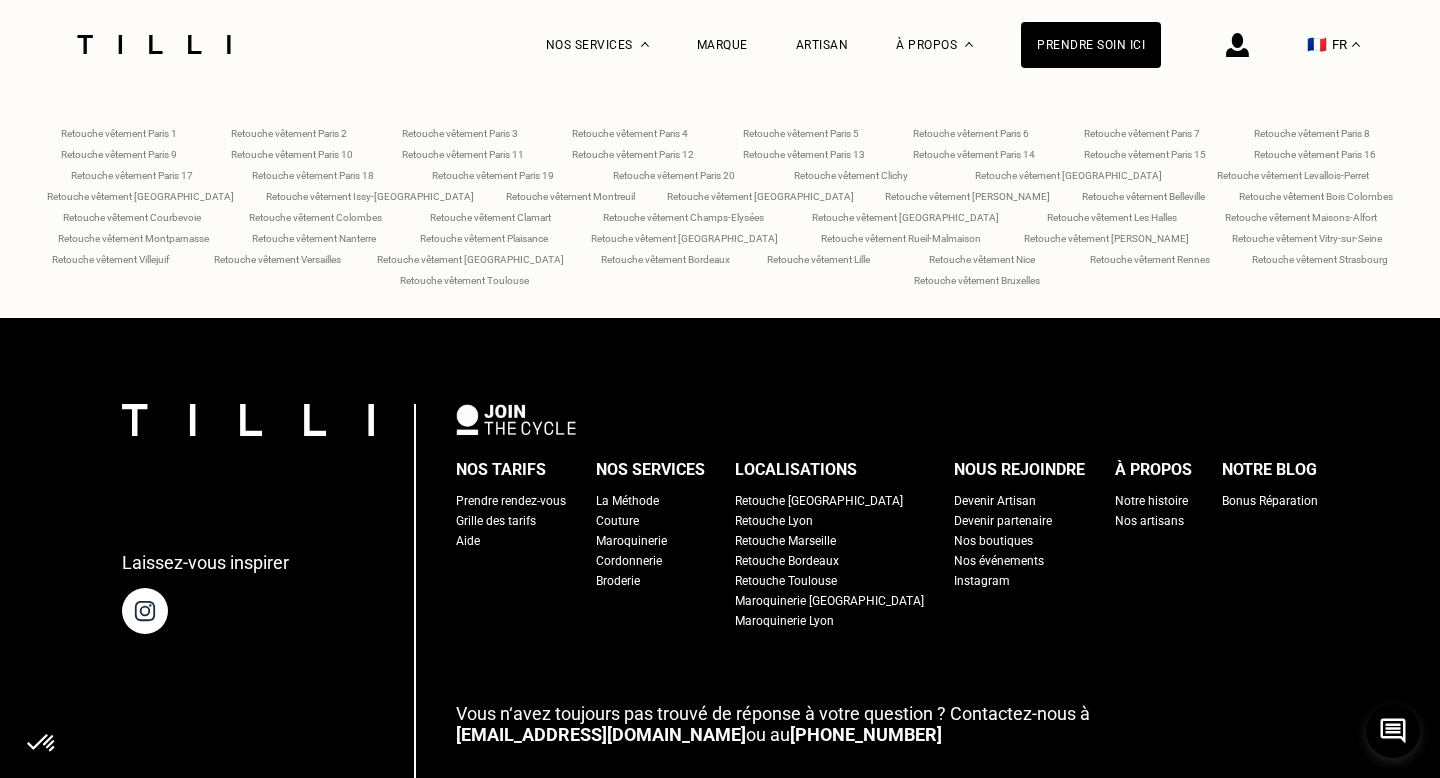 scroll, scrollTop: 8428, scrollLeft: 0, axis: vertical 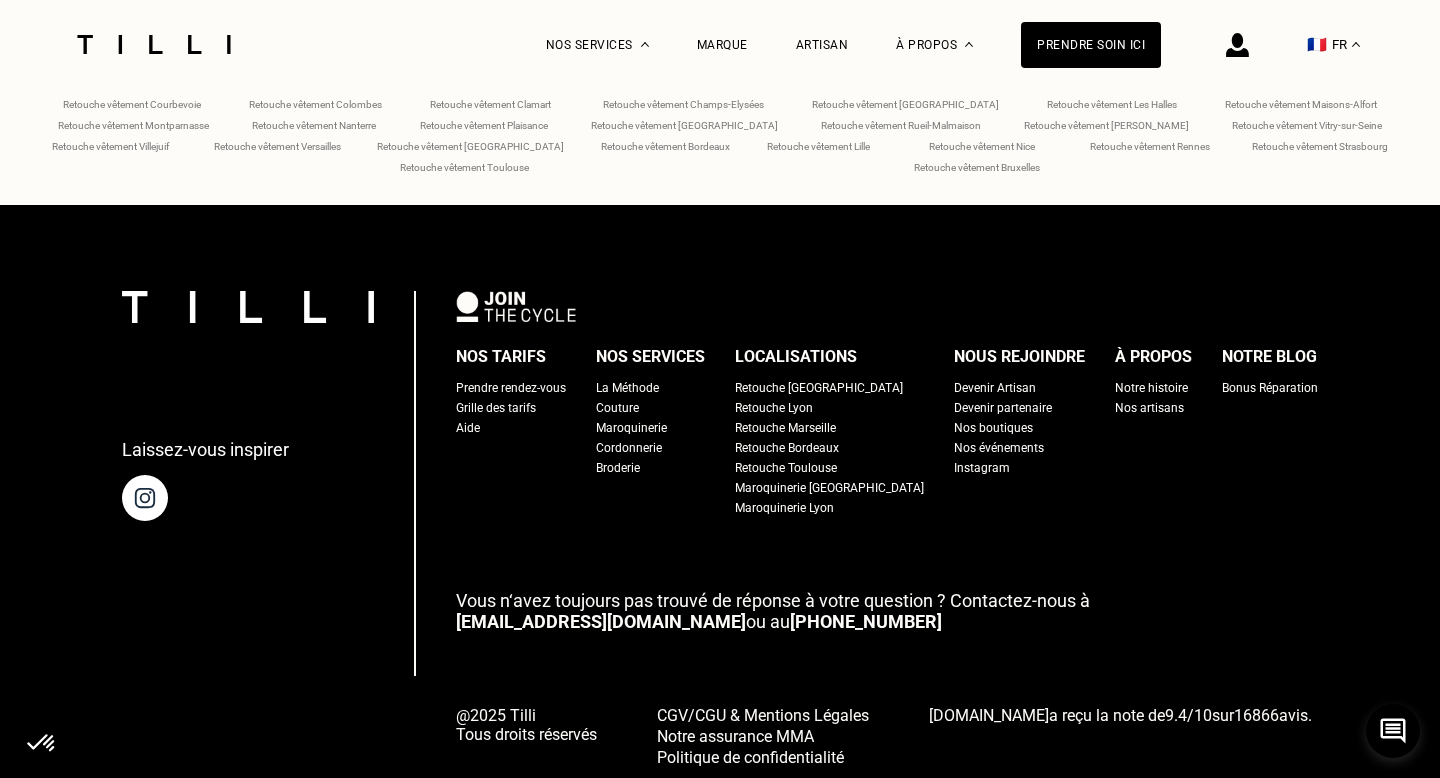 click on "Nos boutiques" at bounding box center (993, 428) 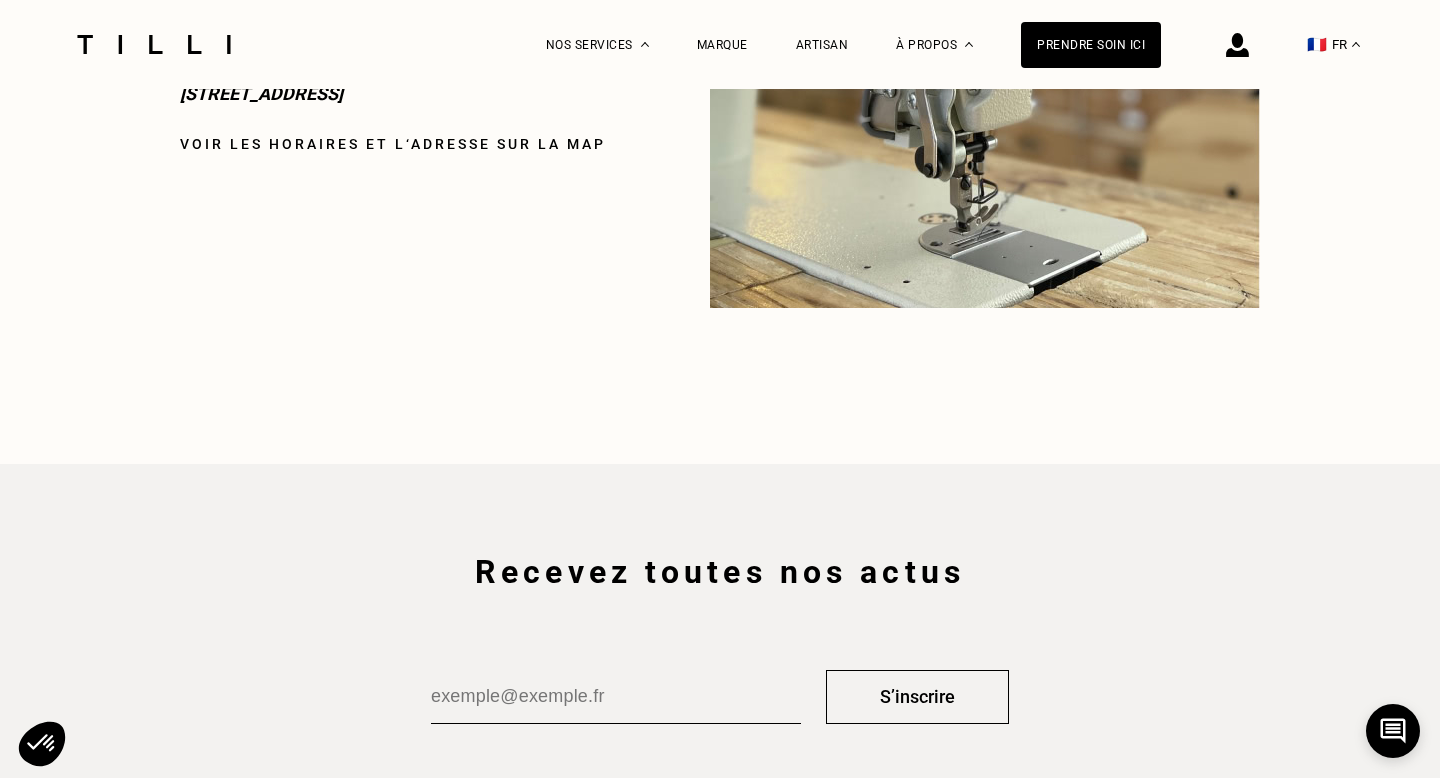 scroll, scrollTop: 2971, scrollLeft: 0, axis: vertical 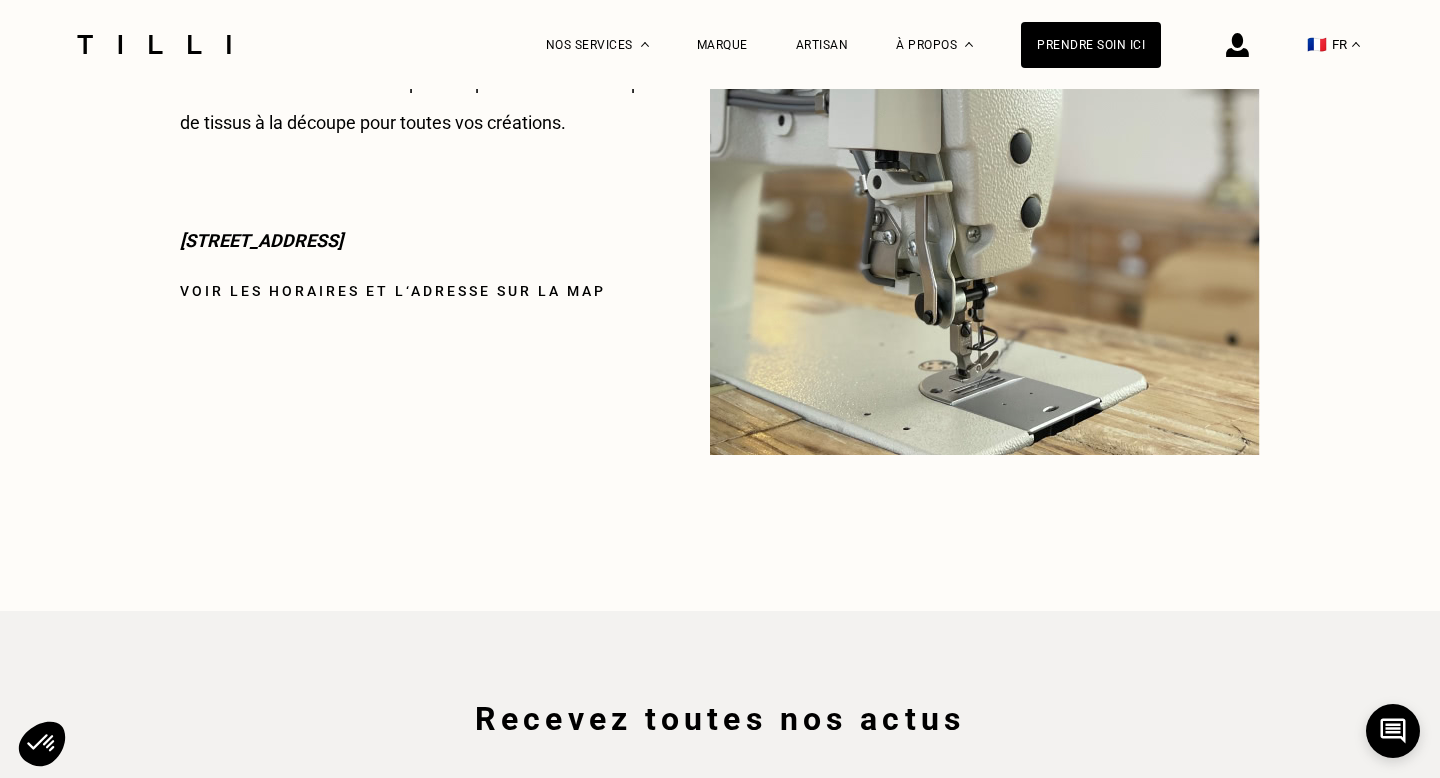 click on "Voir les horaires et l‘adresse sur la map" at bounding box center [393, 291] 